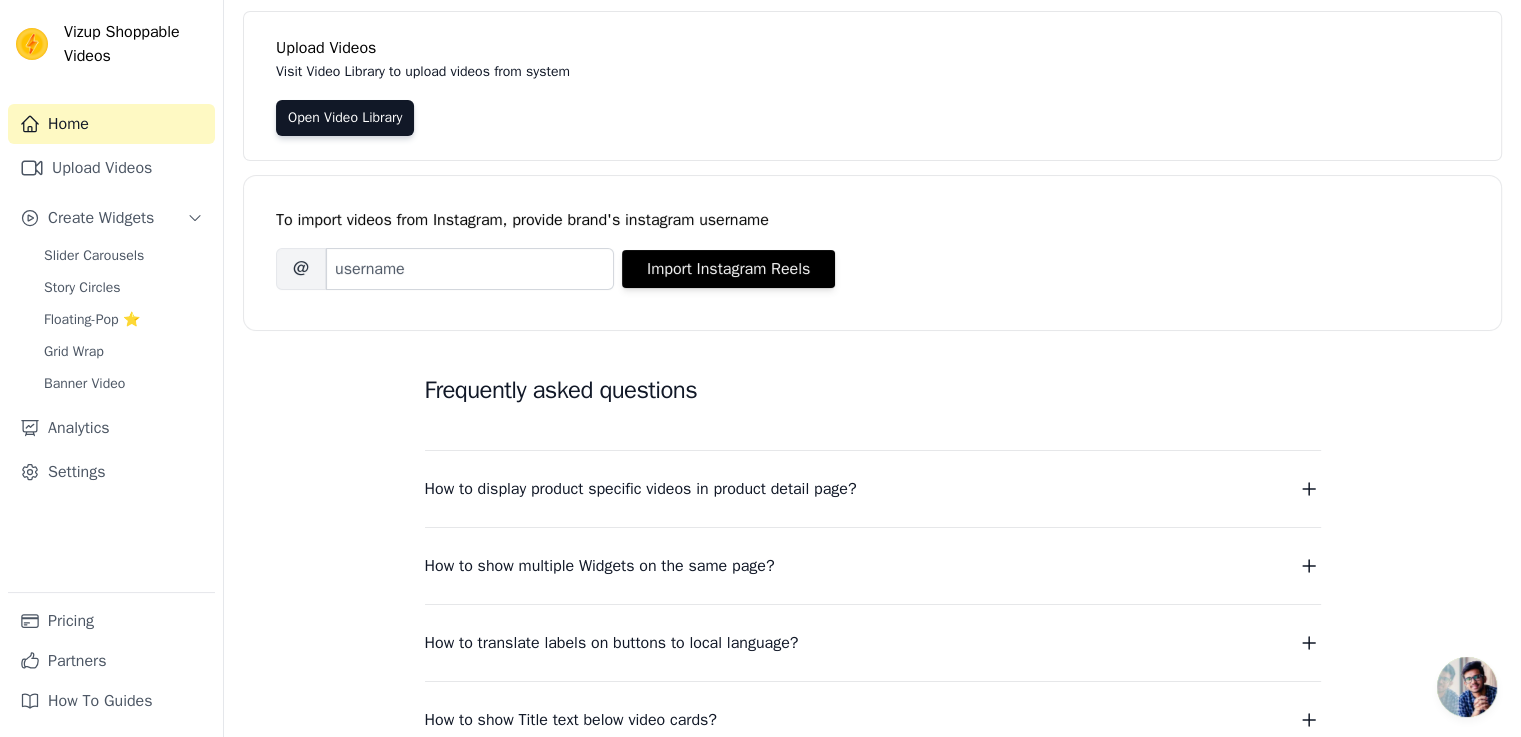 scroll, scrollTop: 0, scrollLeft: 0, axis: both 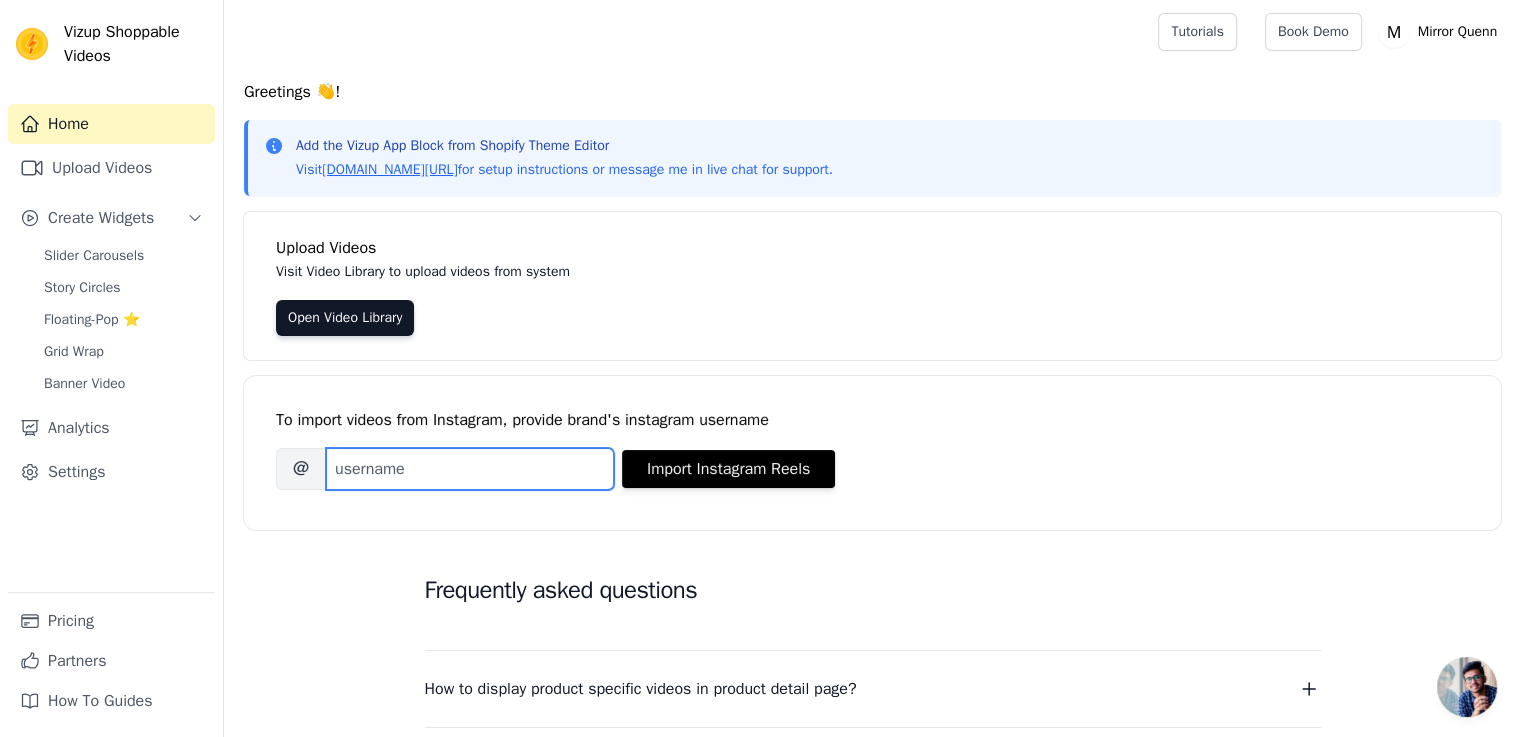 click on "Brand's Instagram Username" at bounding box center (470, 469) 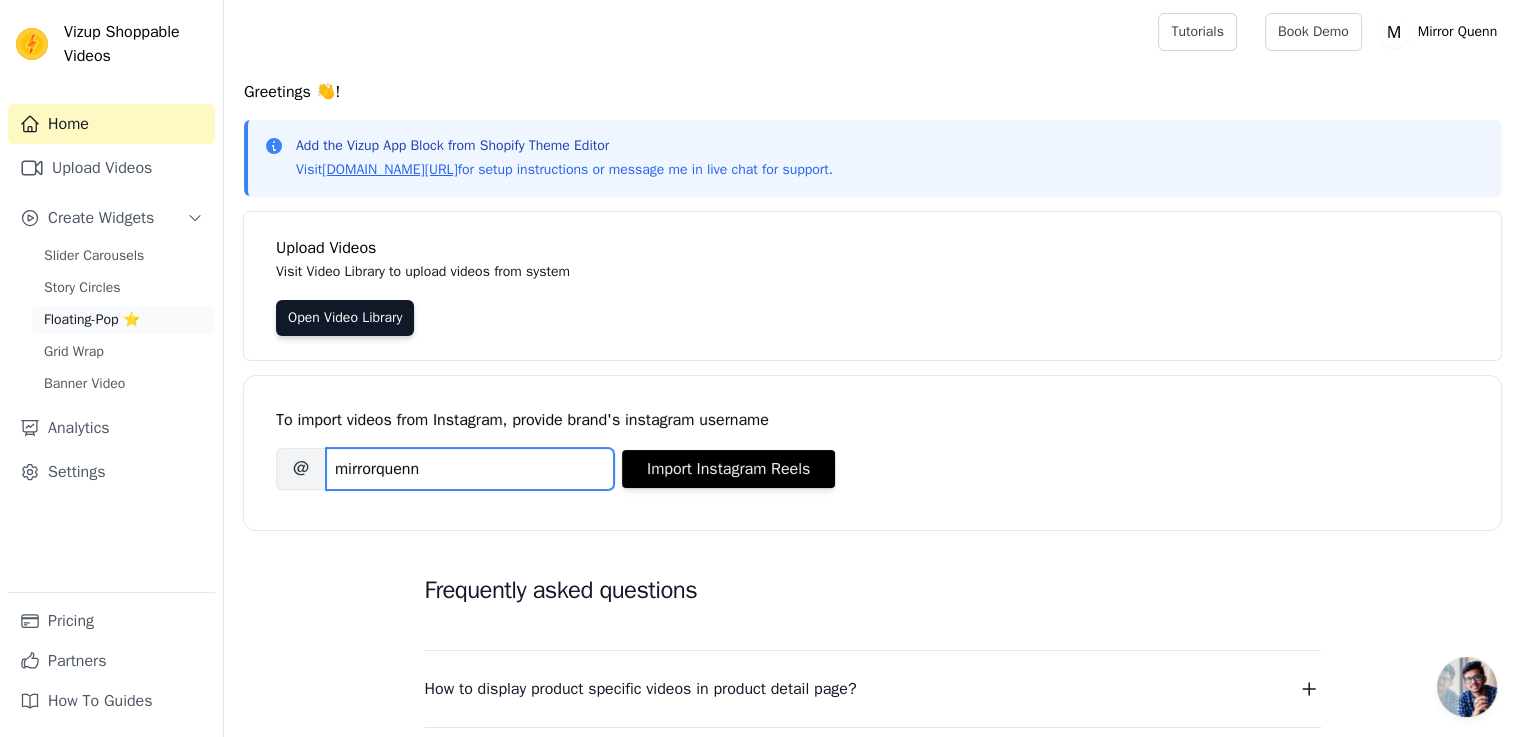type on "mirrorquenn" 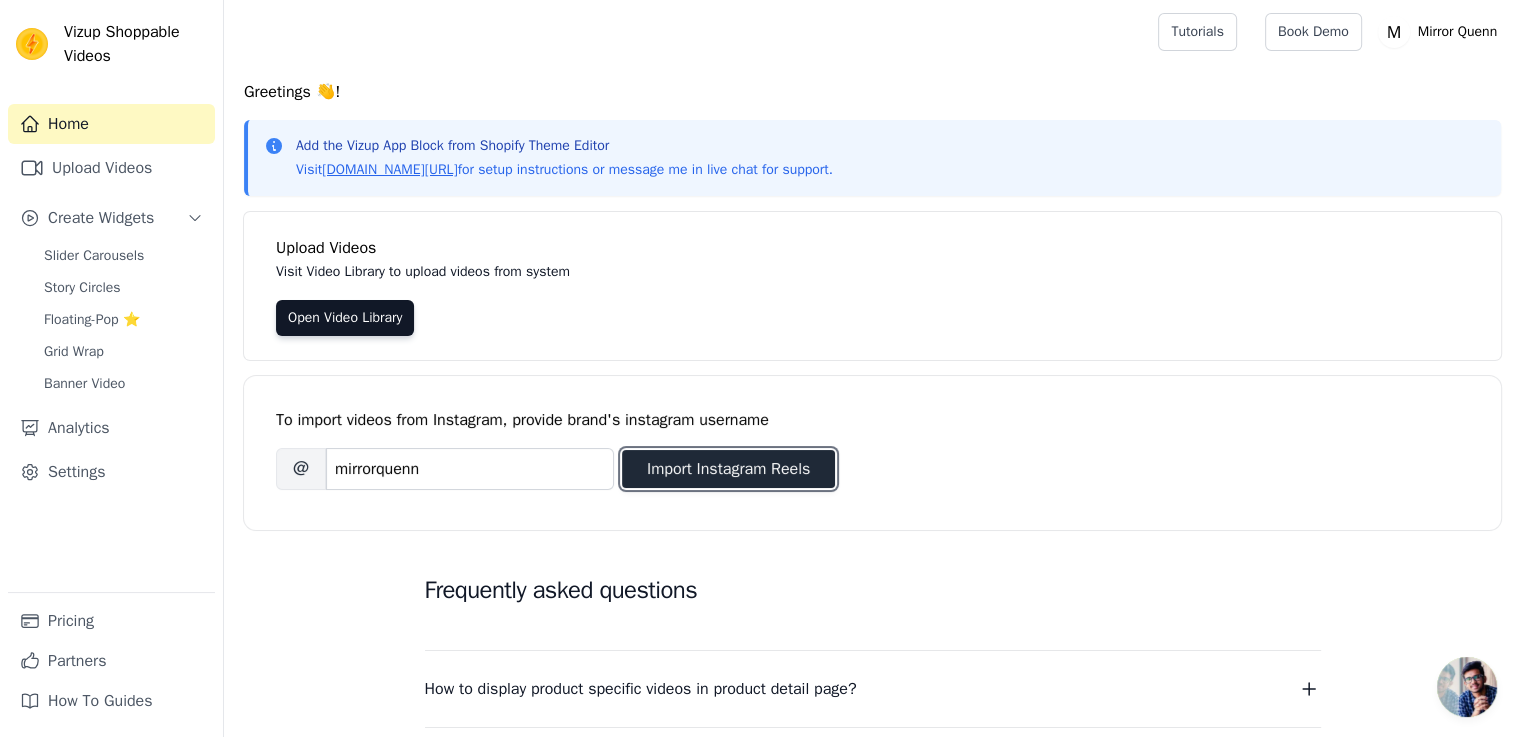 click on "Import Instagram Reels" at bounding box center (728, 469) 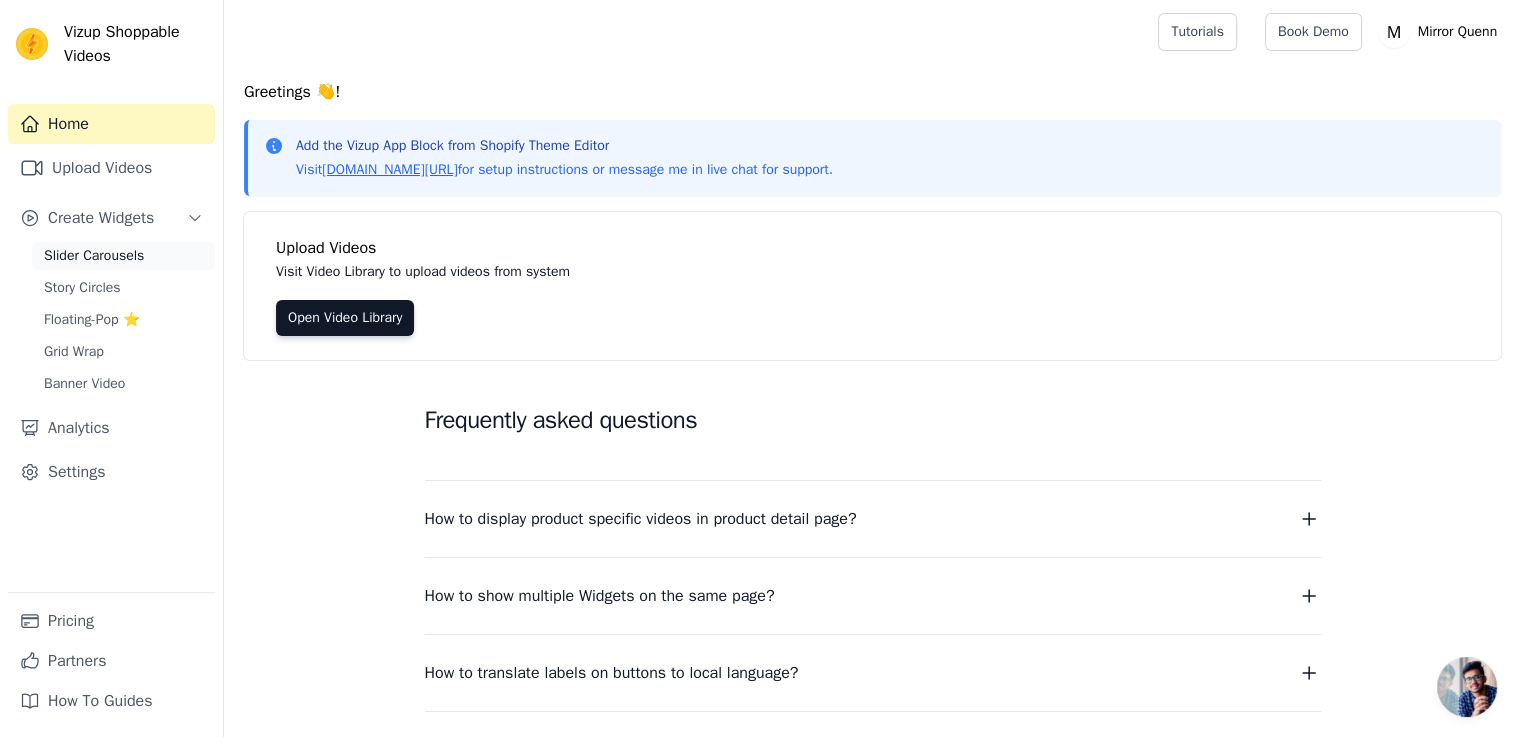 click on "Slider Carousels" at bounding box center (123, 256) 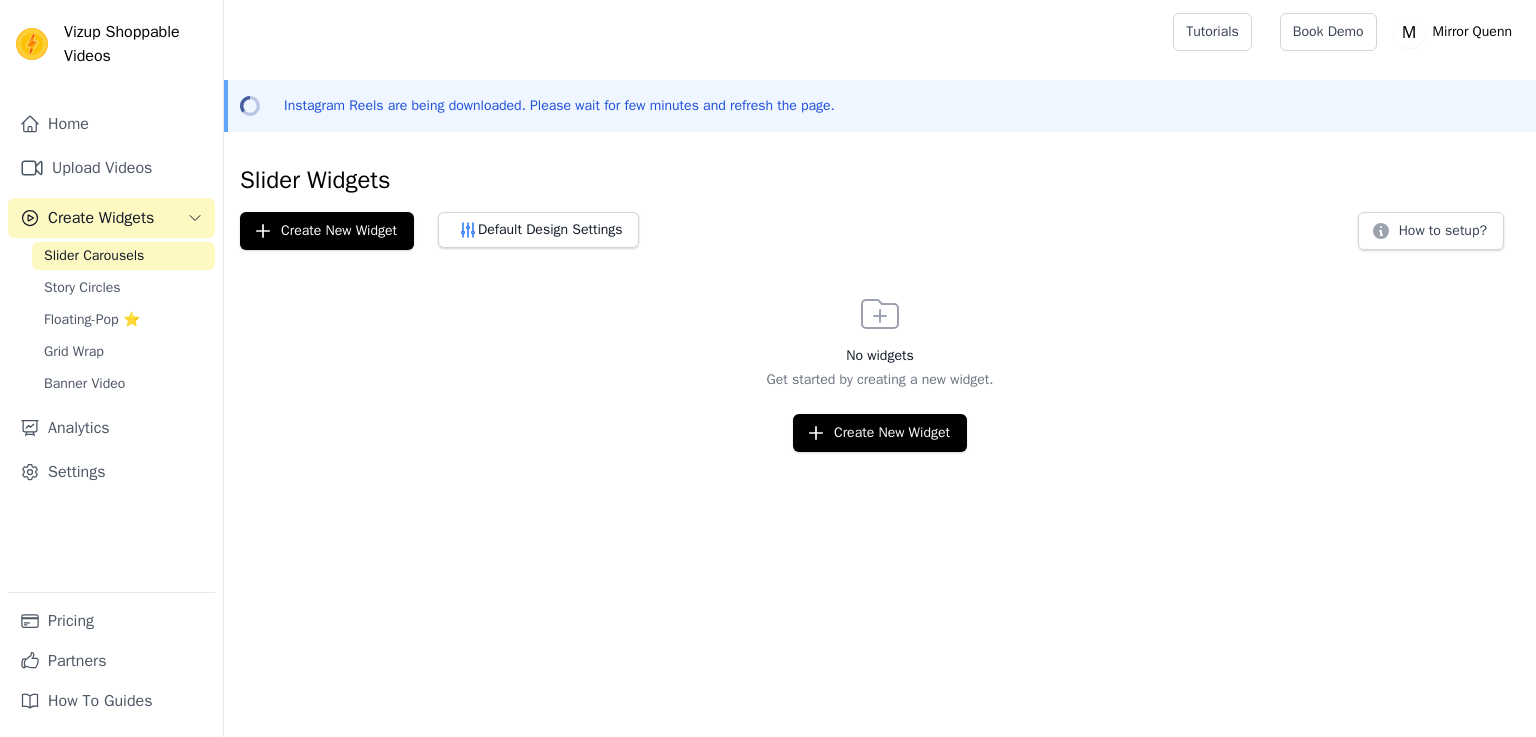 scroll, scrollTop: 0, scrollLeft: 0, axis: both 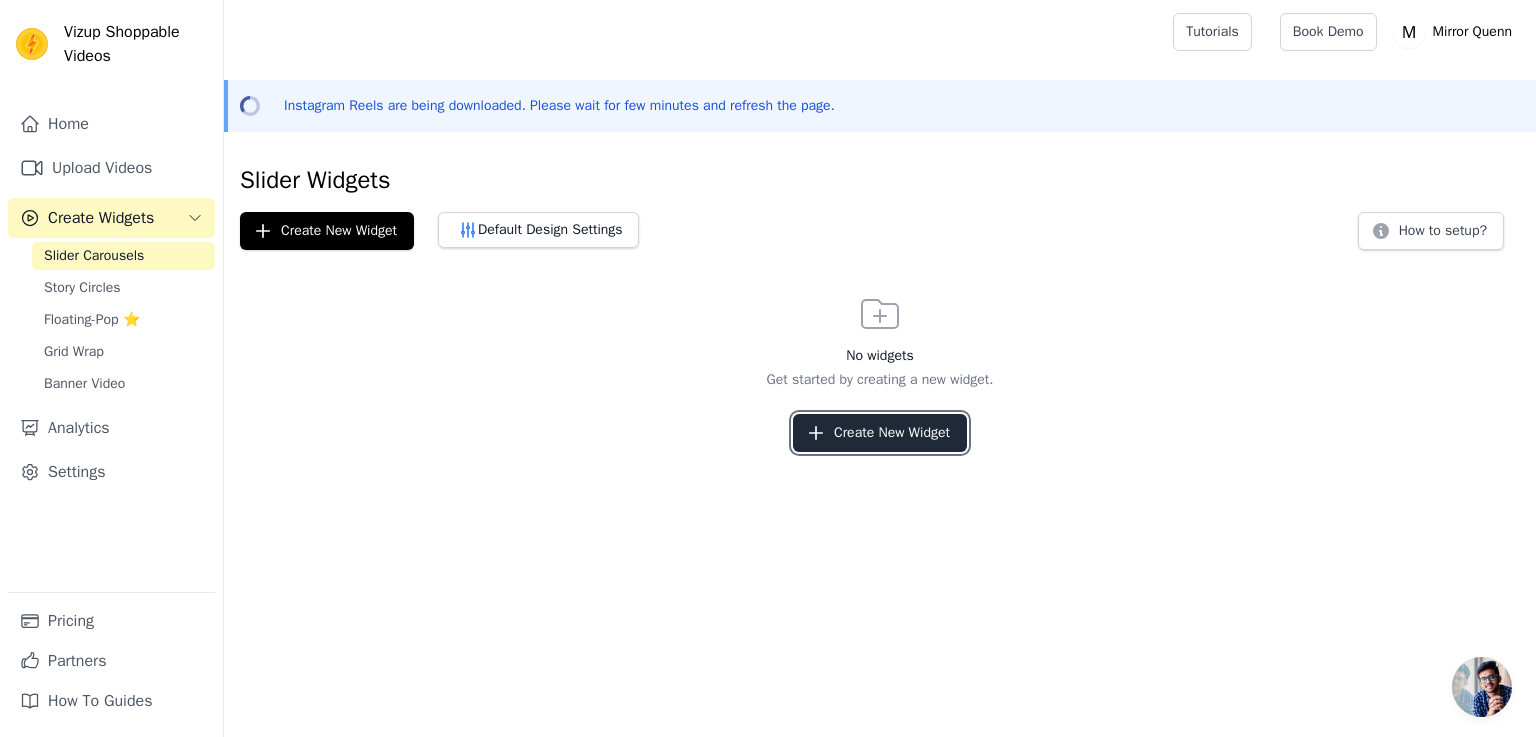 click on "Create New Widget" at bounding box center [880, 433] 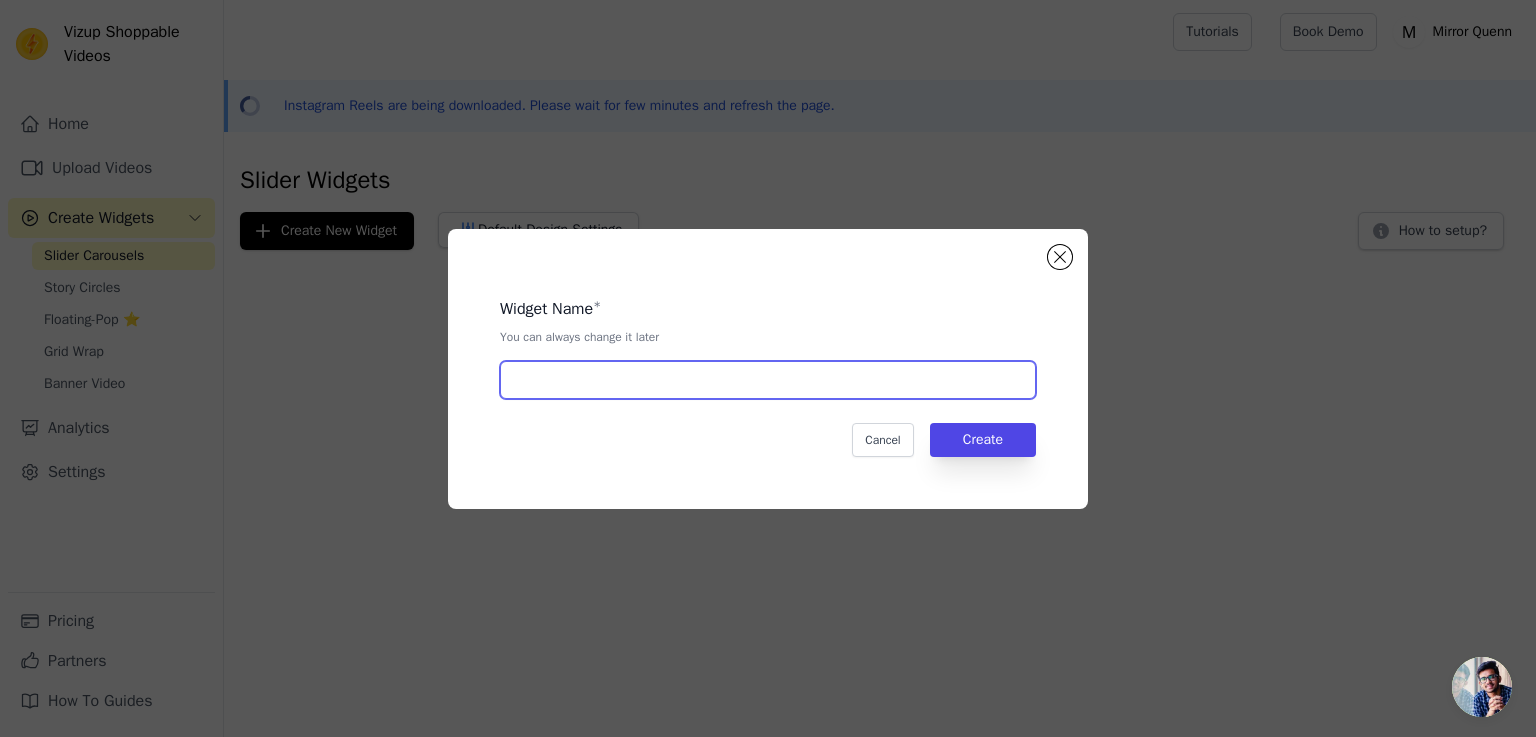 click at bounding box center [768, 380] 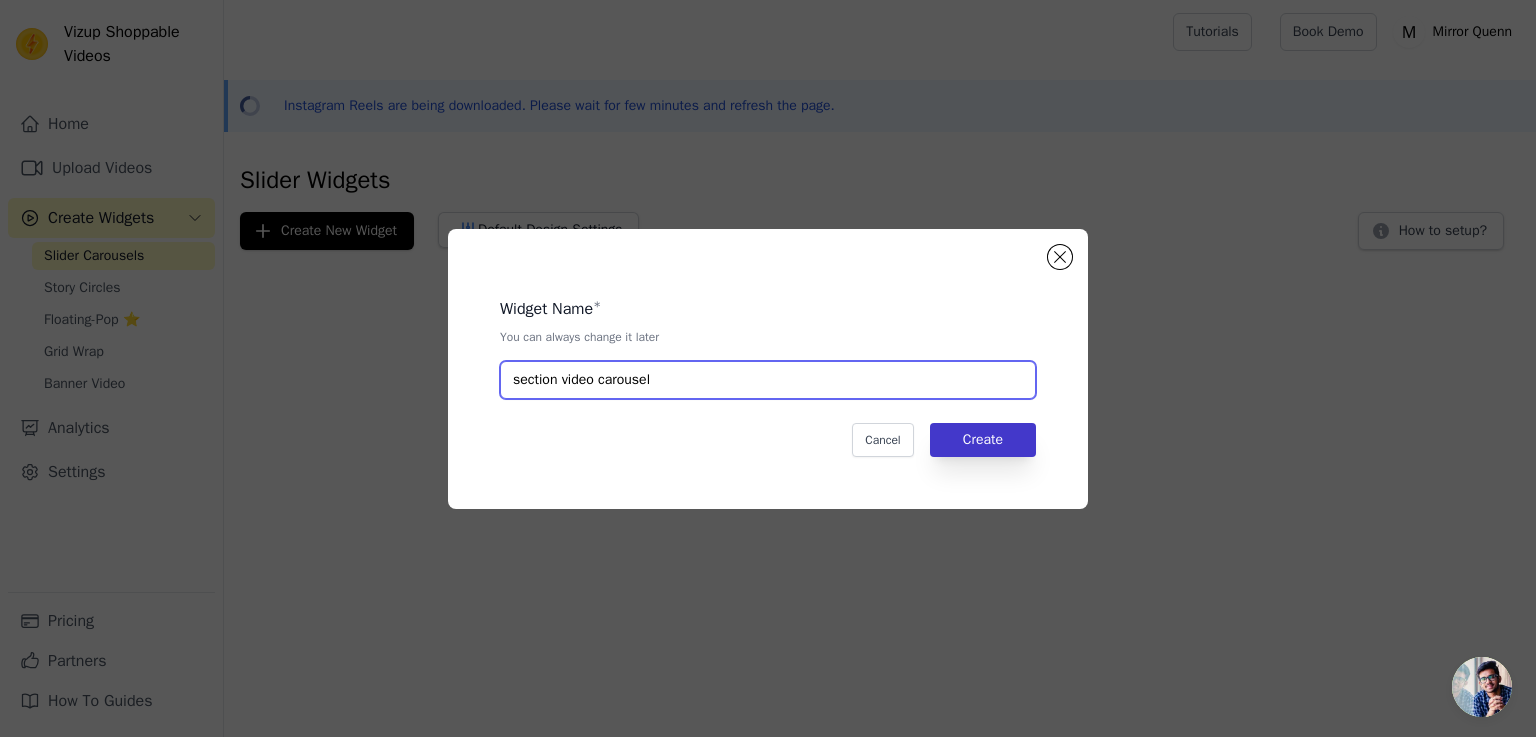 type on "section video carousel" 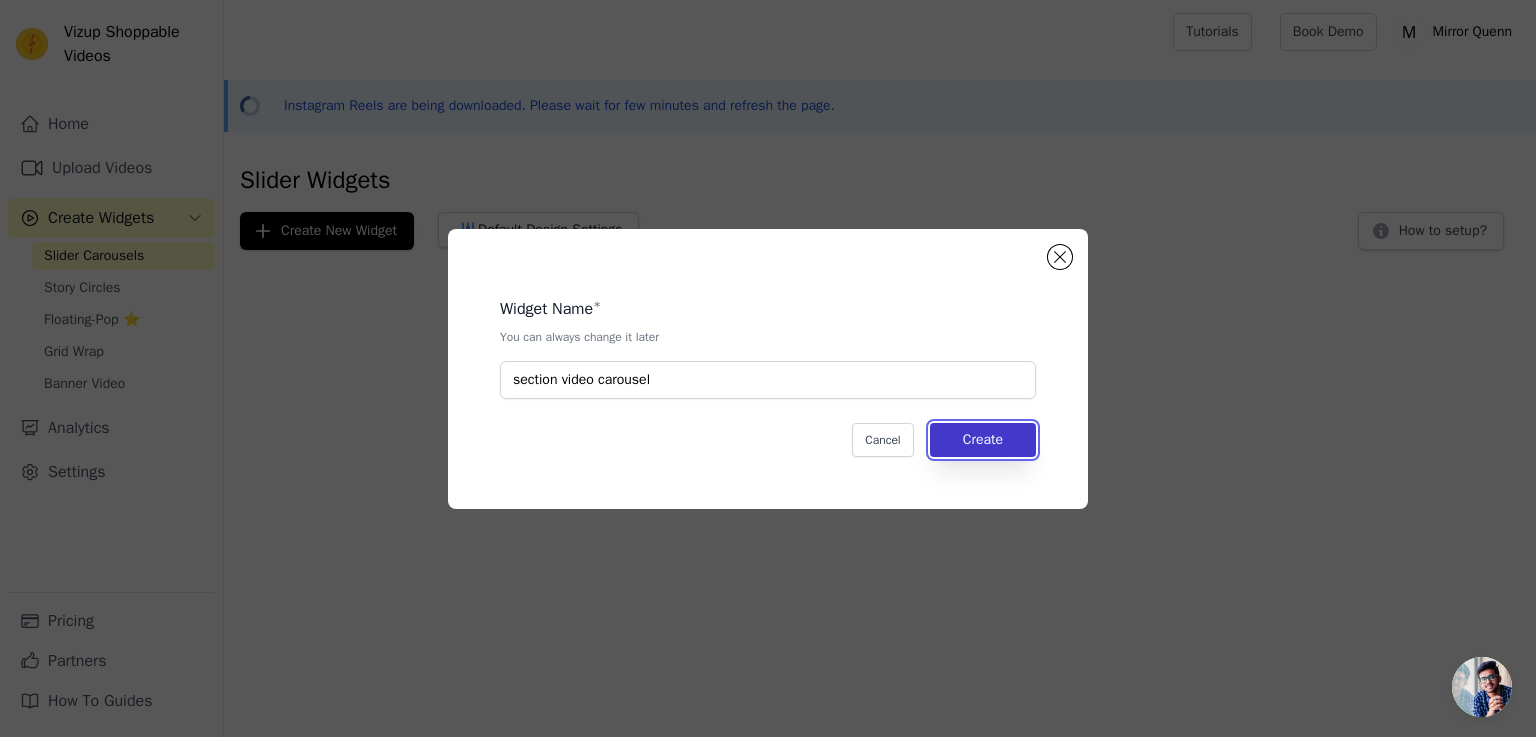 click on "Create" at bounding box center (983, 440) 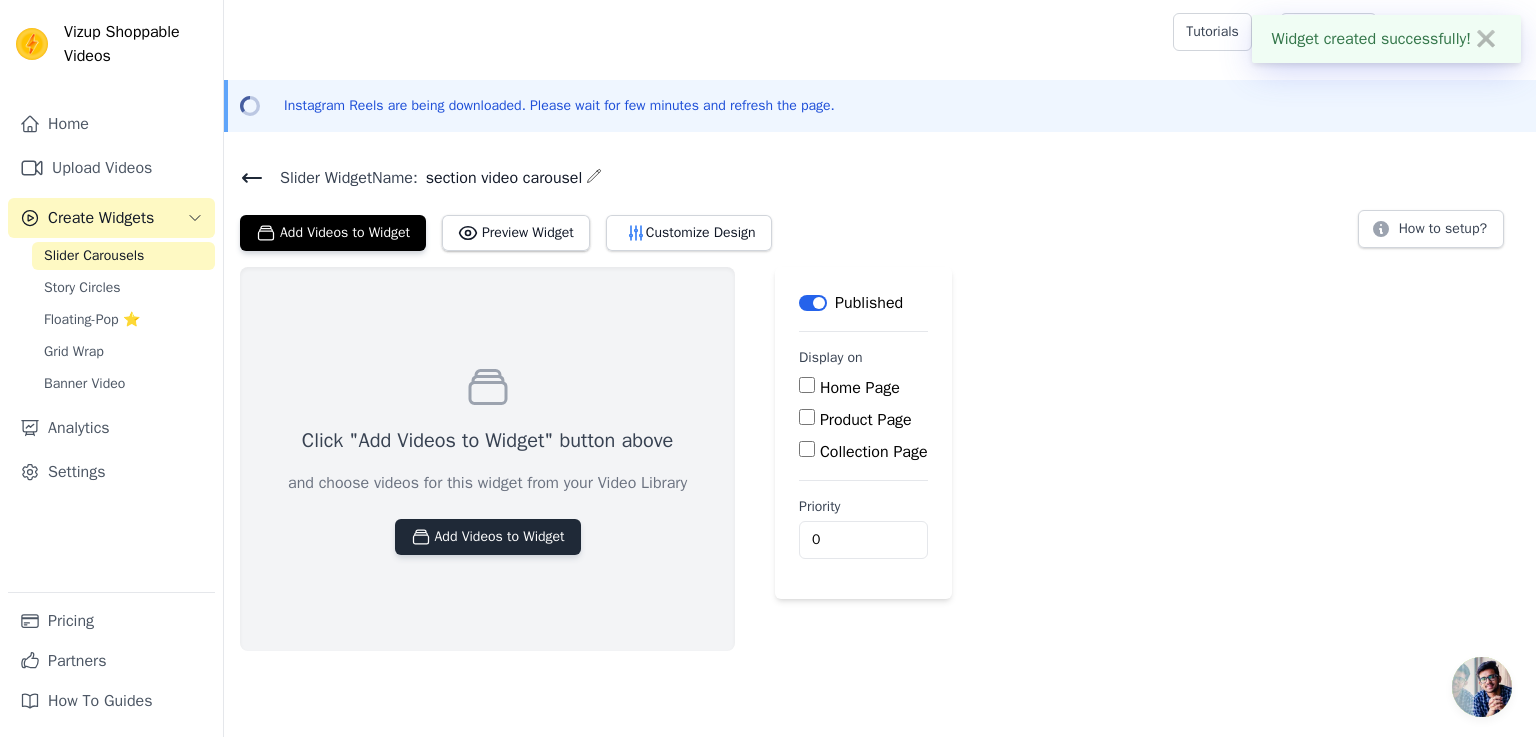 click on "Add Videos to Widget" at bounding box center (488, 537) 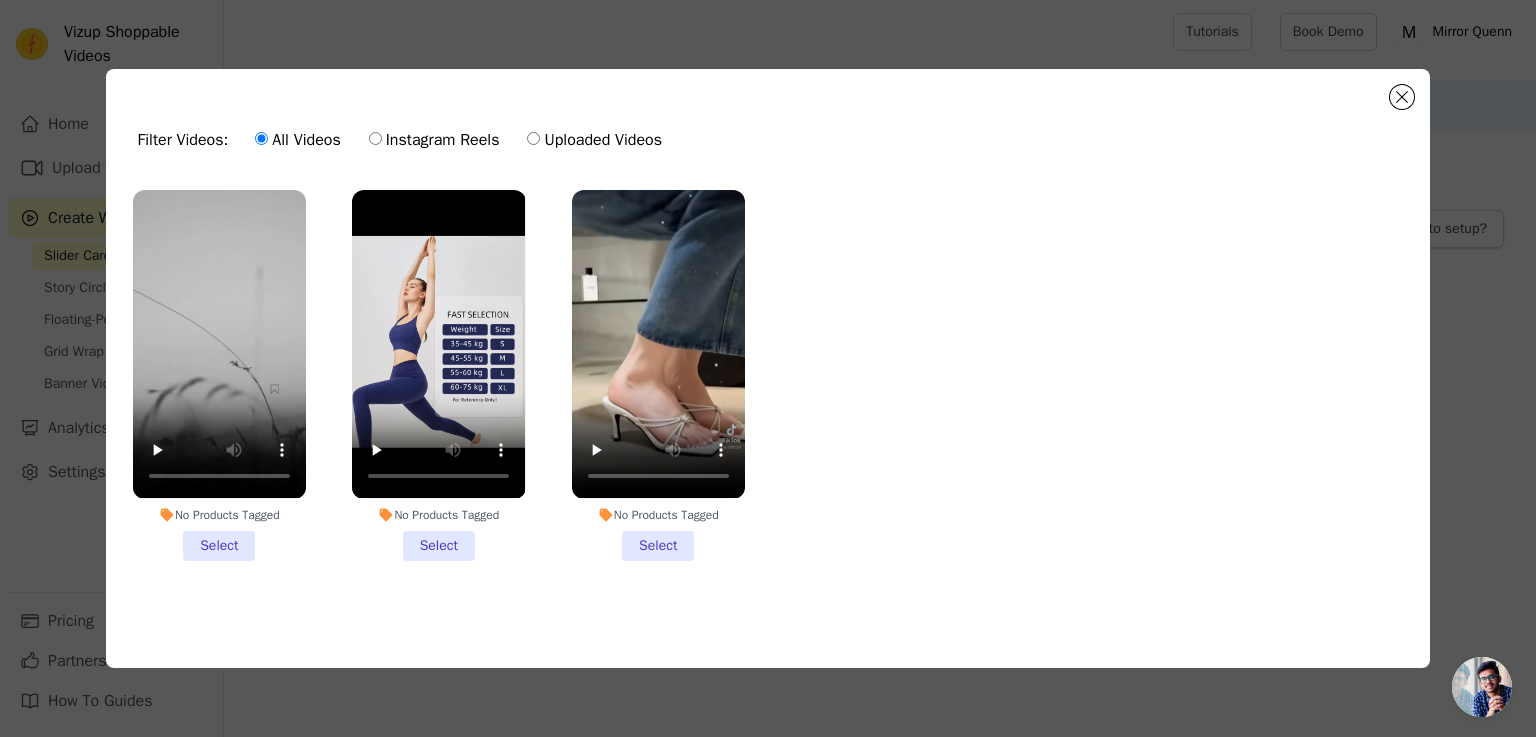 click on "Instagram Reels" at bounding box center (434, 140) 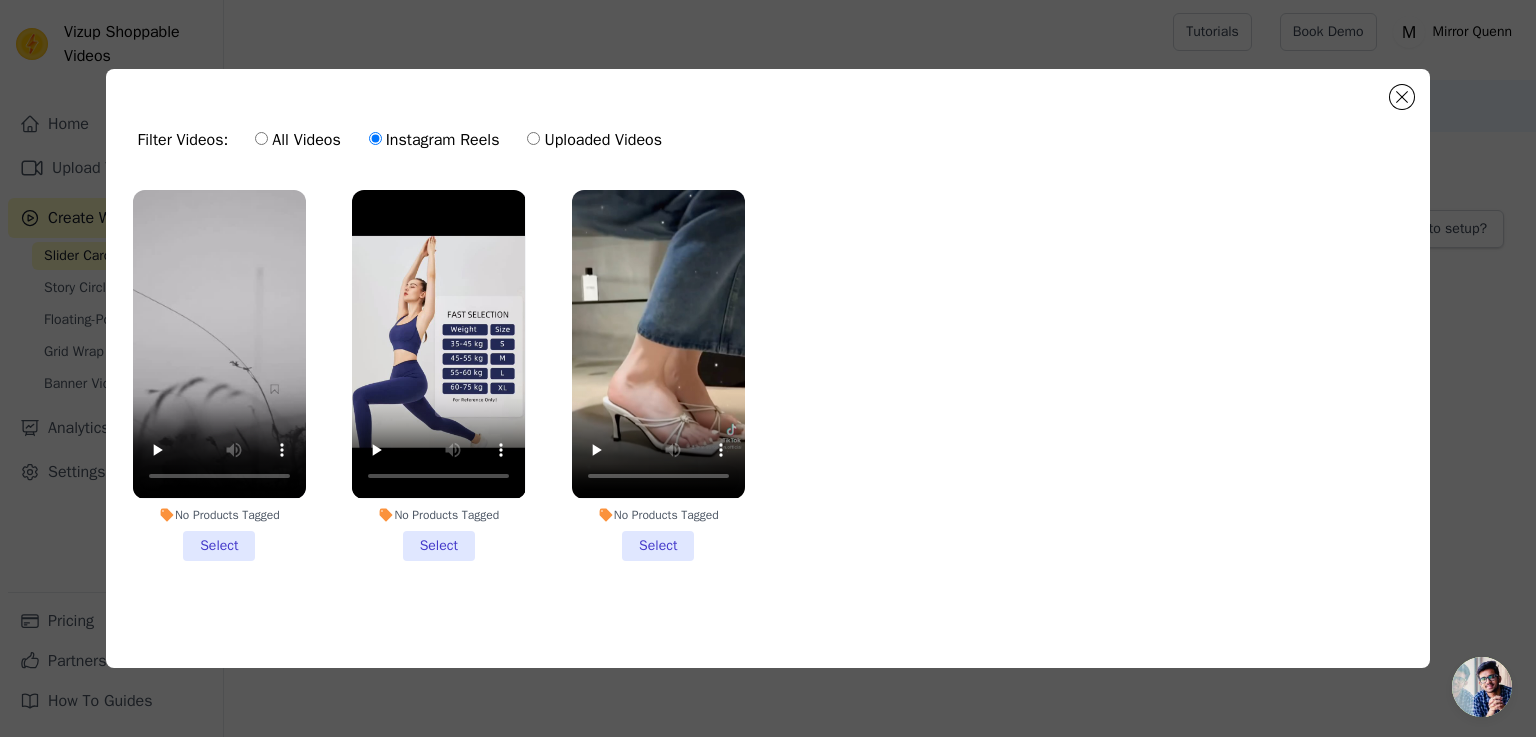click on "All Videos" at bounding box center (297, 140) 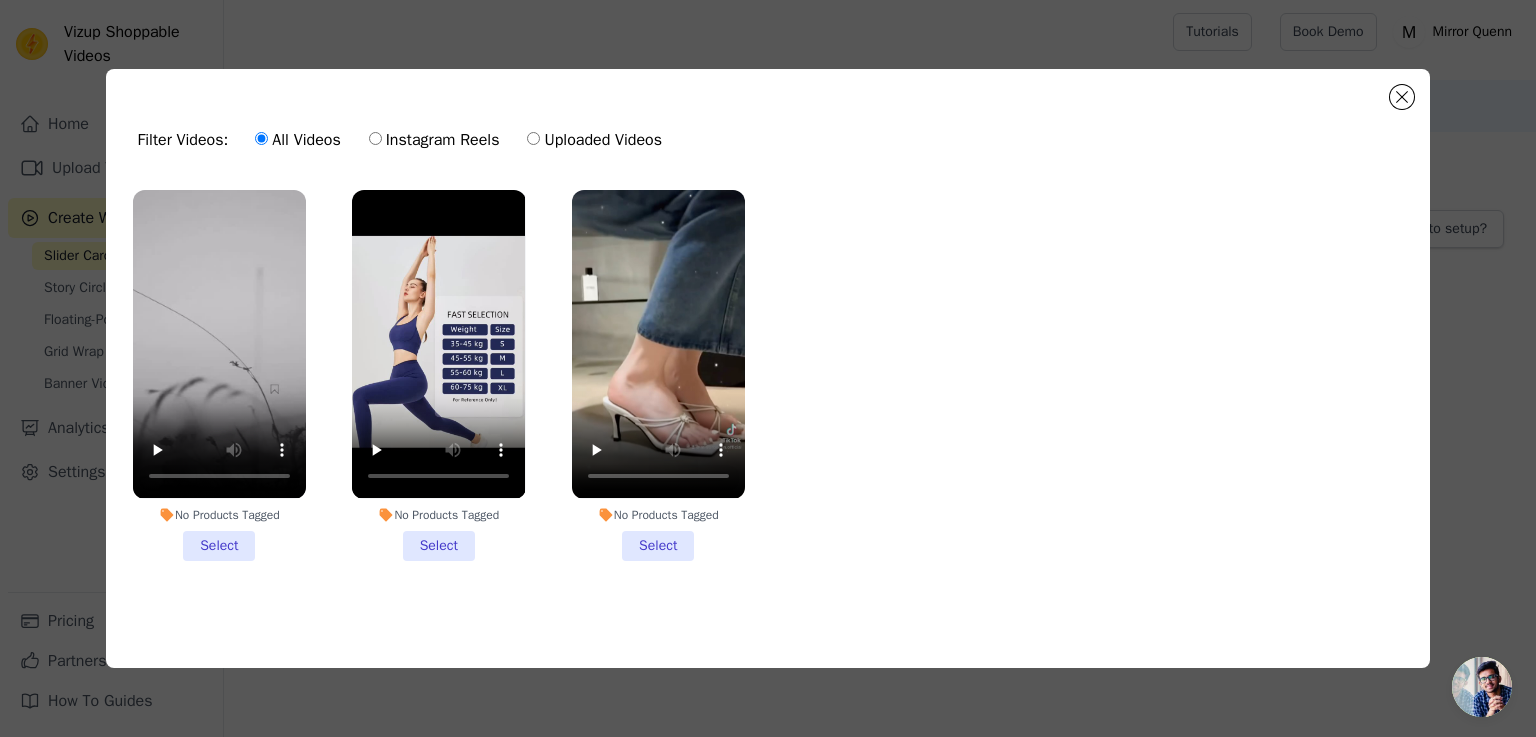 click on "No Products Tagged     Select" at bounding box center (219, 375) 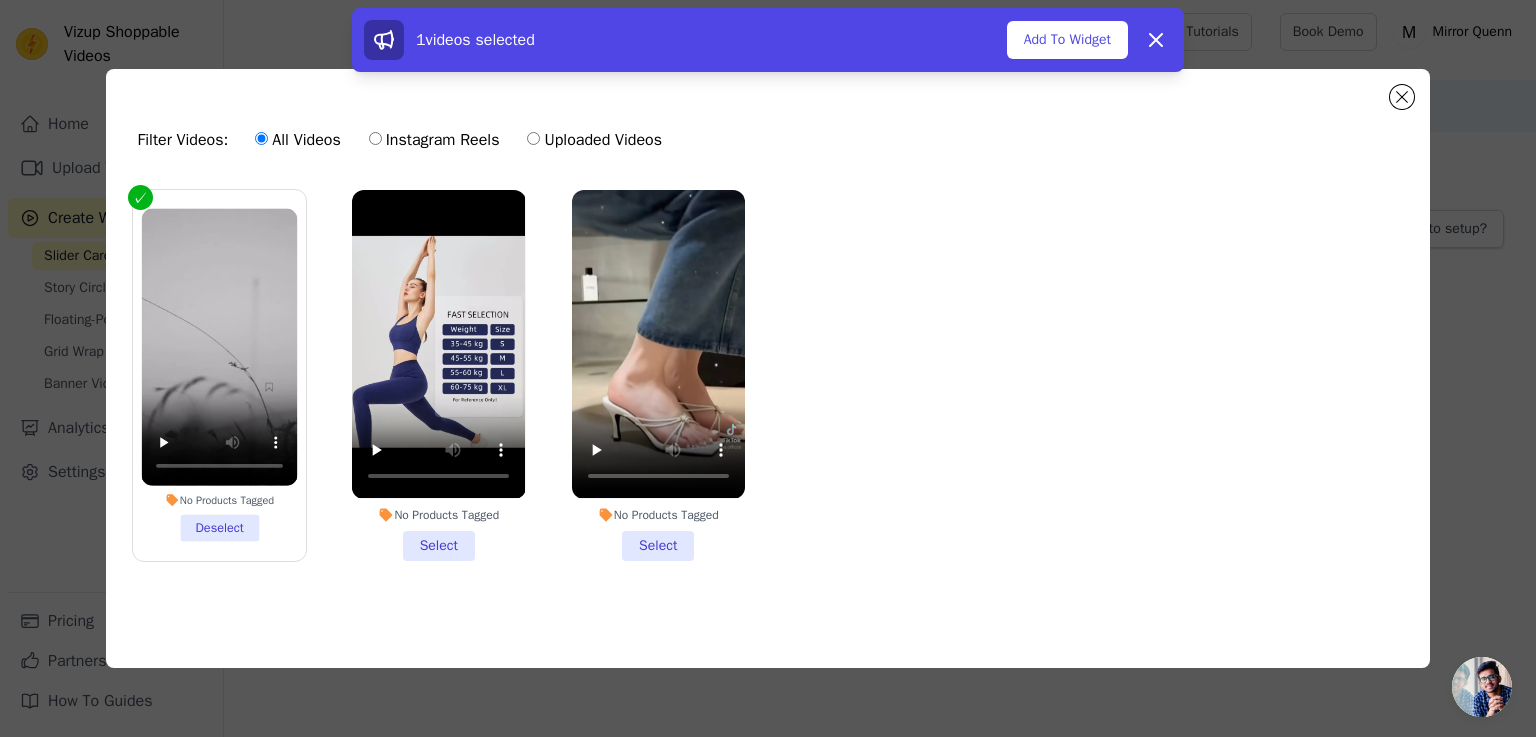 click on "No Products Tagged     Select" at bounding box center [438, 375] 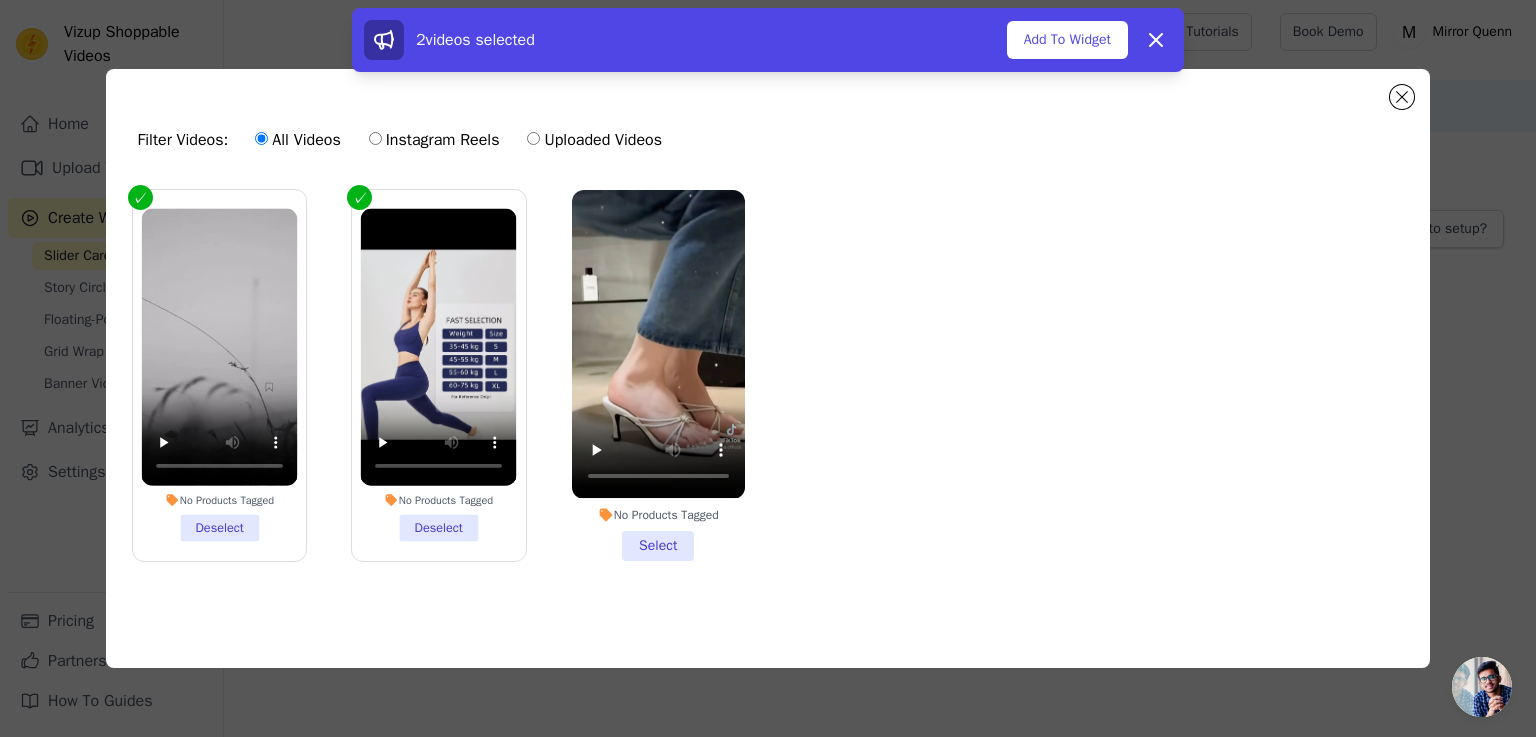 click on "No Products Tagged     Select" at bounding box center (658, 375) 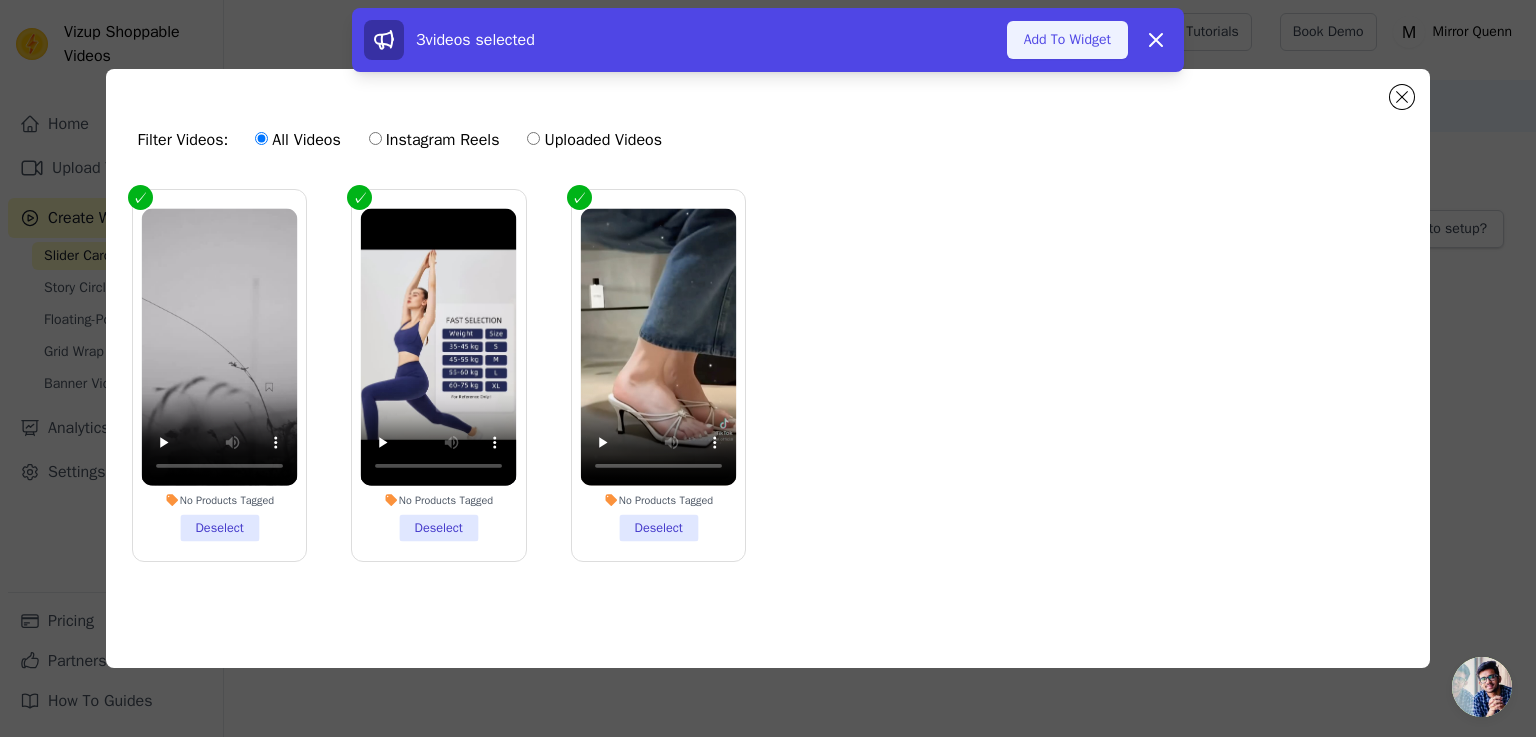 click on "Add To Widget" at bounding box center [1067, 40] 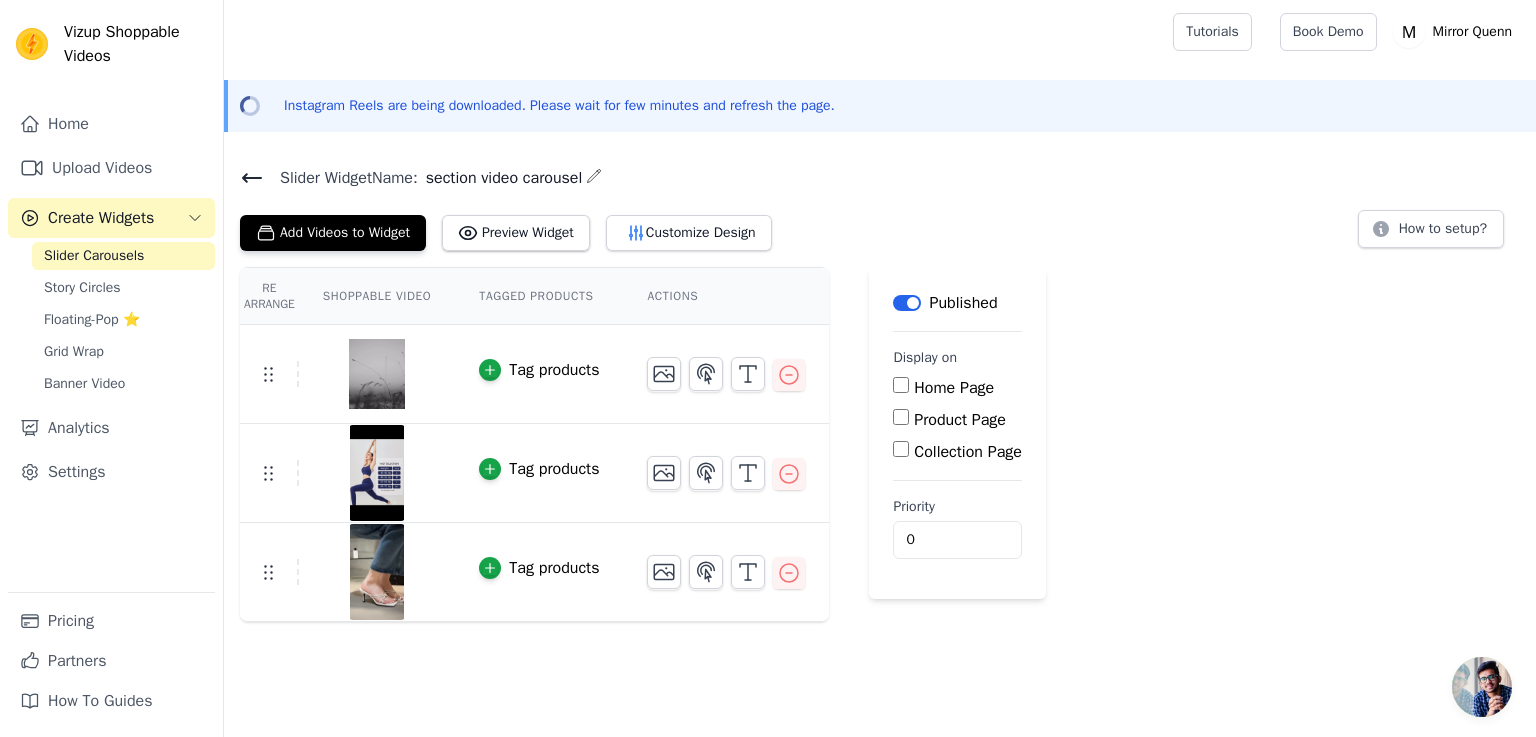 click on "Home Page" at bounding box center [954, 388] 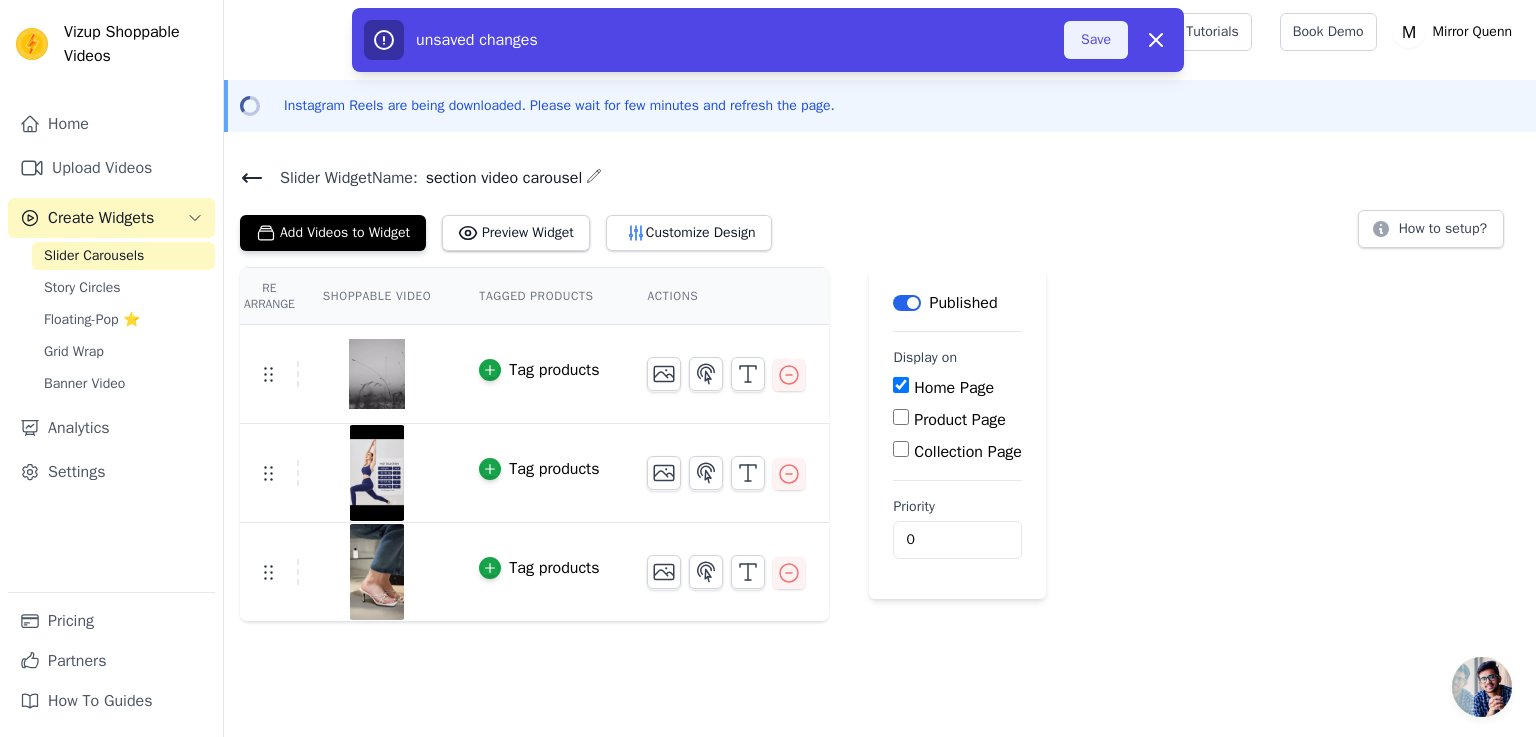 click on "Save" at bounding box center (1096, 40) 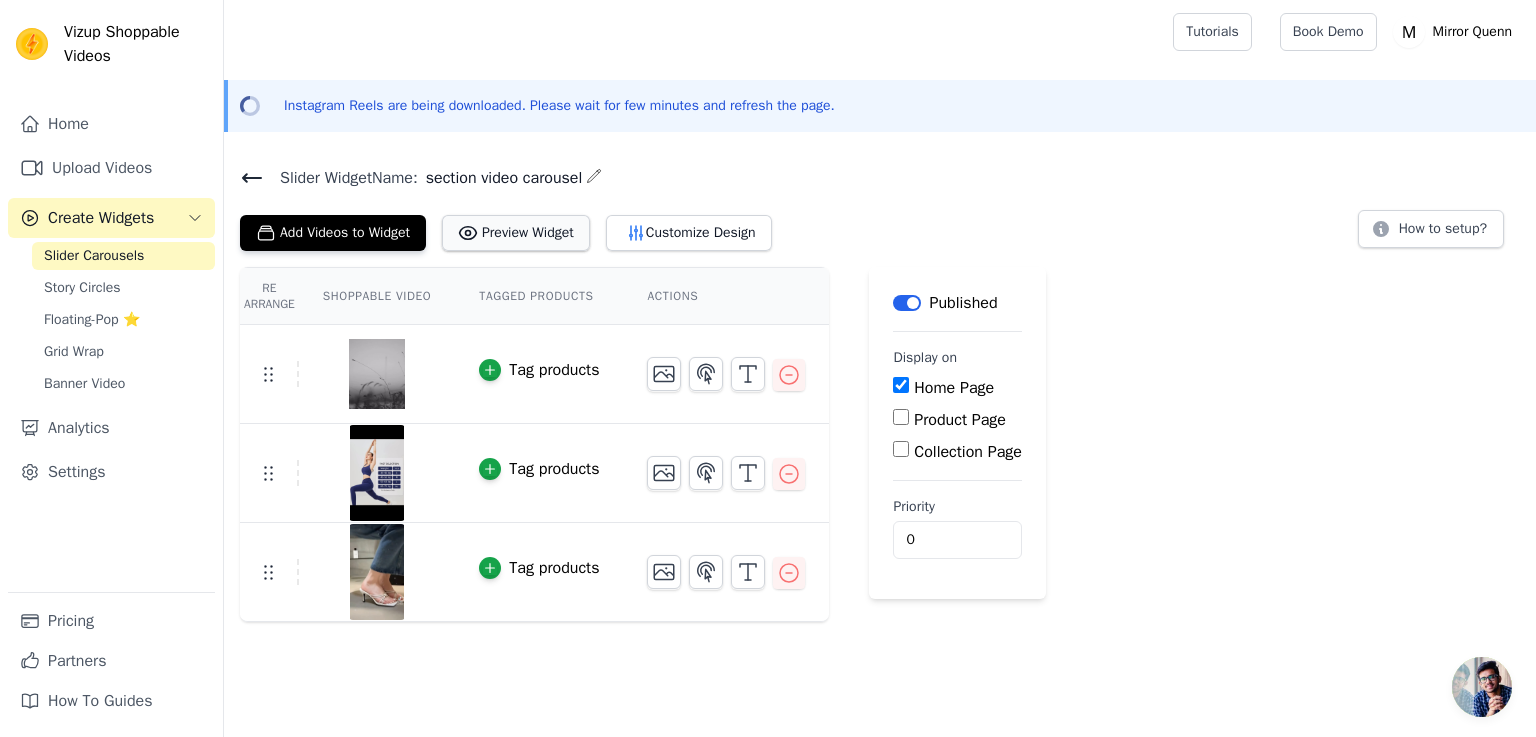 click on "Preview Widget" at bounding box center [516, 233] 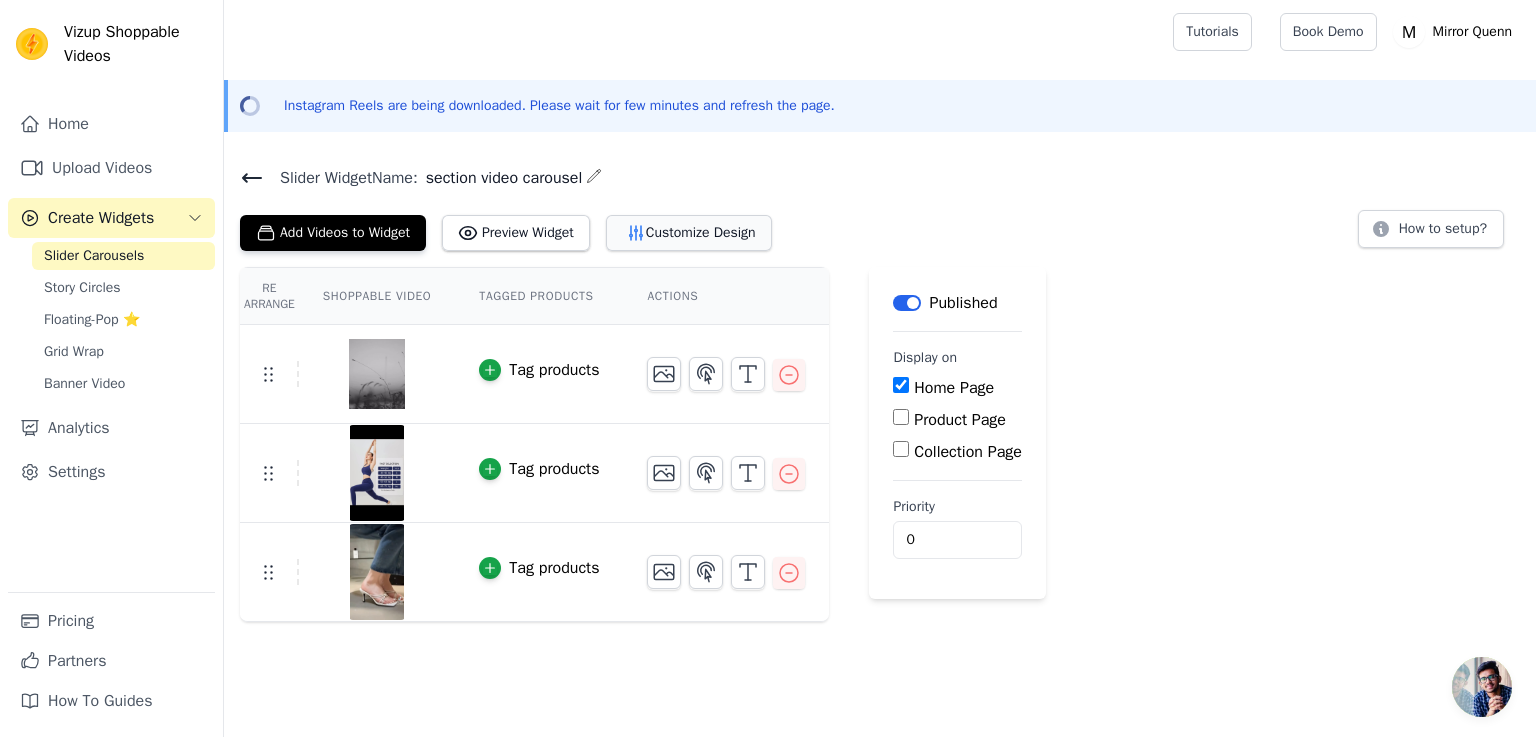 click on "Customize Design" at bounding box center [689, 233] 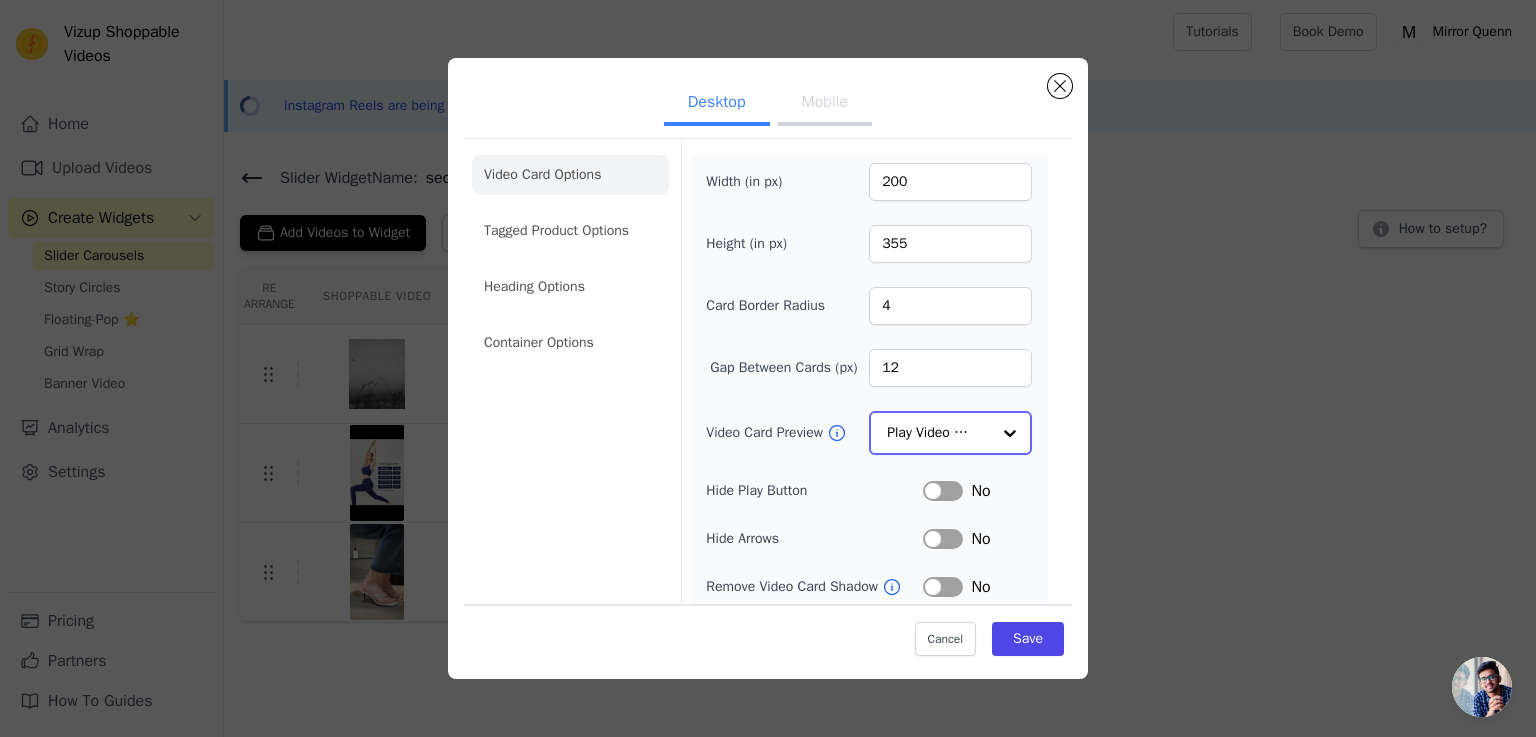 click on "Video Card Preview" 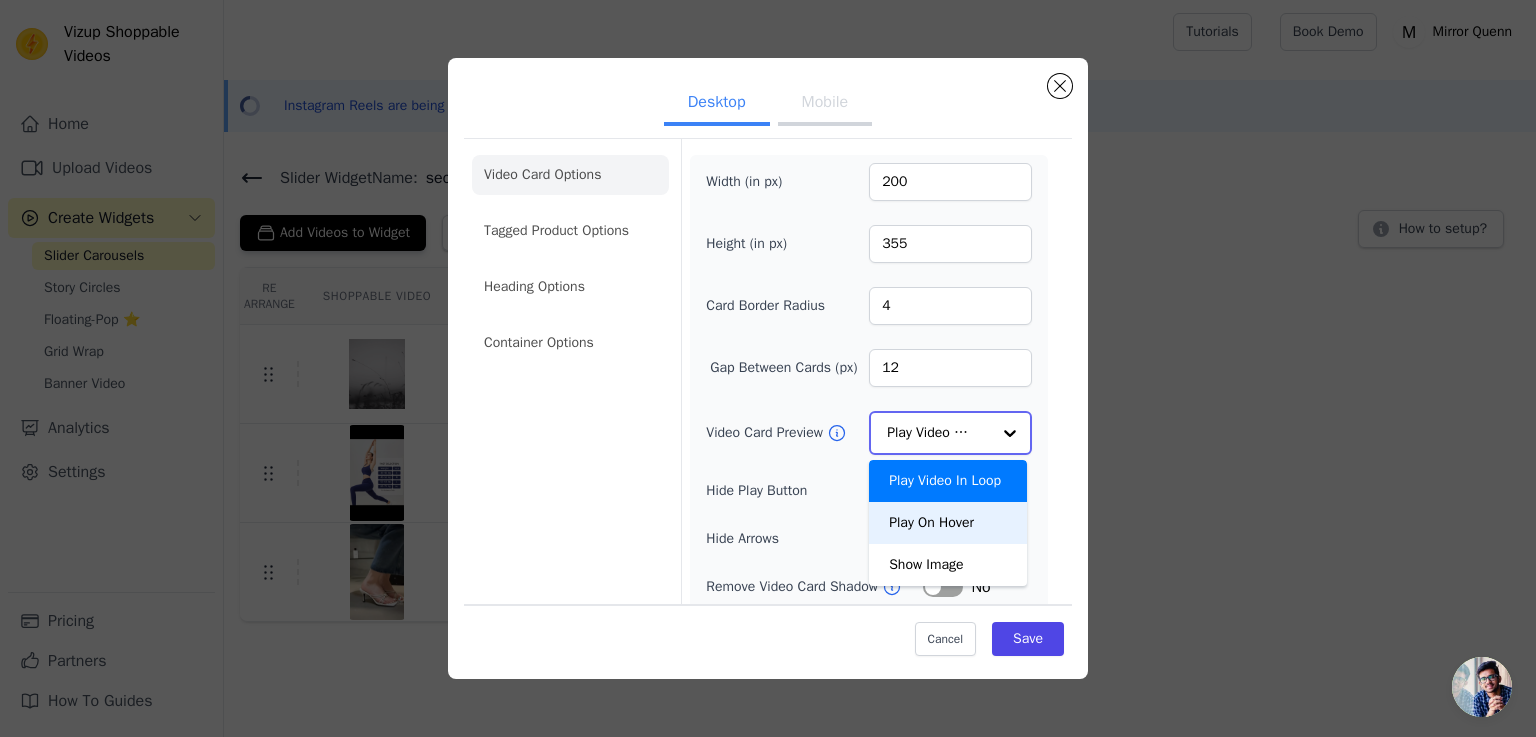 click on "Play On Hover" at bounding box center (948, 523) 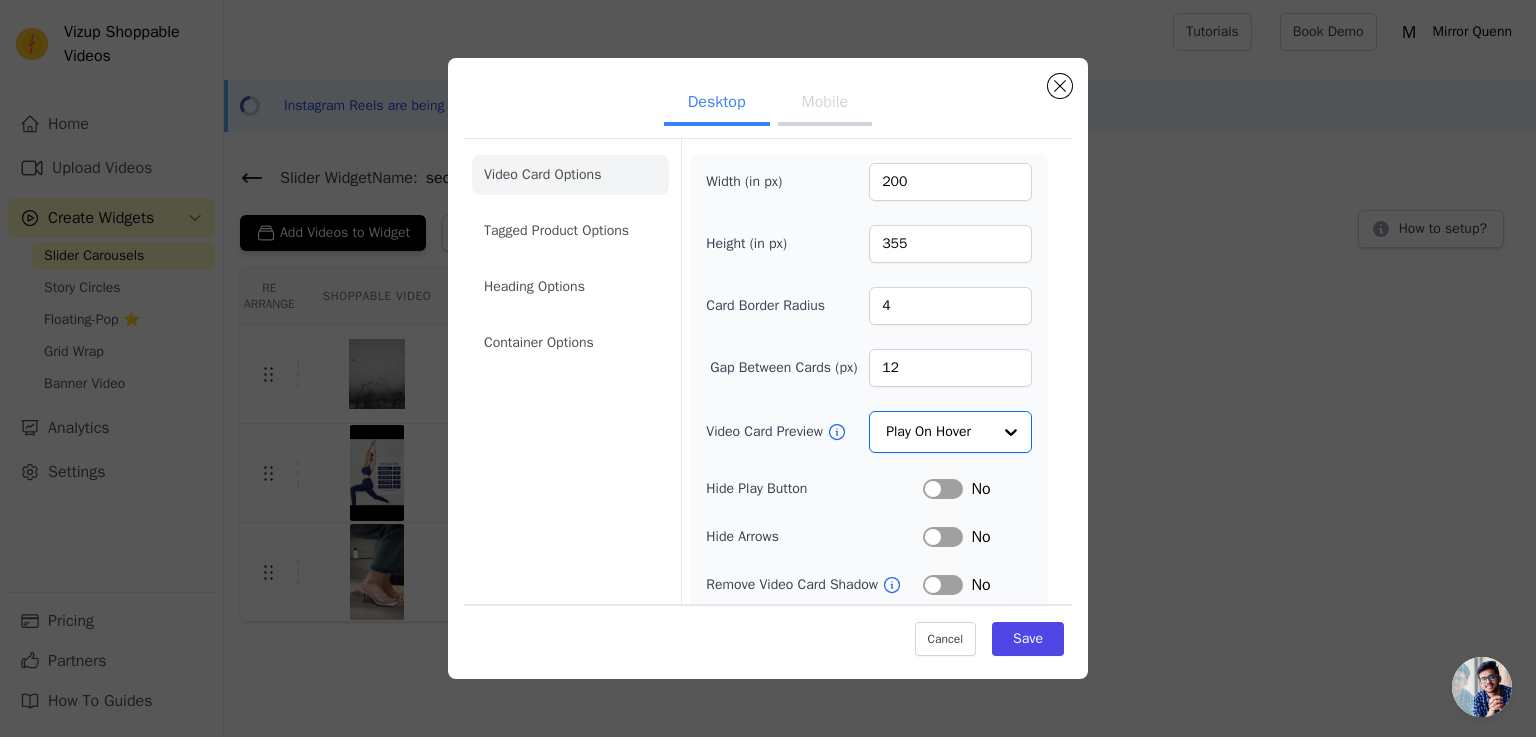click on "Label" at bounding box center (943, 489) 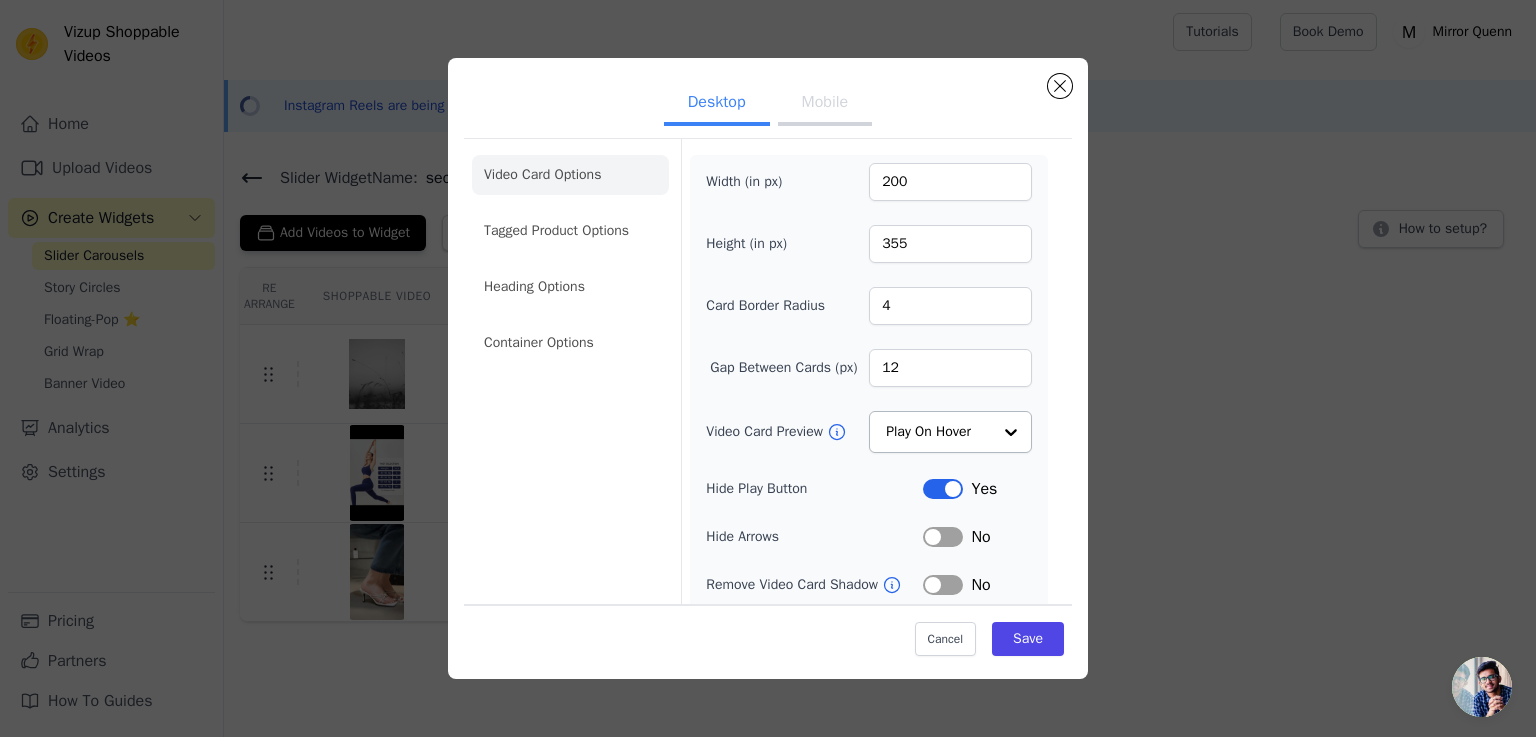 click on "Label" at bounding box center (943, 537) 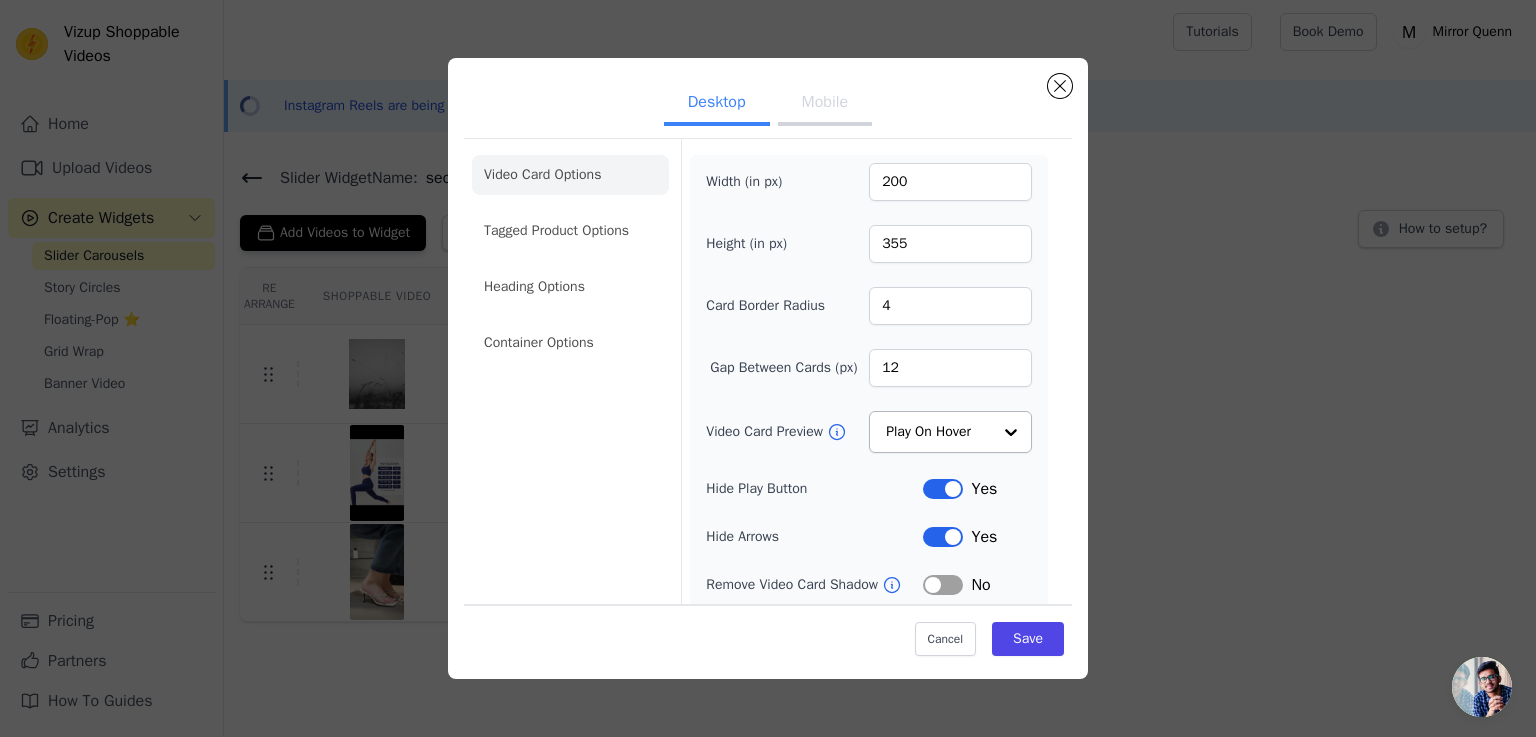 scroll, scrollTop: 150, scrollLeft: 0, axis: vertical 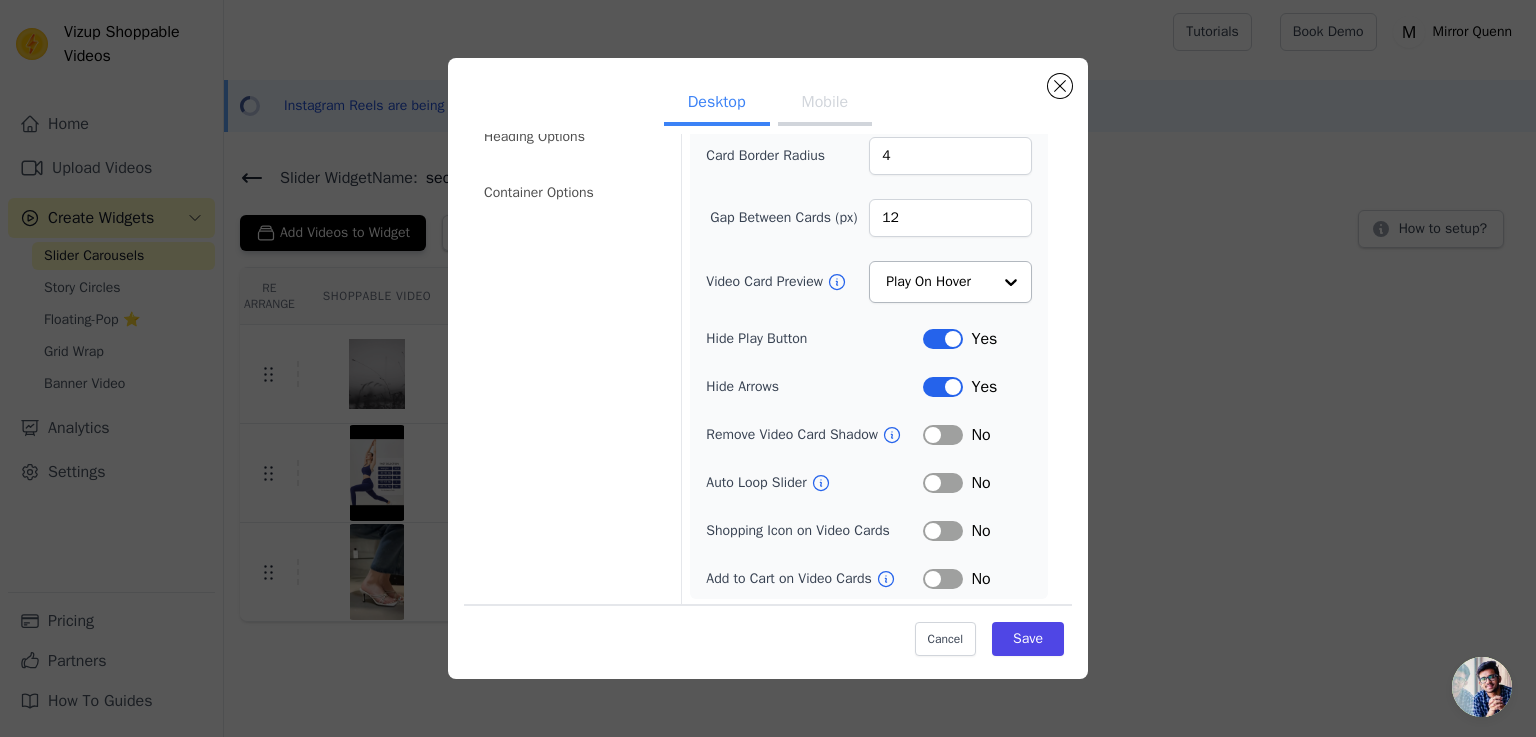 click on "Label" at bounding box center [943, 435] 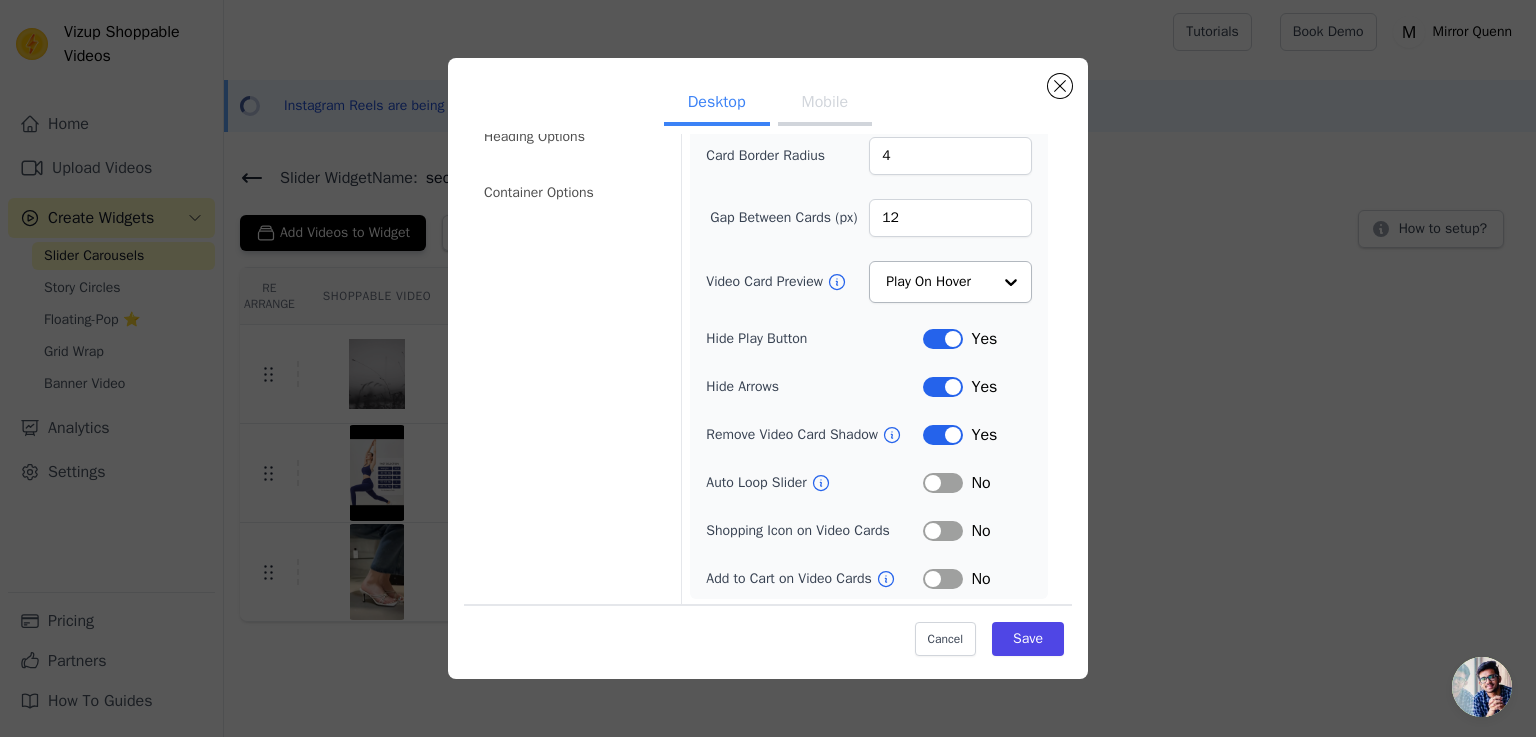 click on "No" at bounding box center (977, 483) 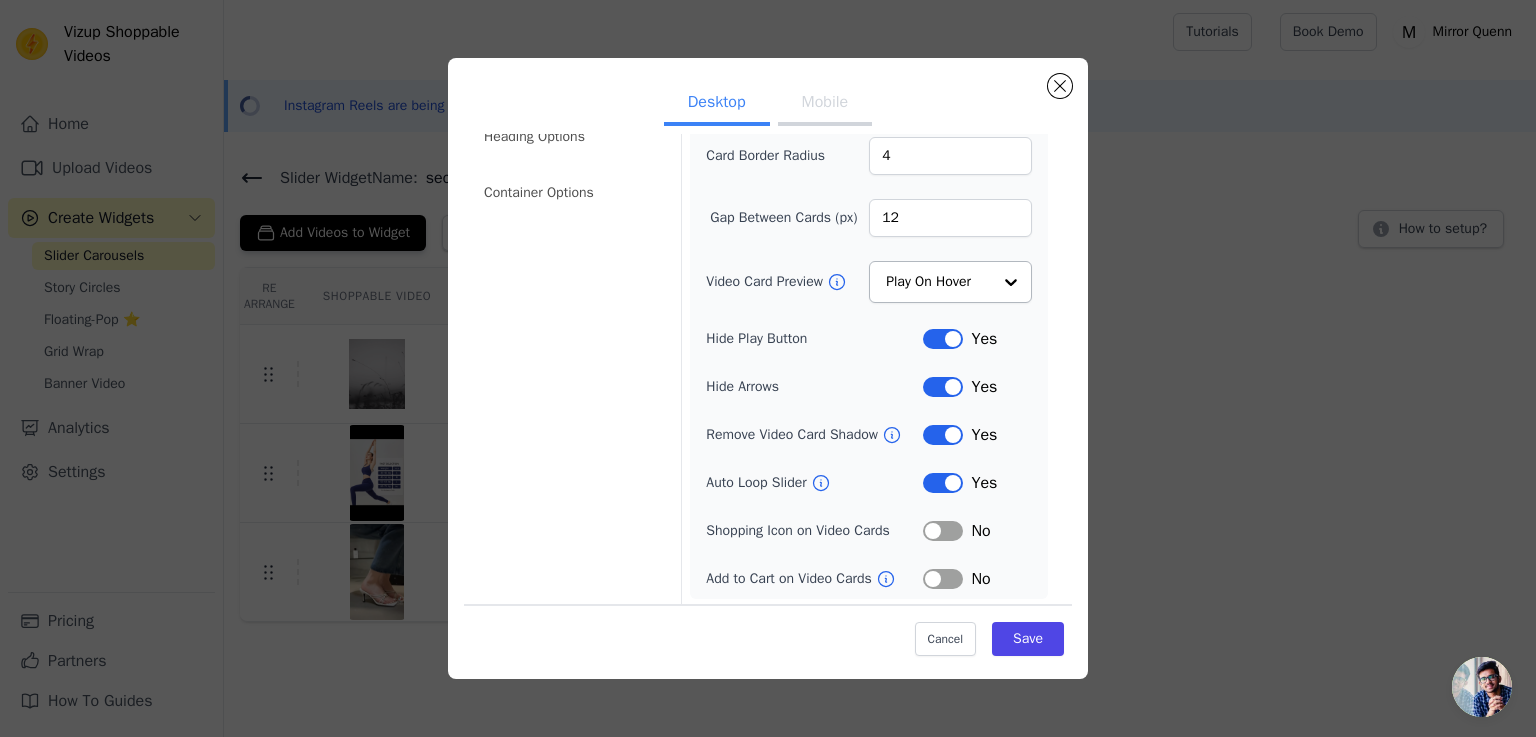 click on "Label" at bounding box center (943, 531) 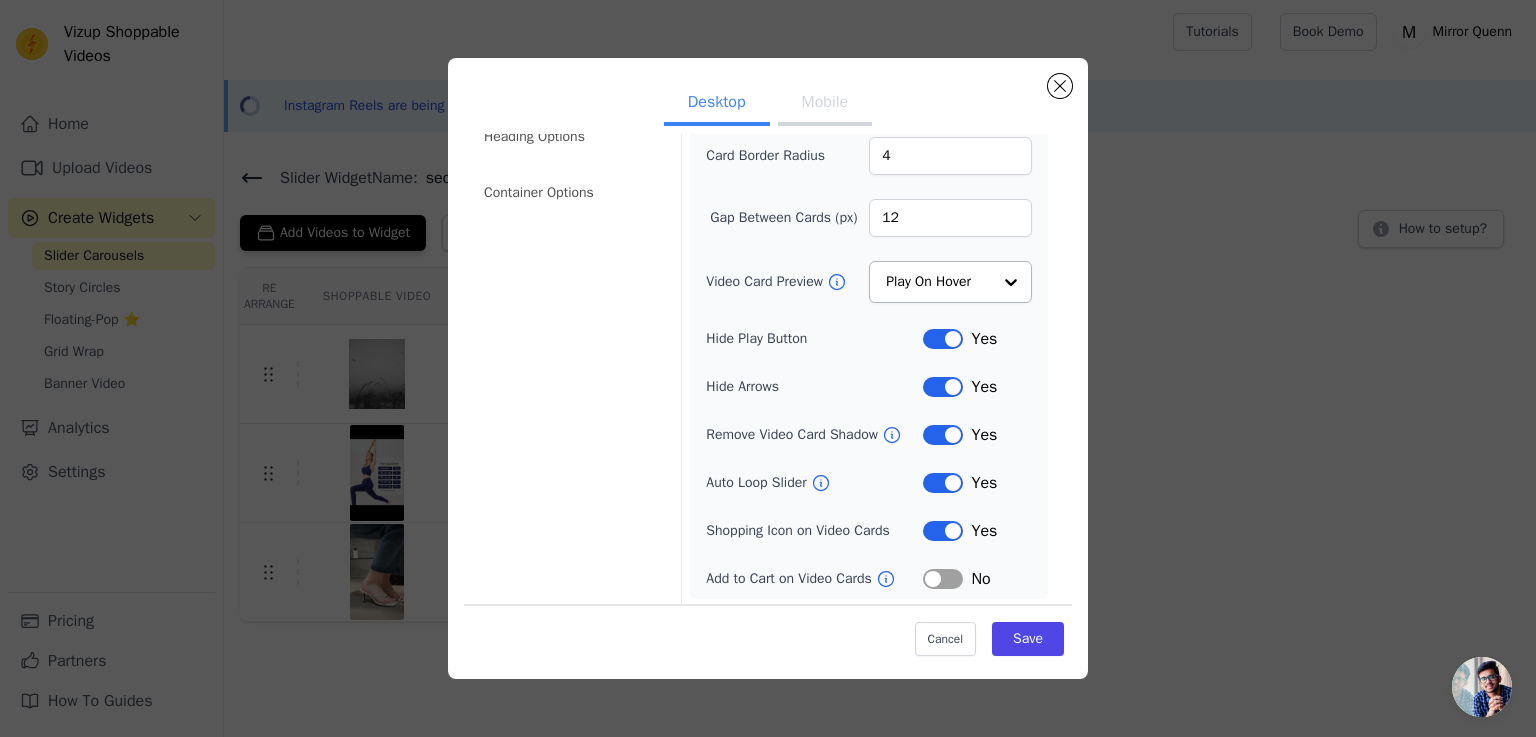 click on "Label" at bounding box center [943, 579] 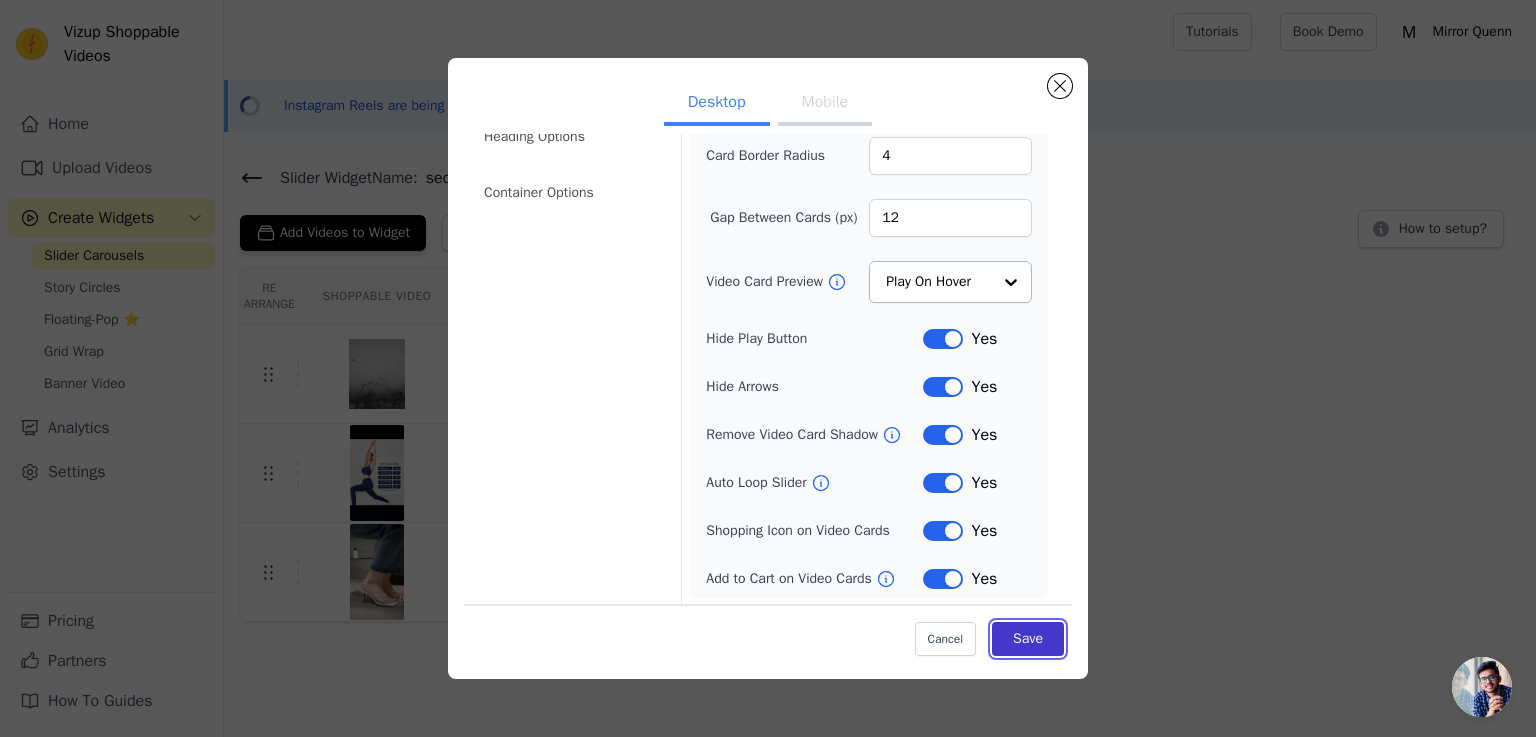 click on "Save" at bounding box center [1028, 638] 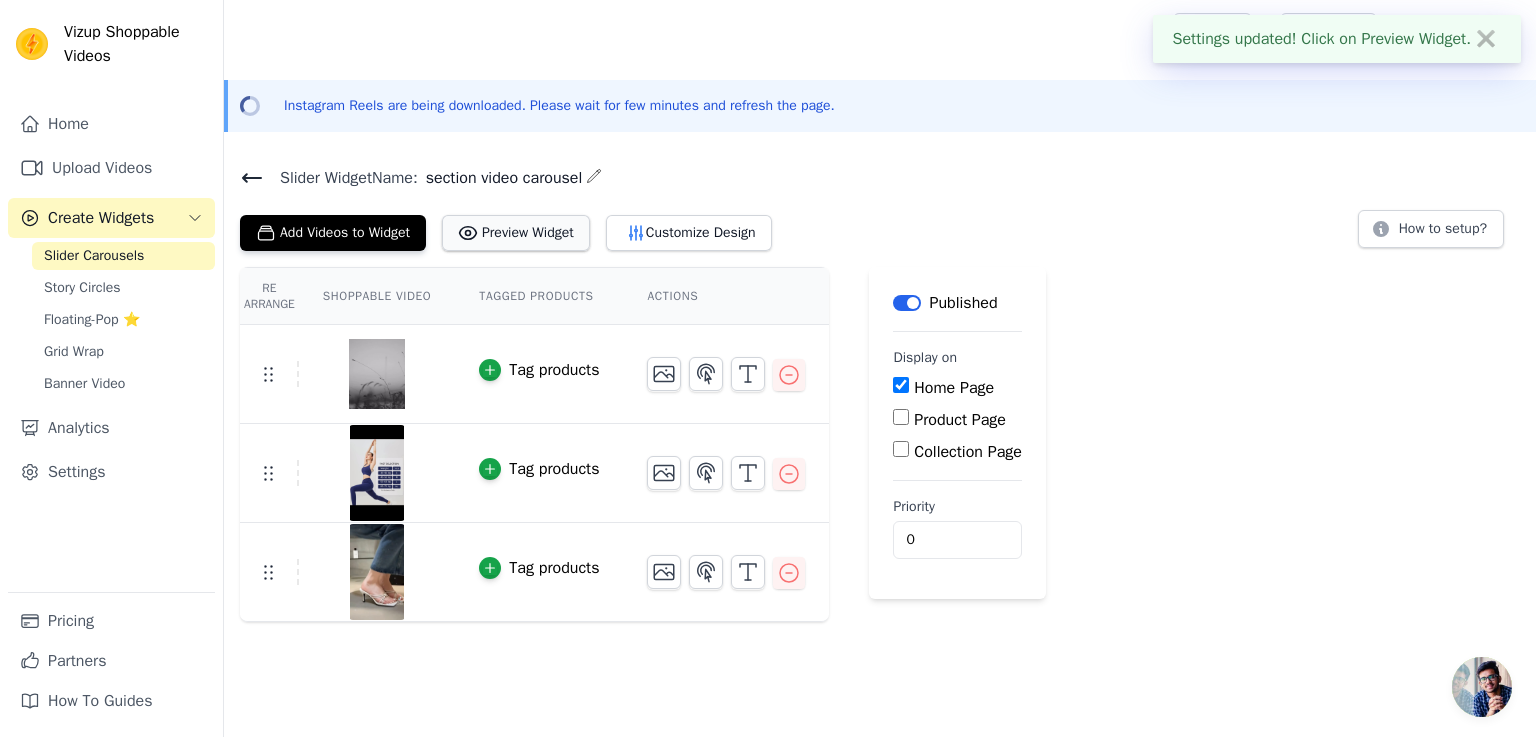 click on "Preview Widget" at bounding box center (516, 233) 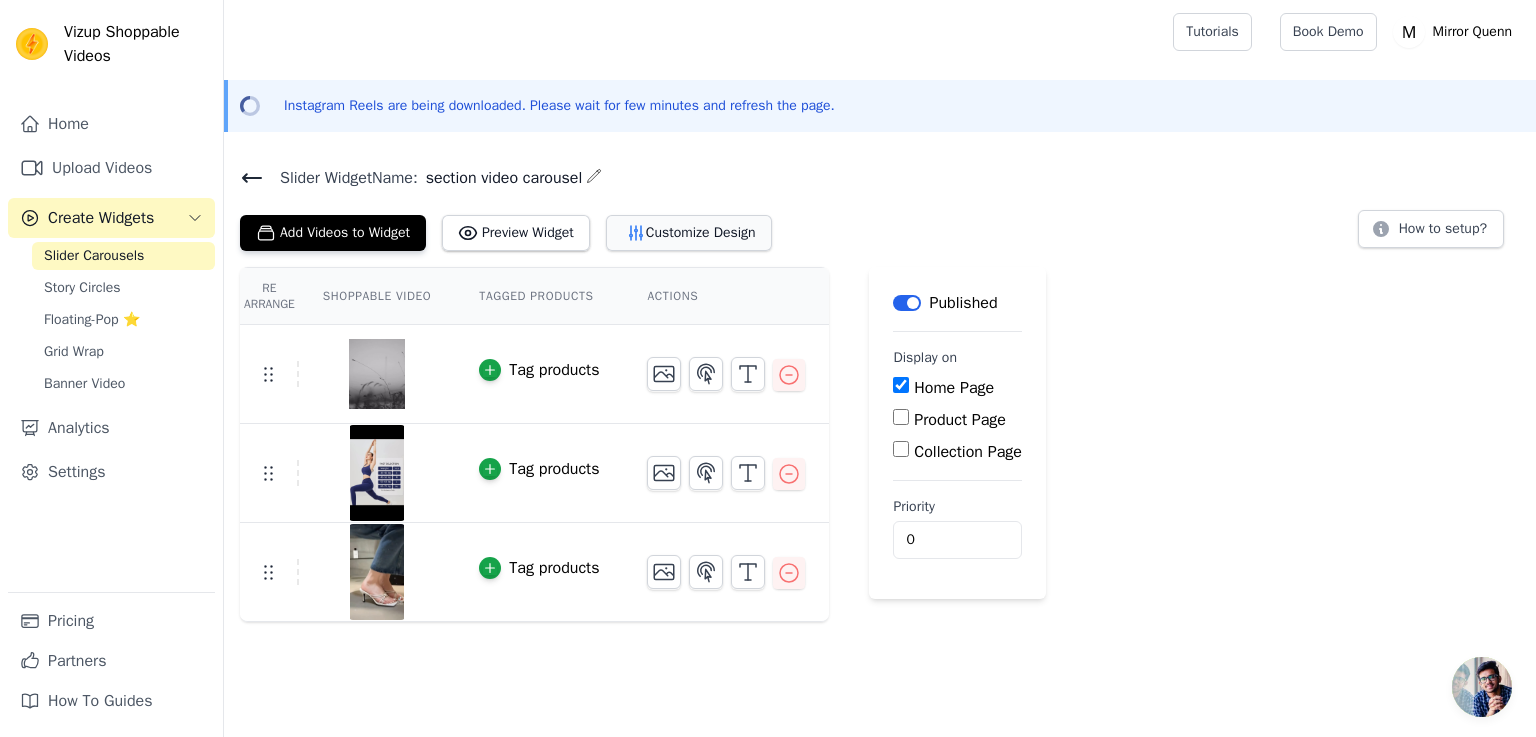 click on "Customize Design" at bounding box center (689, 233) 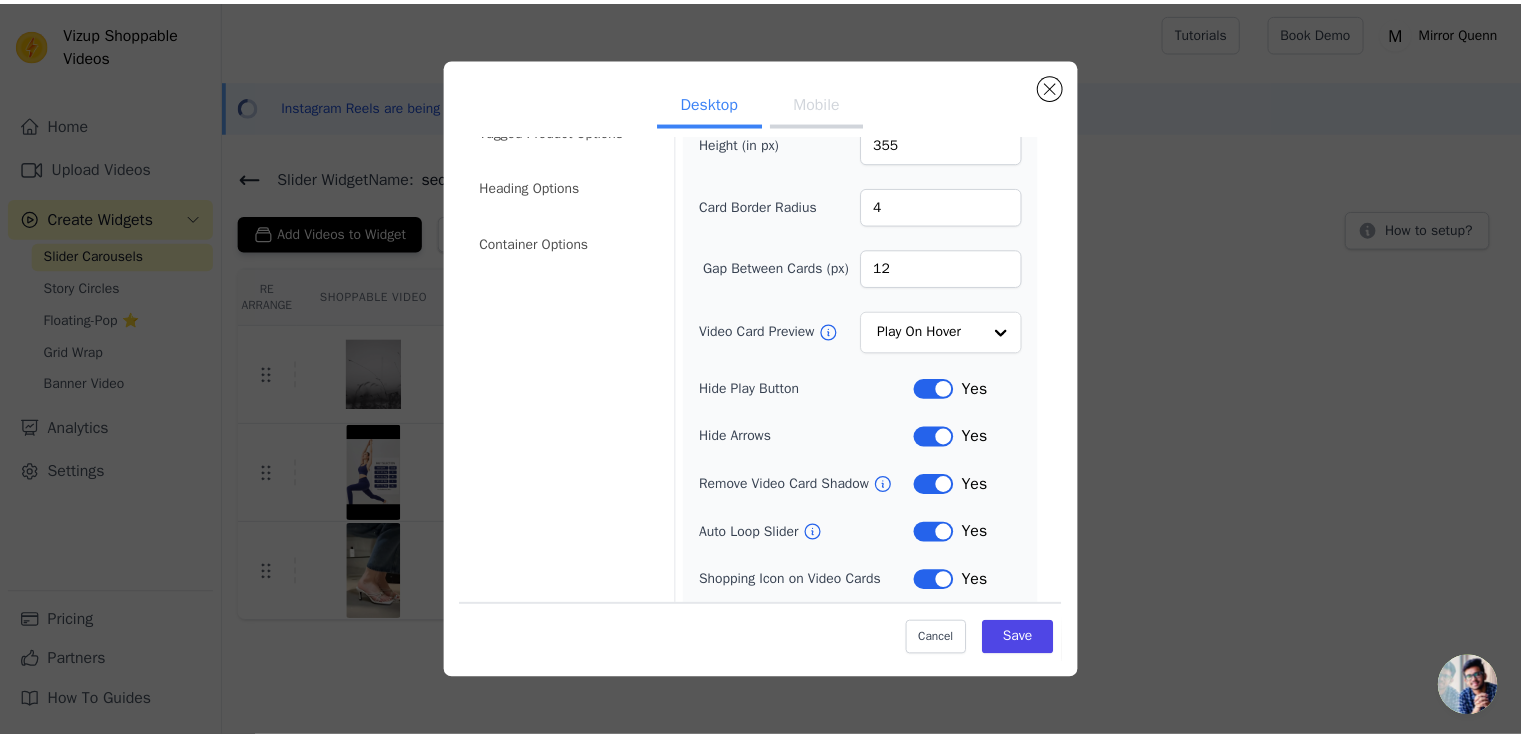 scroll, scrollTop: 150, scrollLeft: 0, axis: vertical 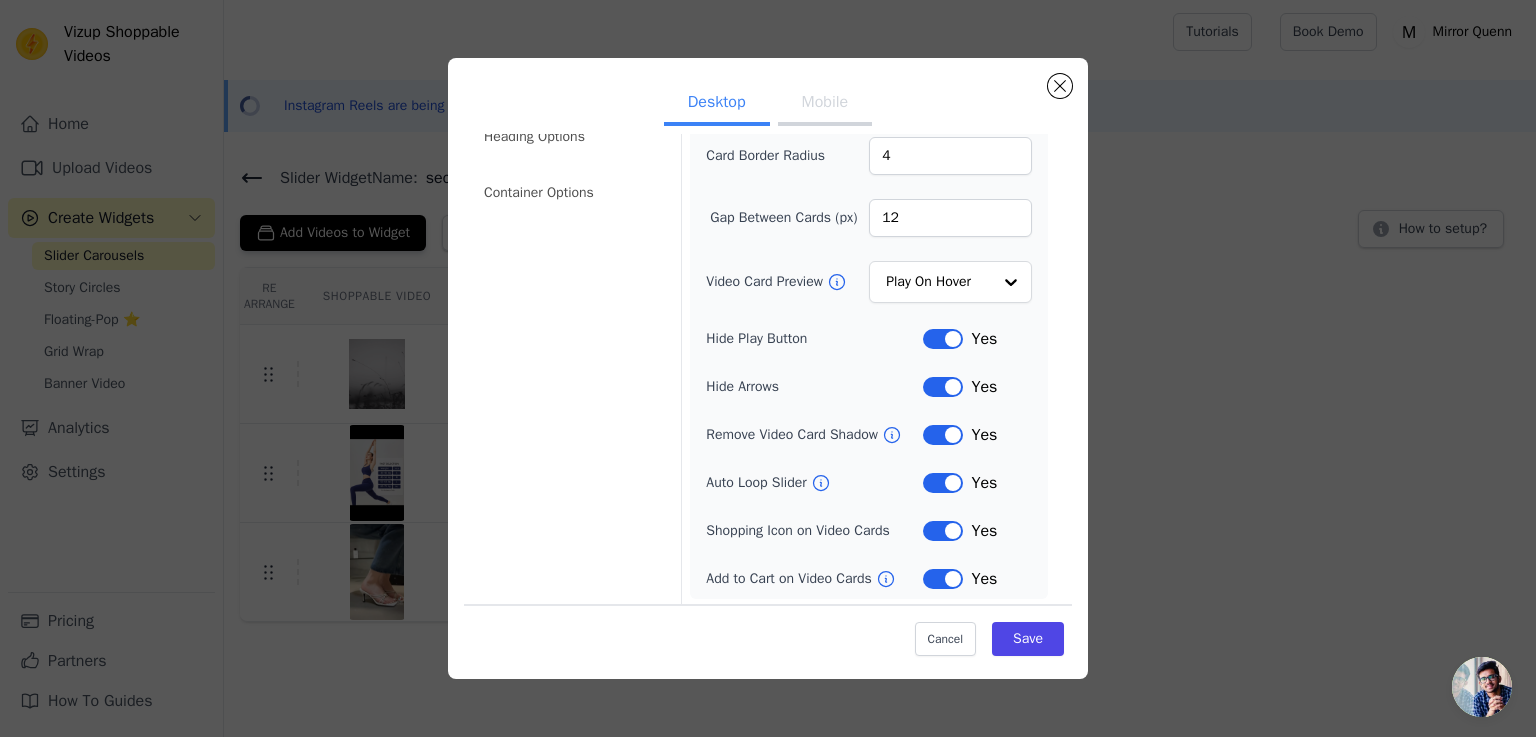 click on "Label" at bounding box center [943, 483] 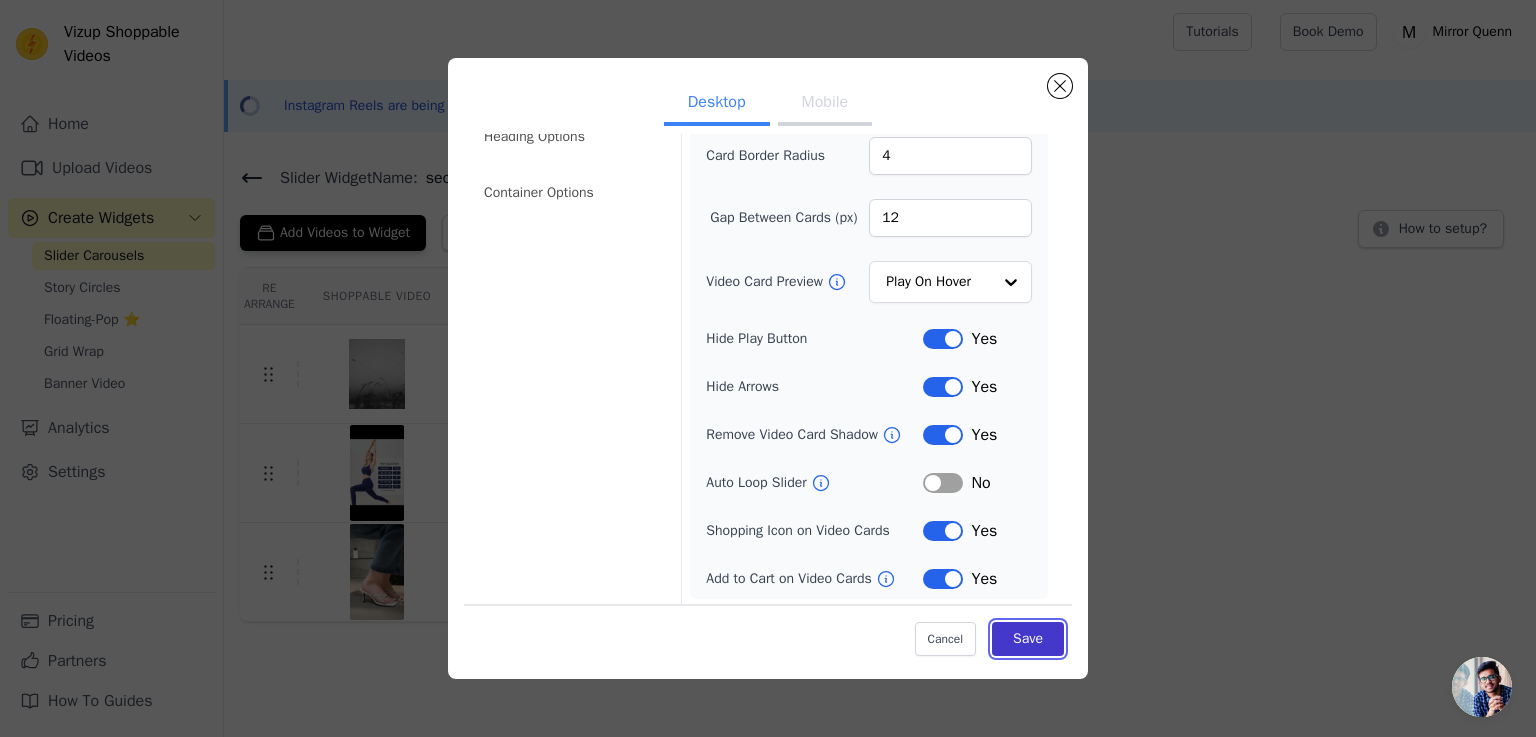 click on "Save" at bounding box center (1028, 638) 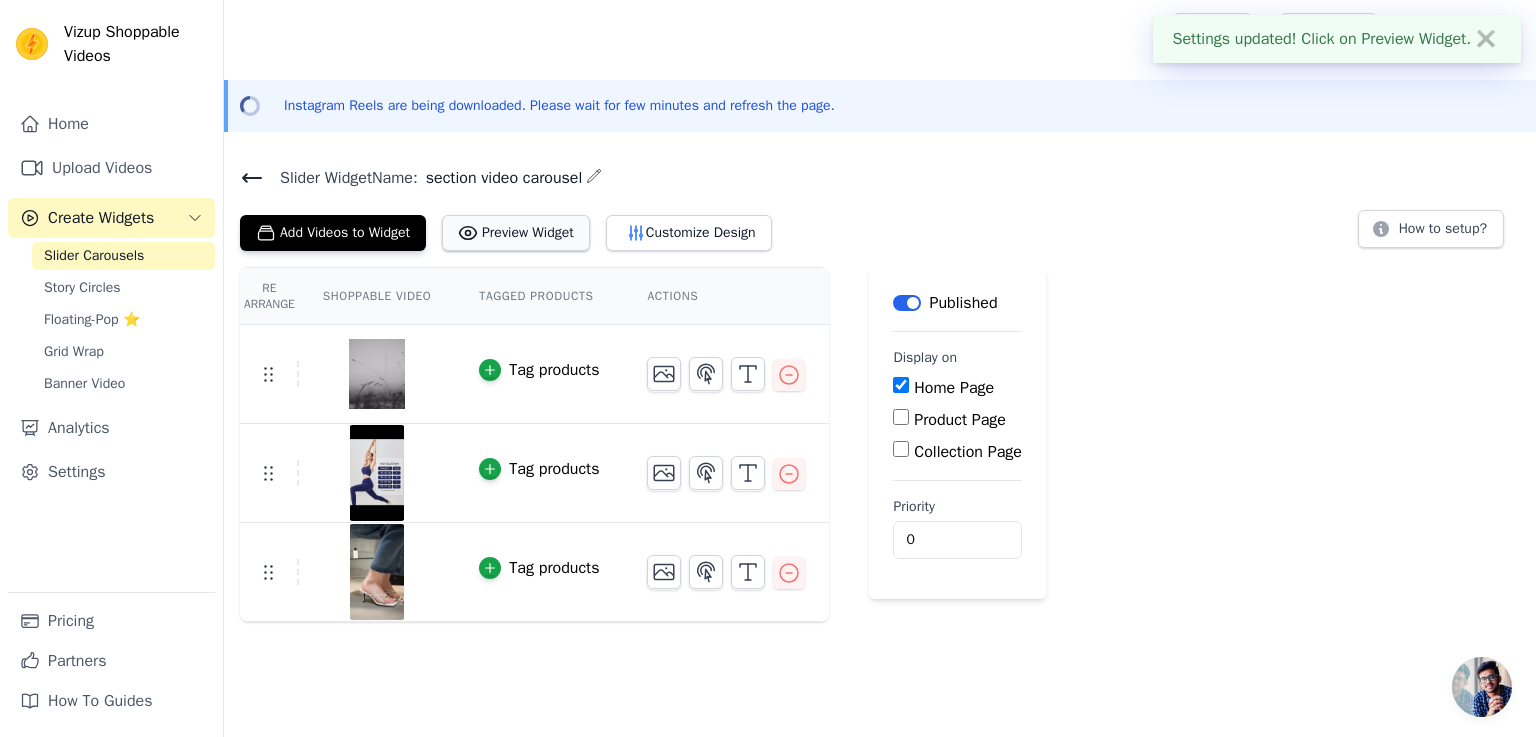 click on "Preview Widget" at bounding box center (516, 233) 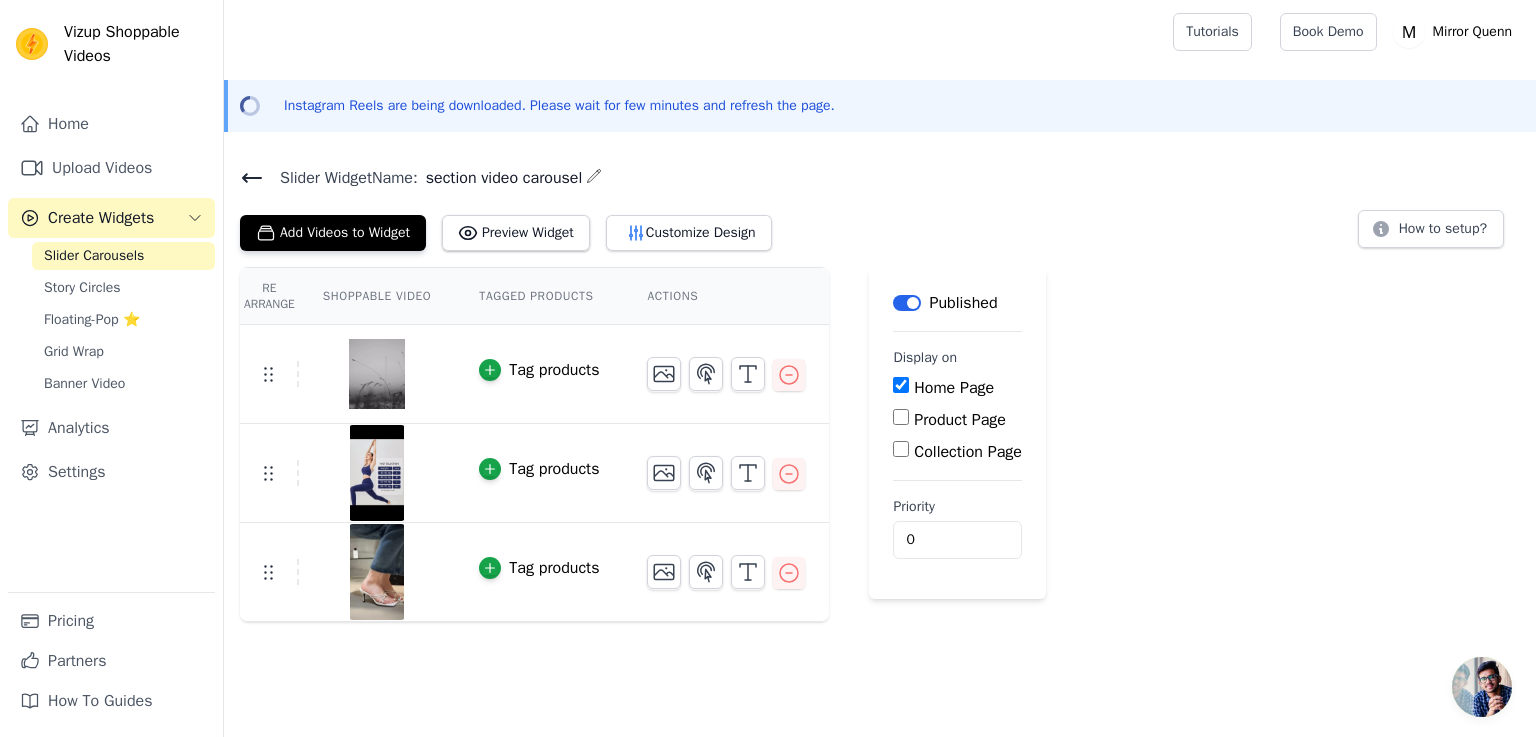 click on "Create Widgets" at bounding box center (111, 218) 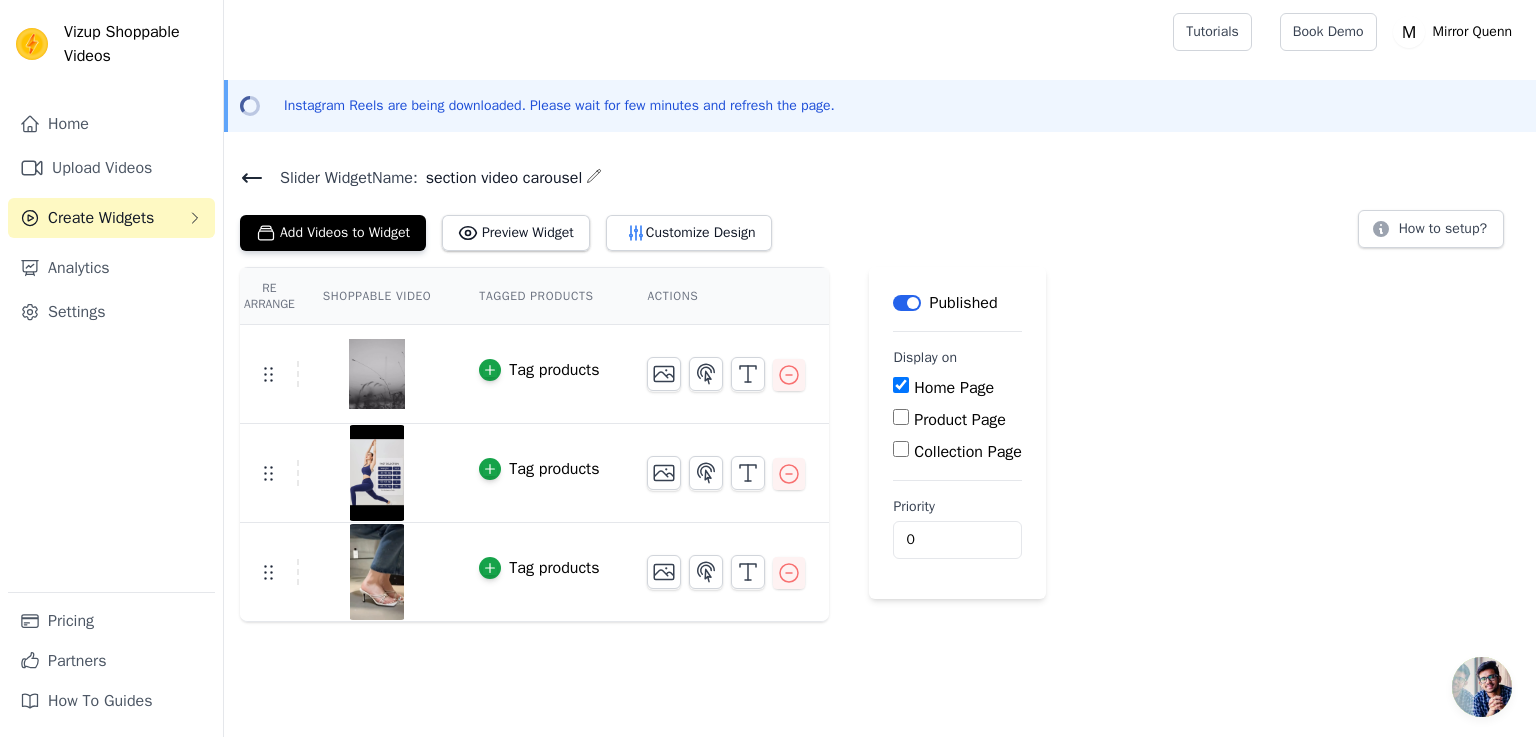click on "Create Widgets" at bounding box center [111, 218] 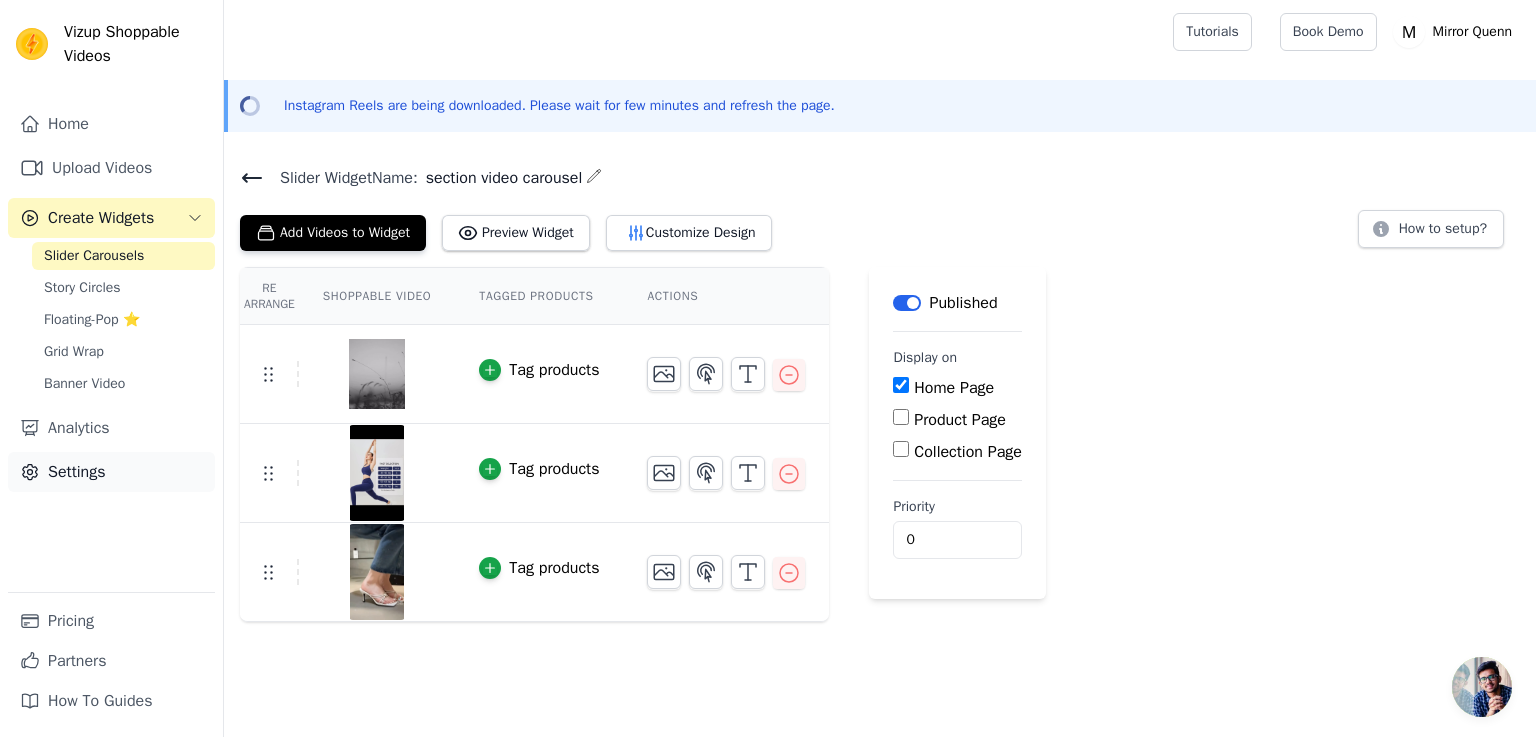 click on "Settings" at bounding box center (111, 472) 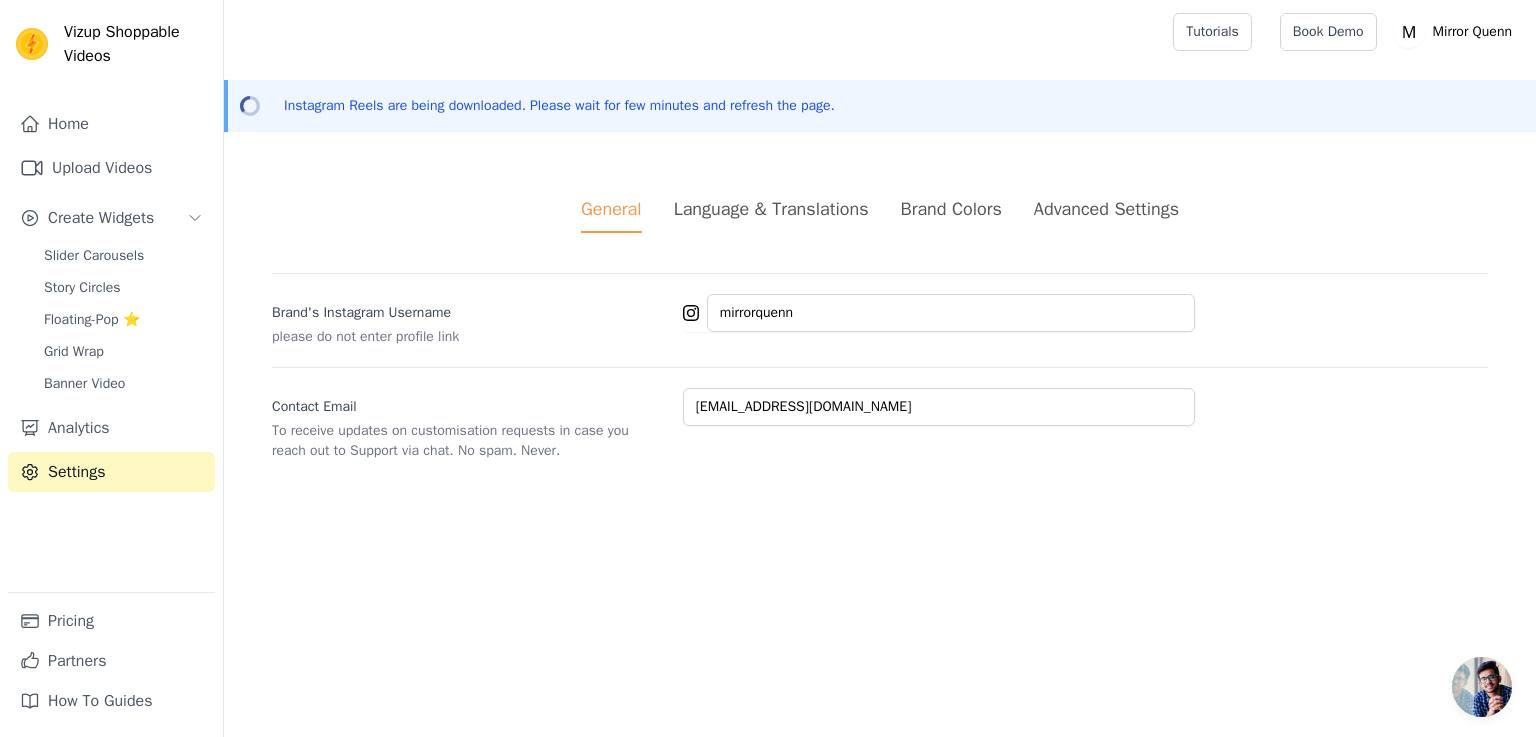 click on "Brand Colors" at bounding box center [951, 209] 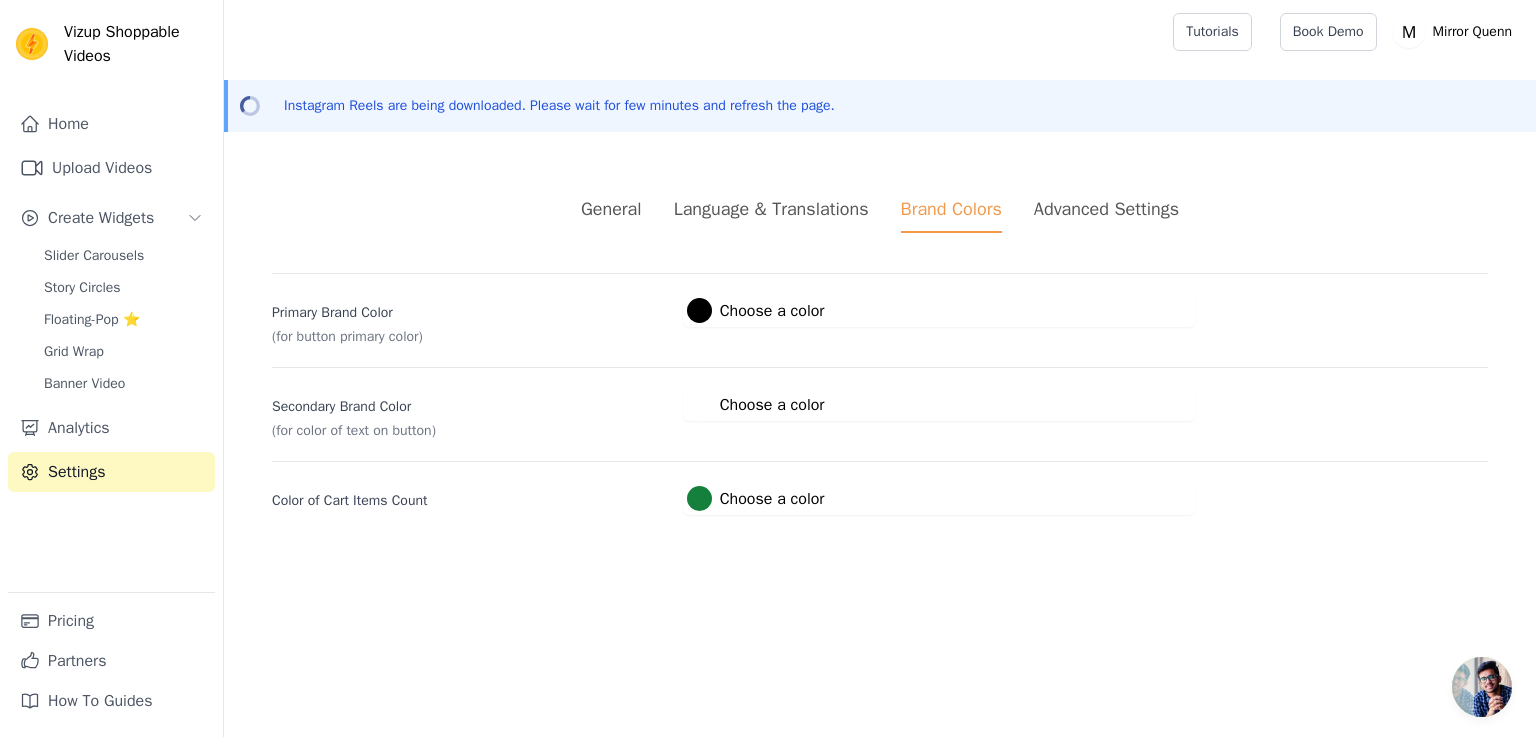 click at bounding box center (699, 498) 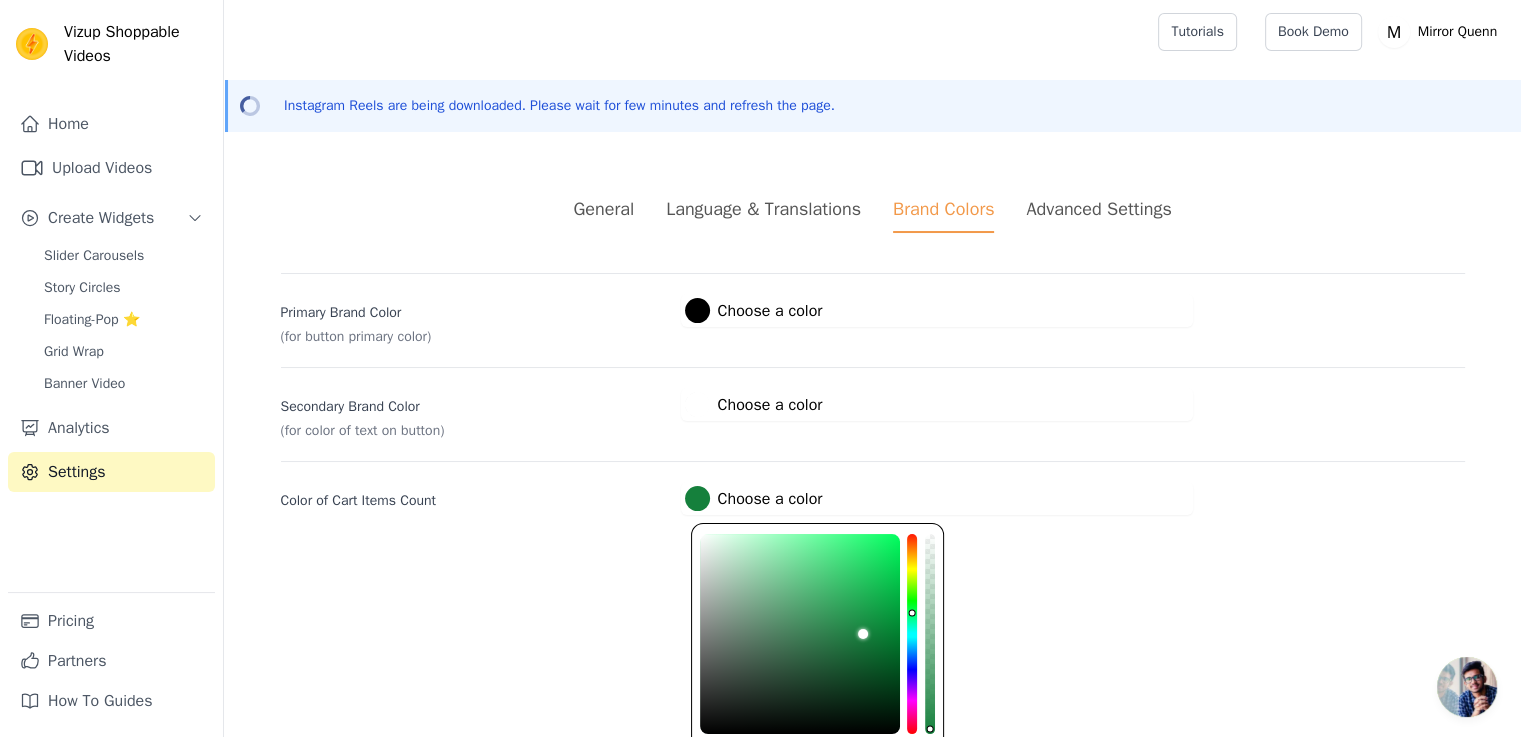 type on "#681480" 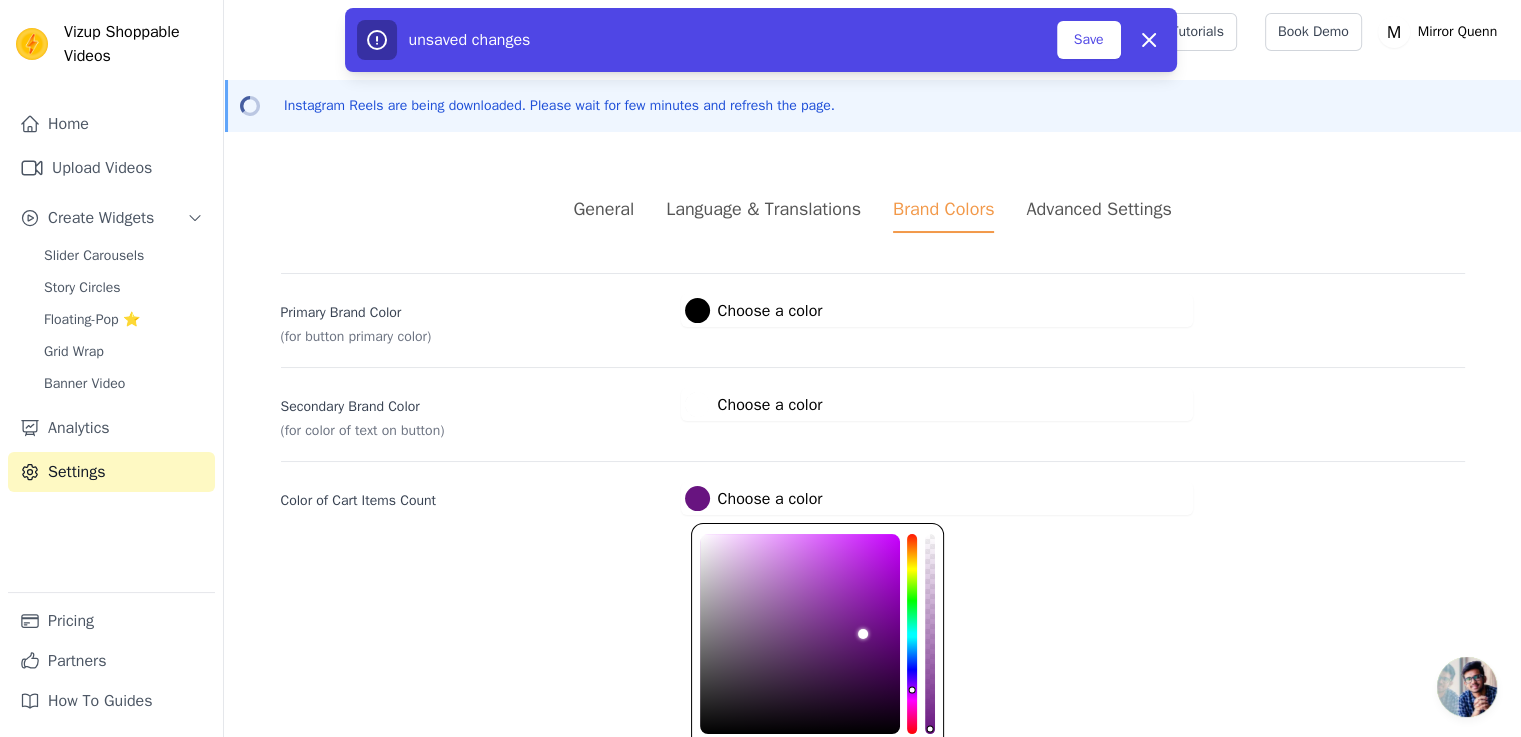 type on "#6c1480" 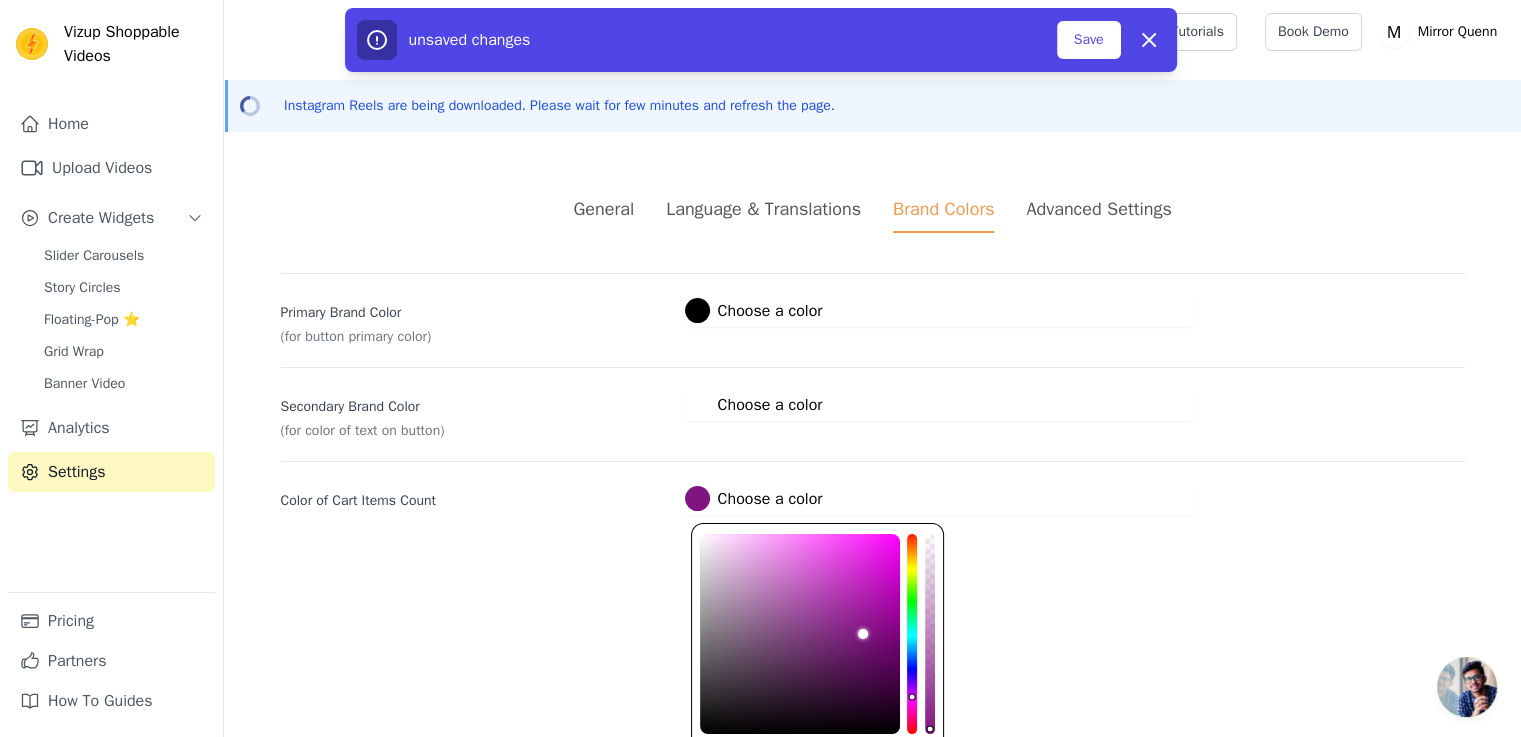 type on "#80147c" 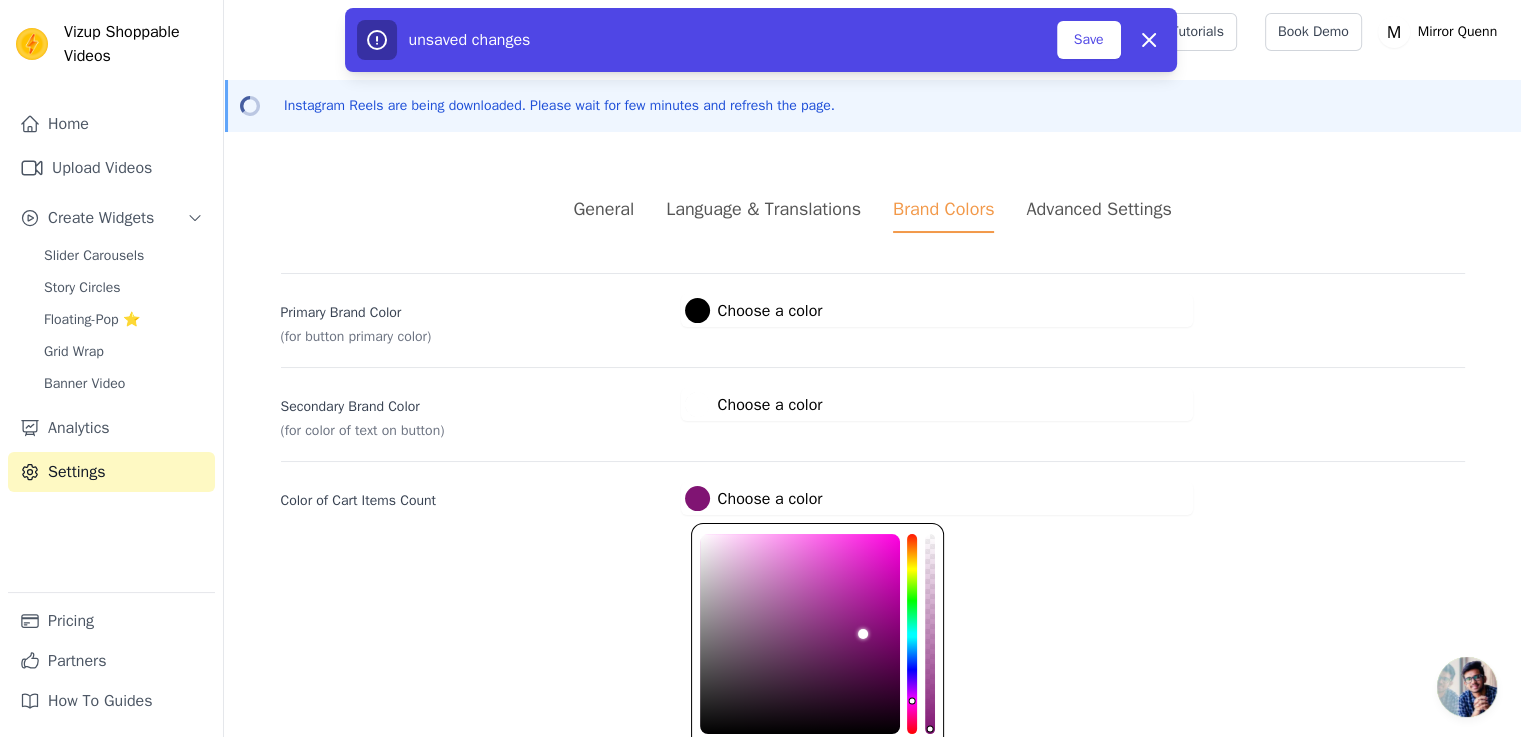 type on "#80146f" 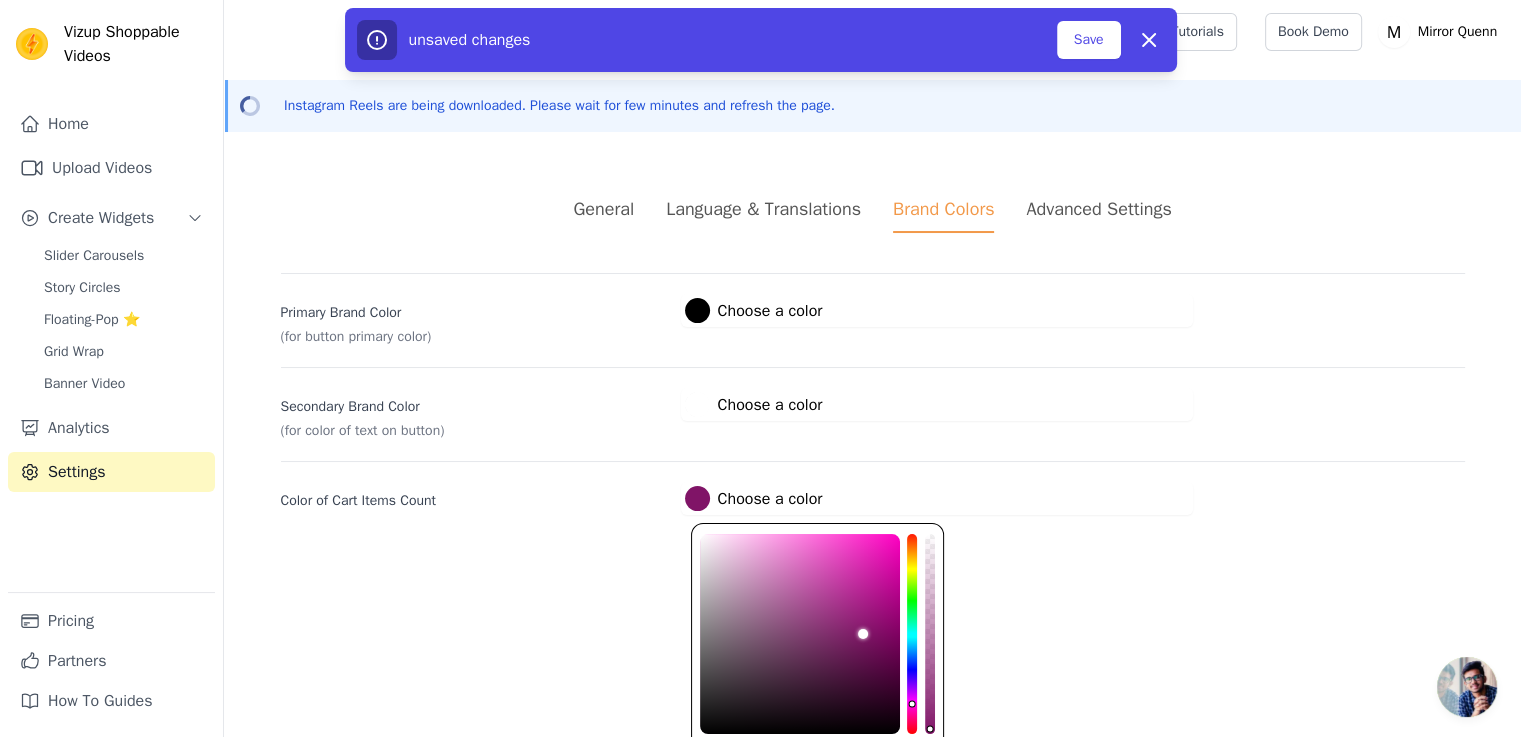 type on "#6d1a59" 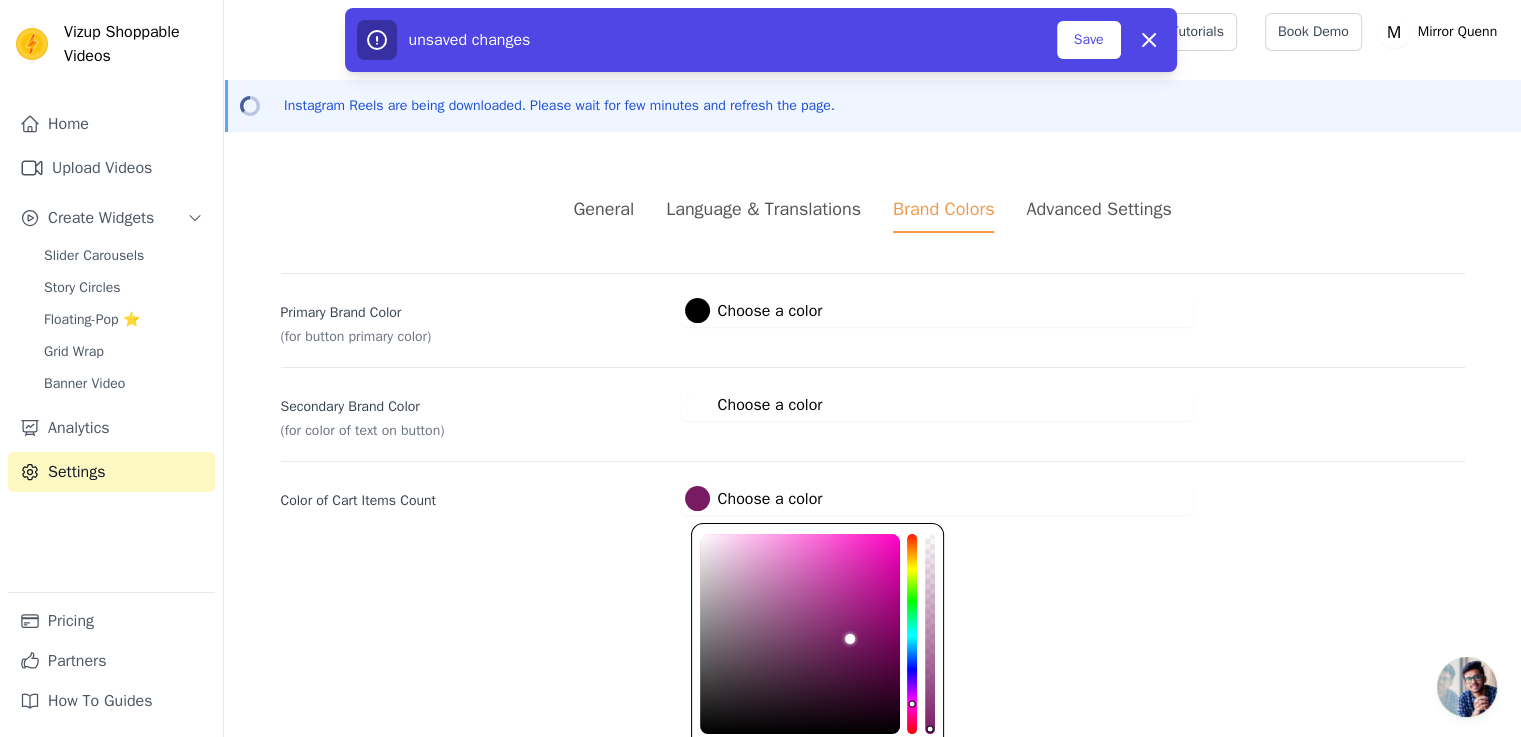 type on "#781b63" 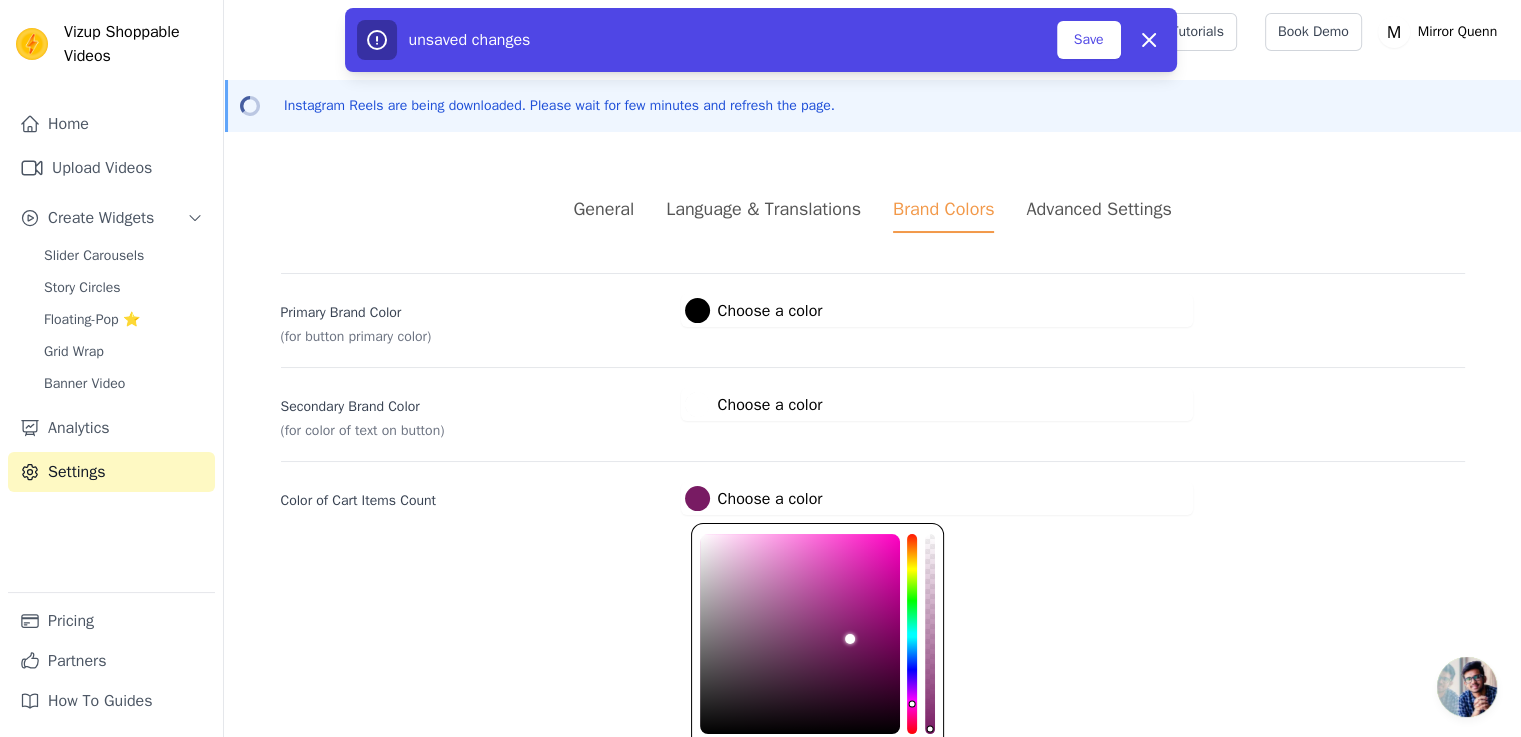 type on "#921e77" 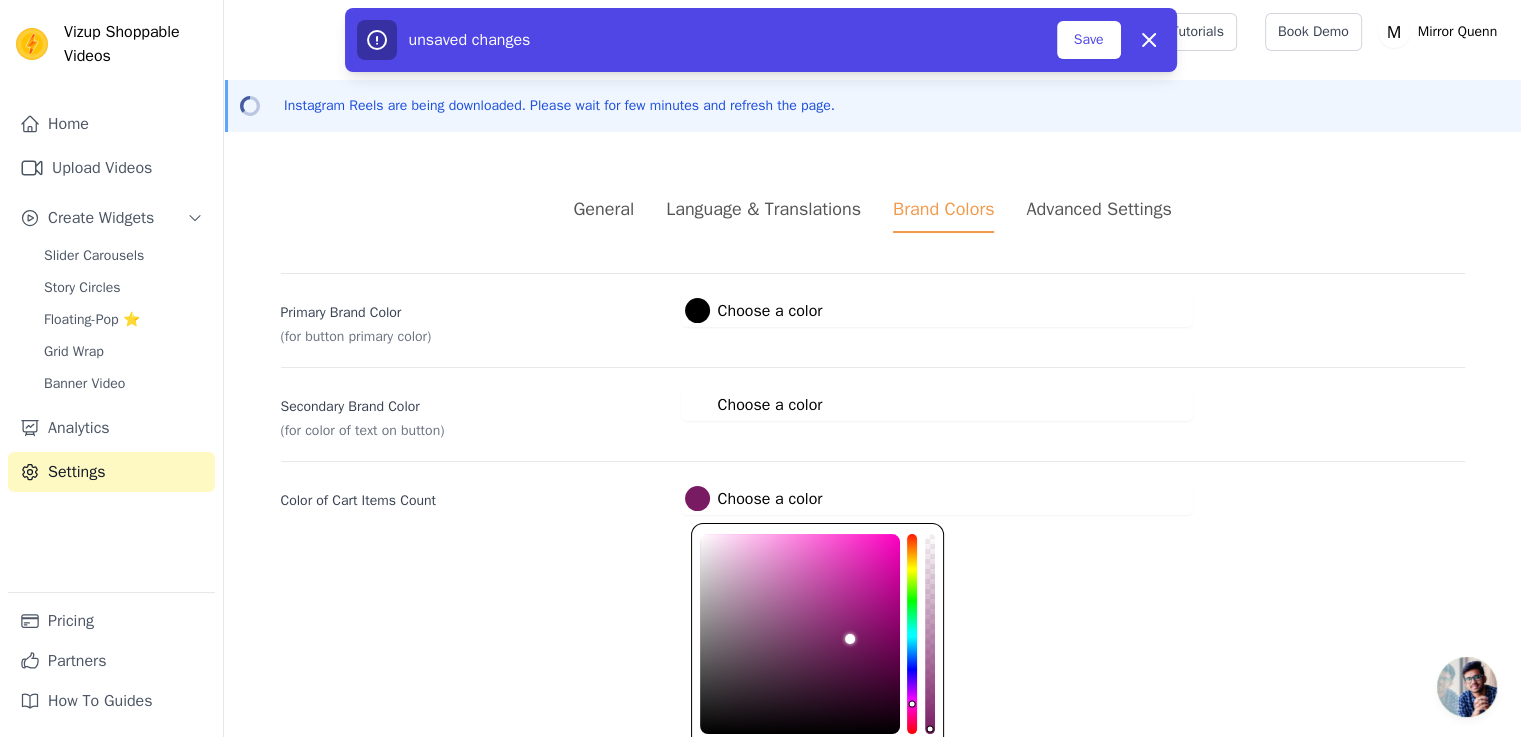 type on "#961e7a" 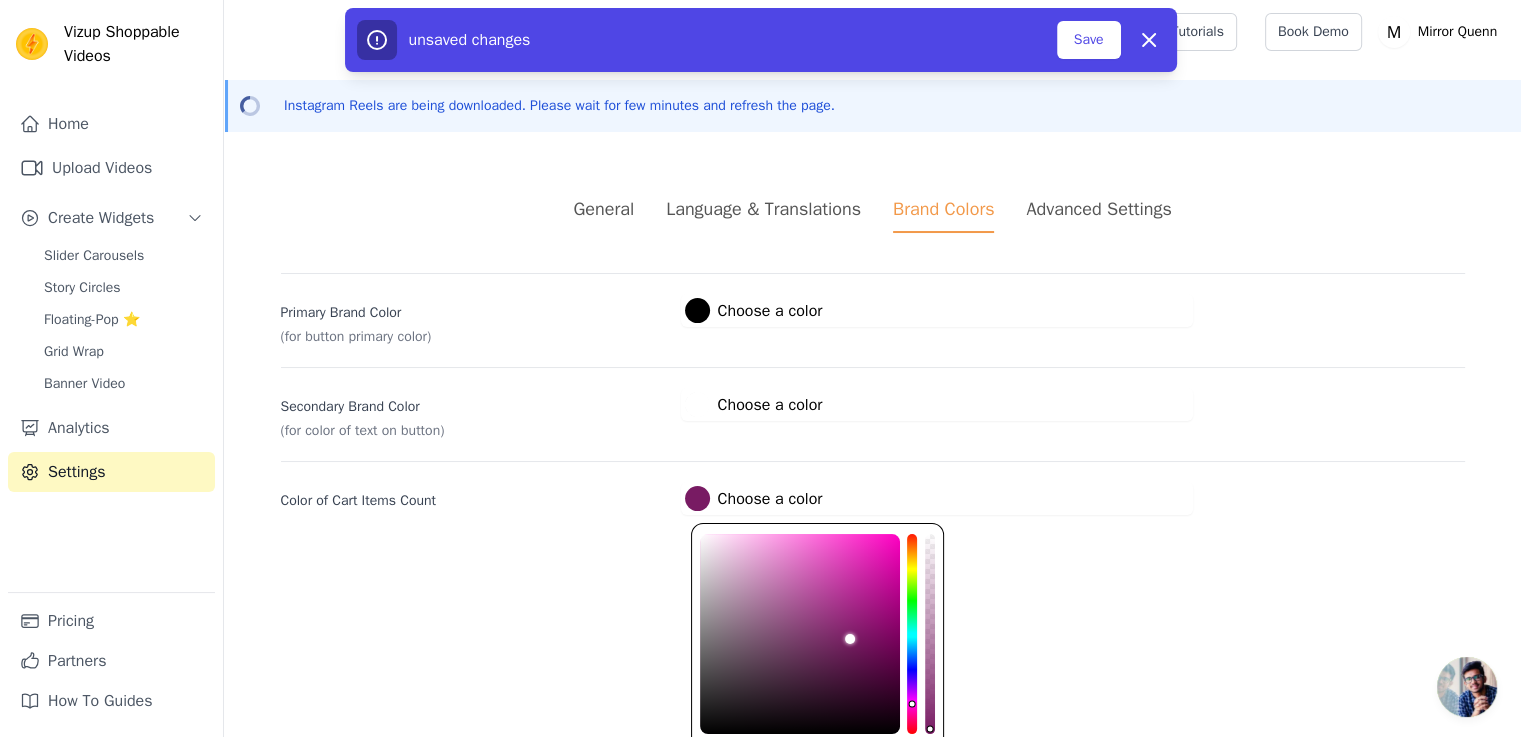 type on "#9a1f7d" 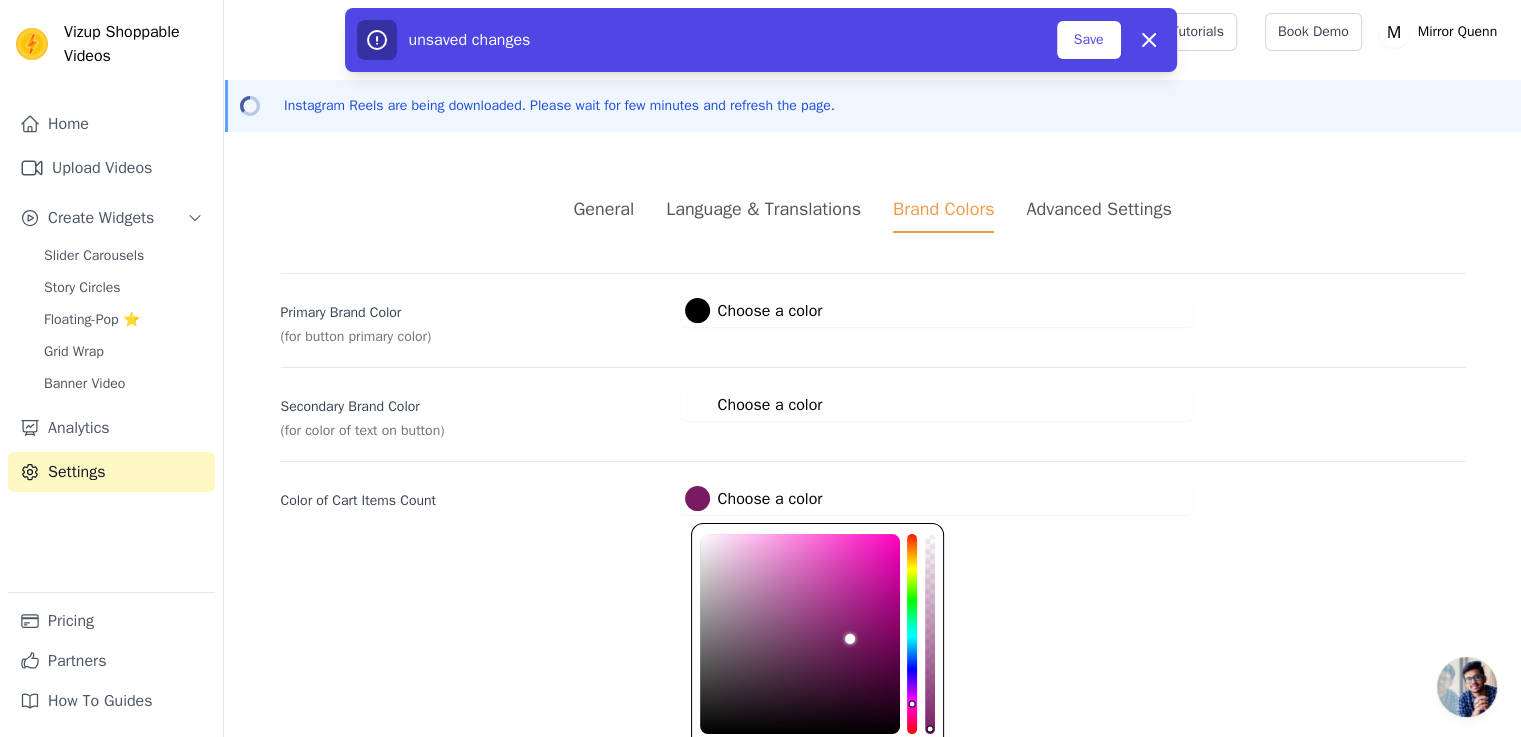 type on "#9c207f" 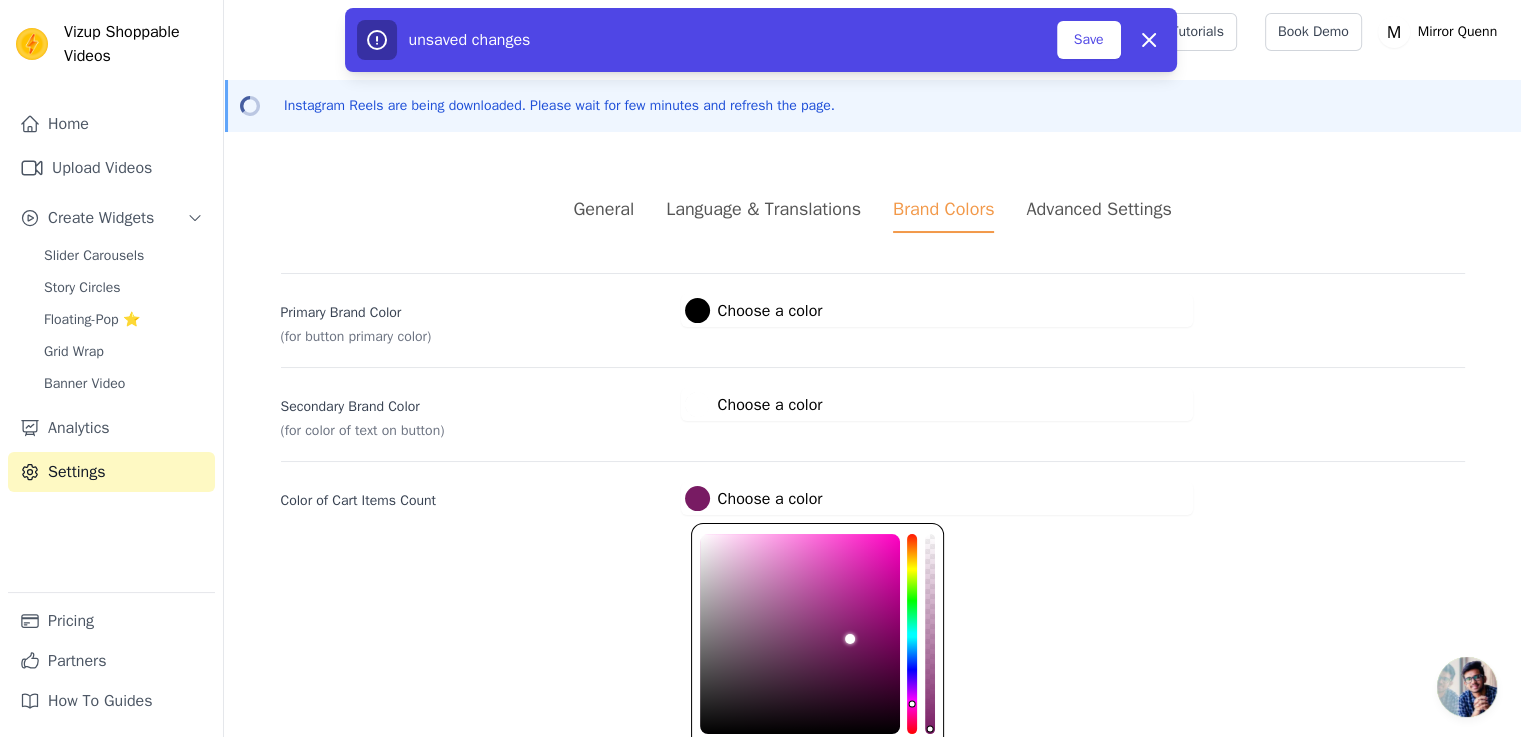 type on "#9f1f81" 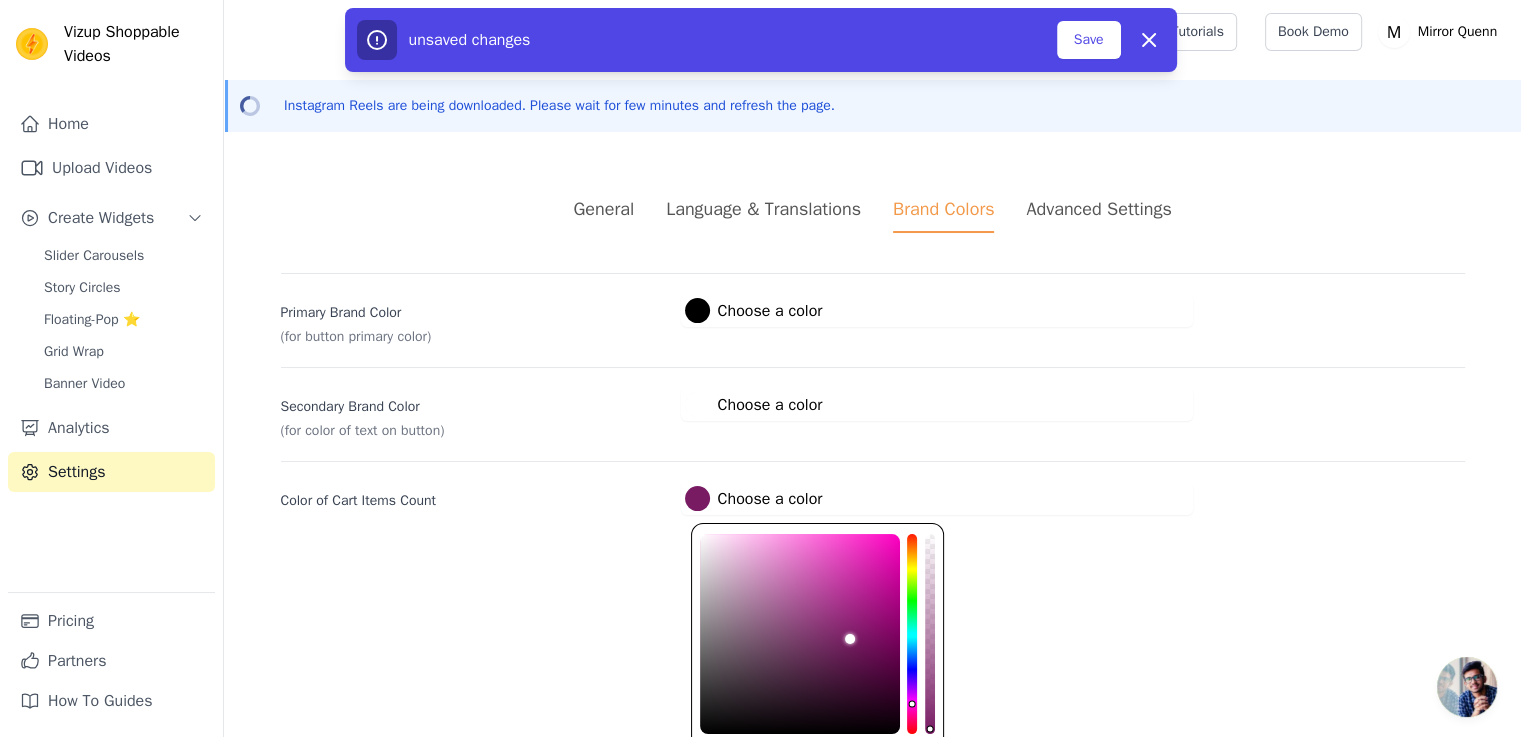 type on "#a01f82" 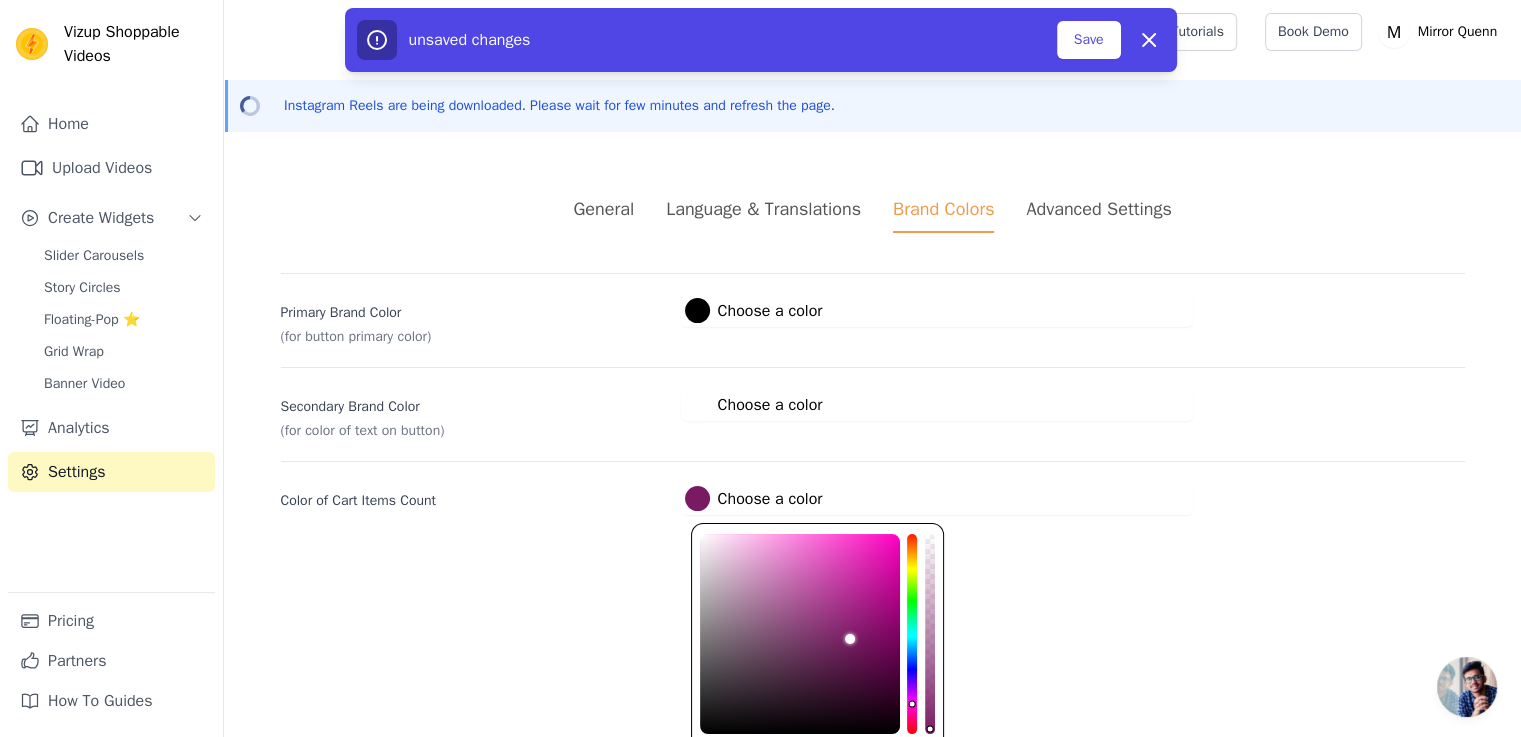 type on "#a21f84" 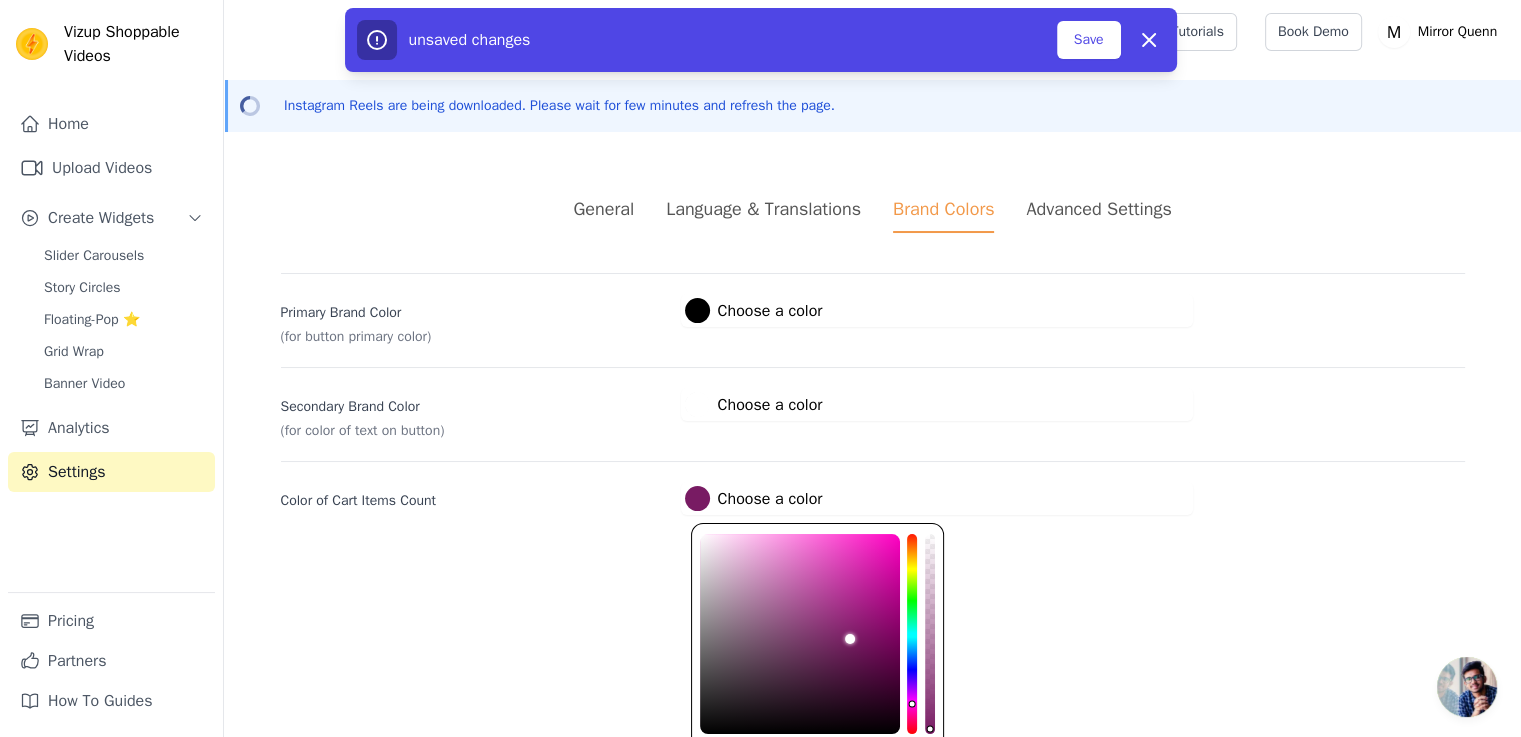 type on "#a52086" 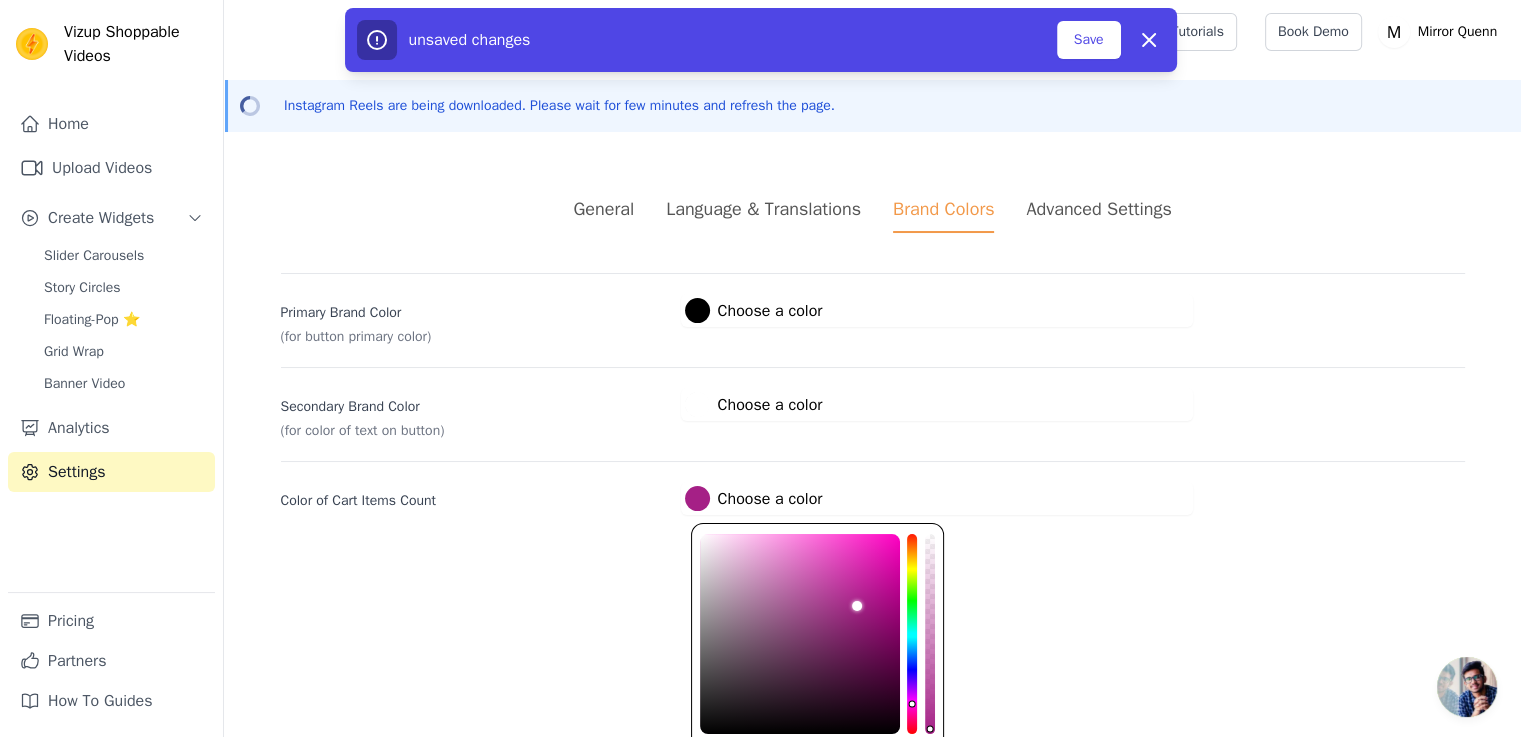 type on "#a92089" 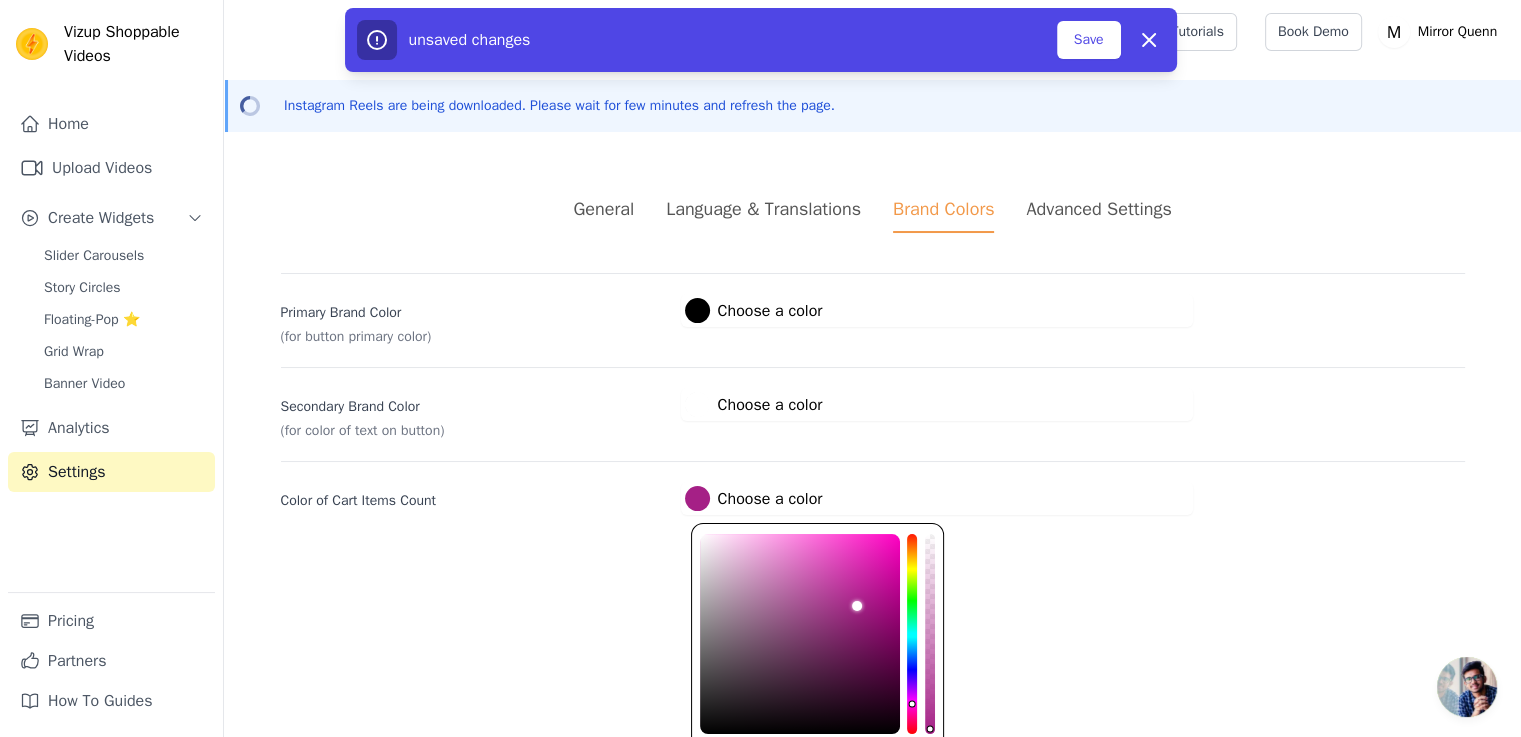 type on "#cf0da2" 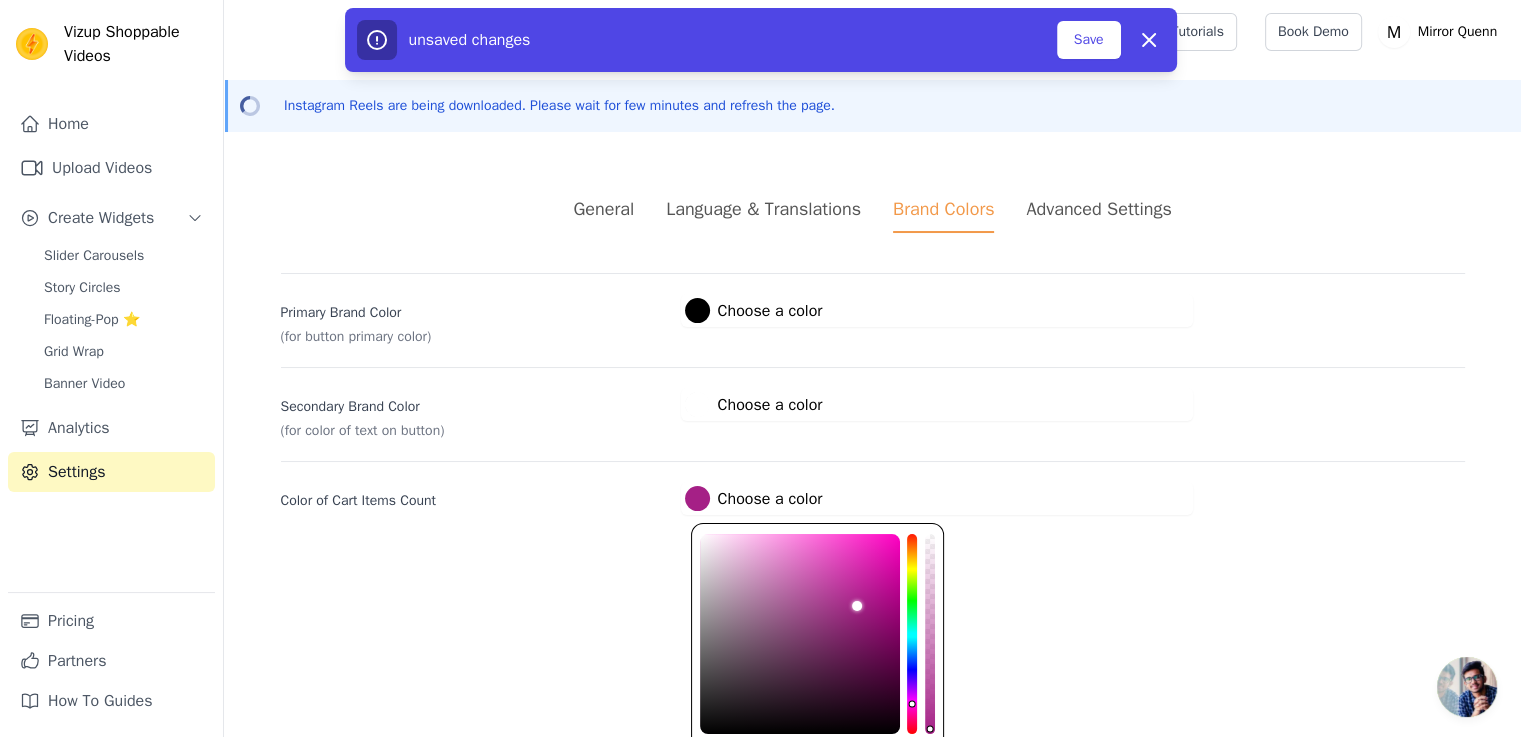 type on "#d00ba2" 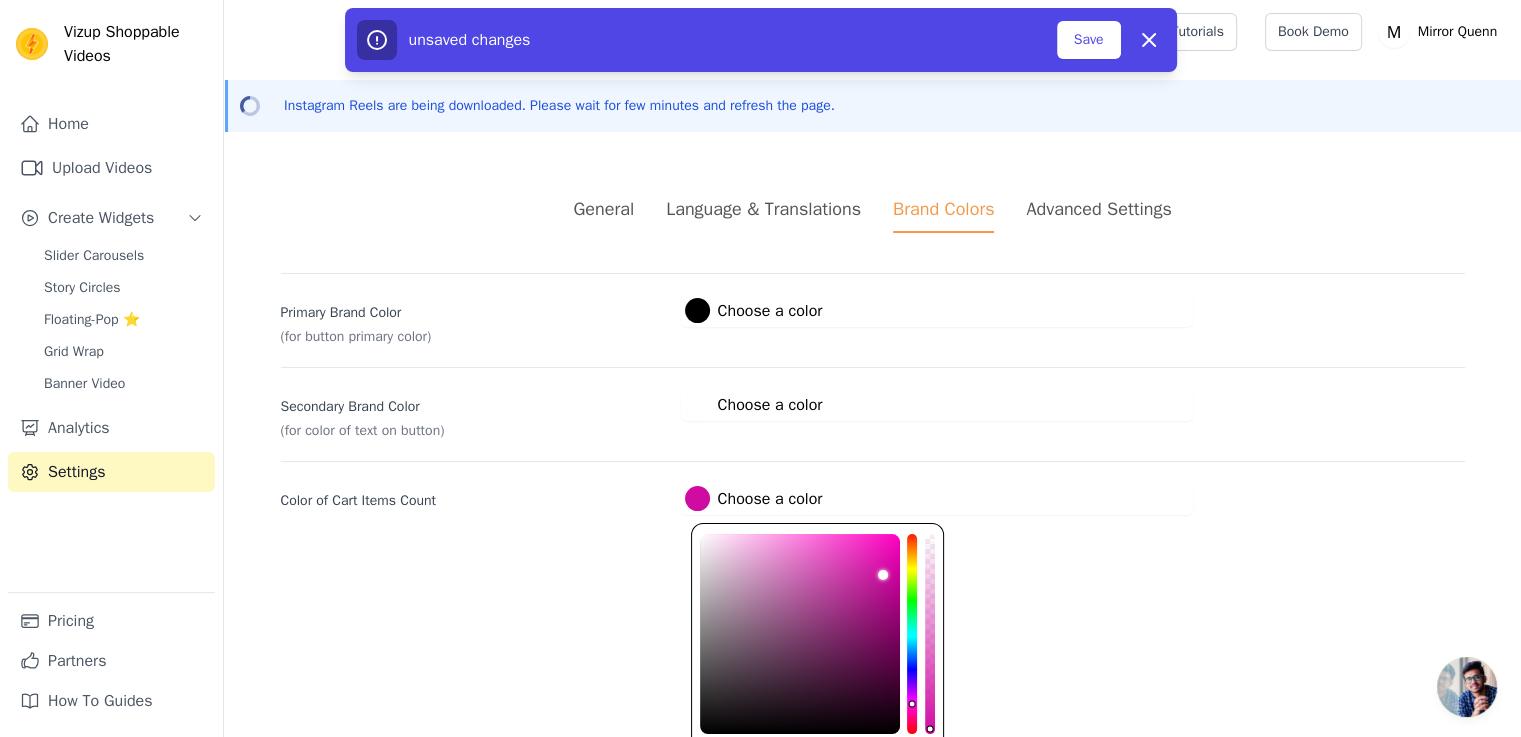 type on "#d20ba3" 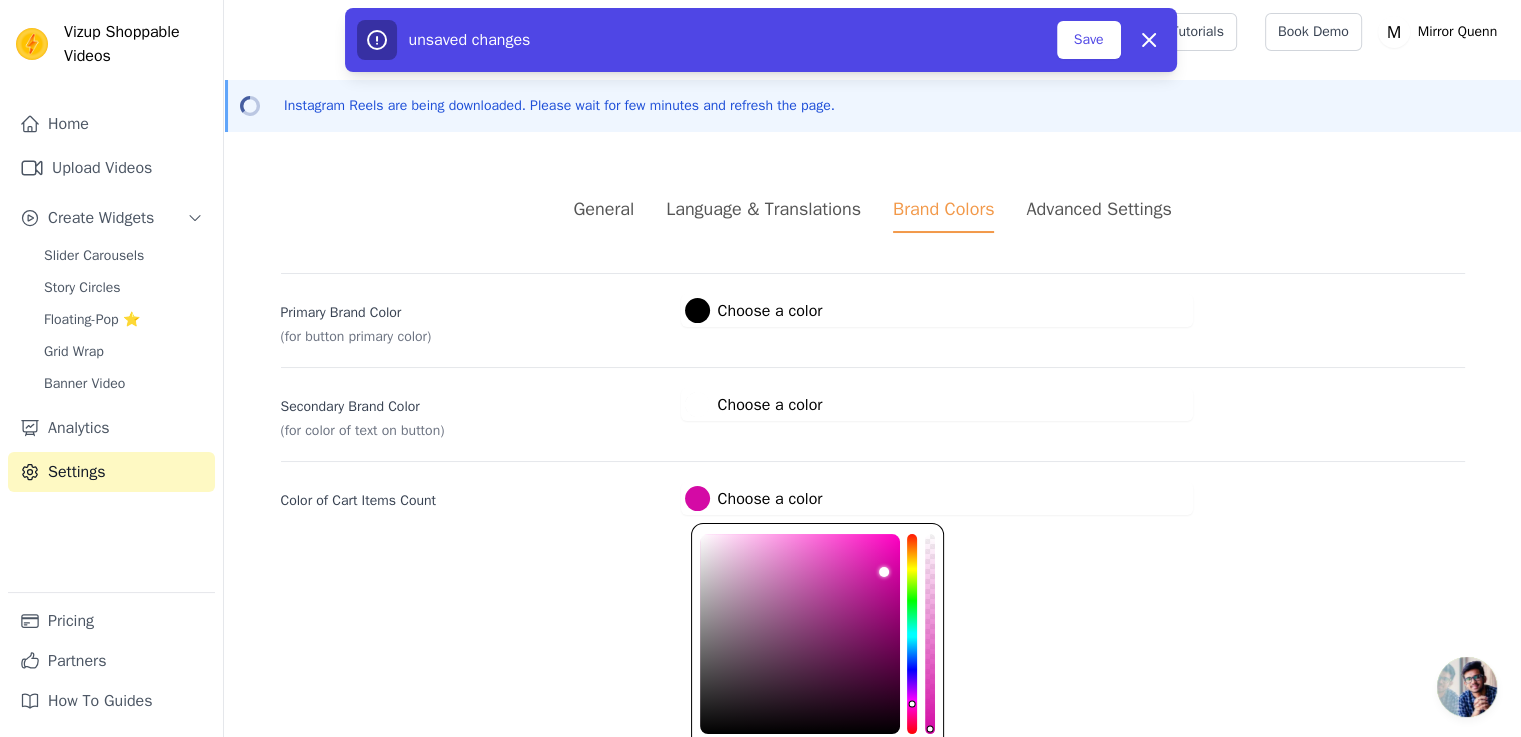 type on "#d40aa5" 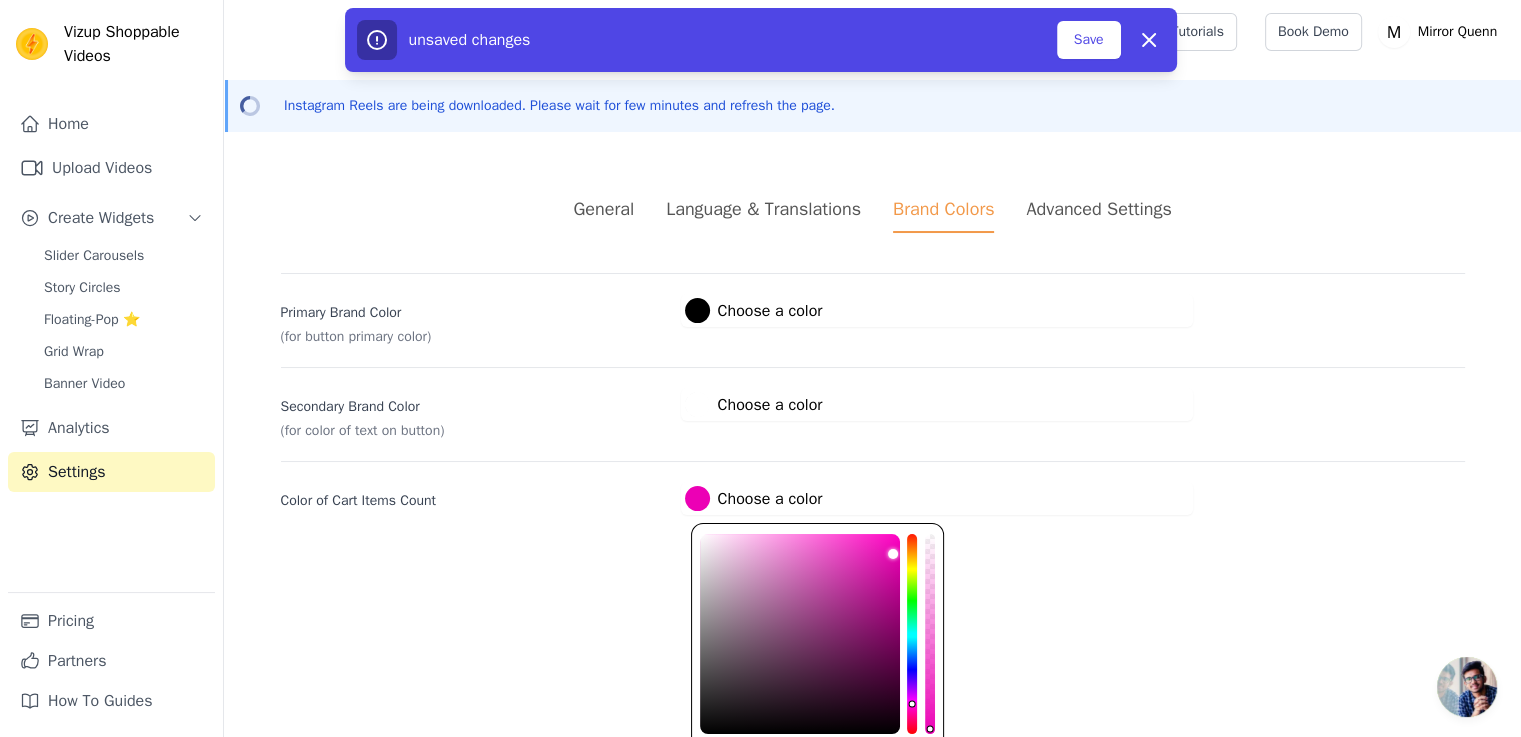 type on "#ec00b5" 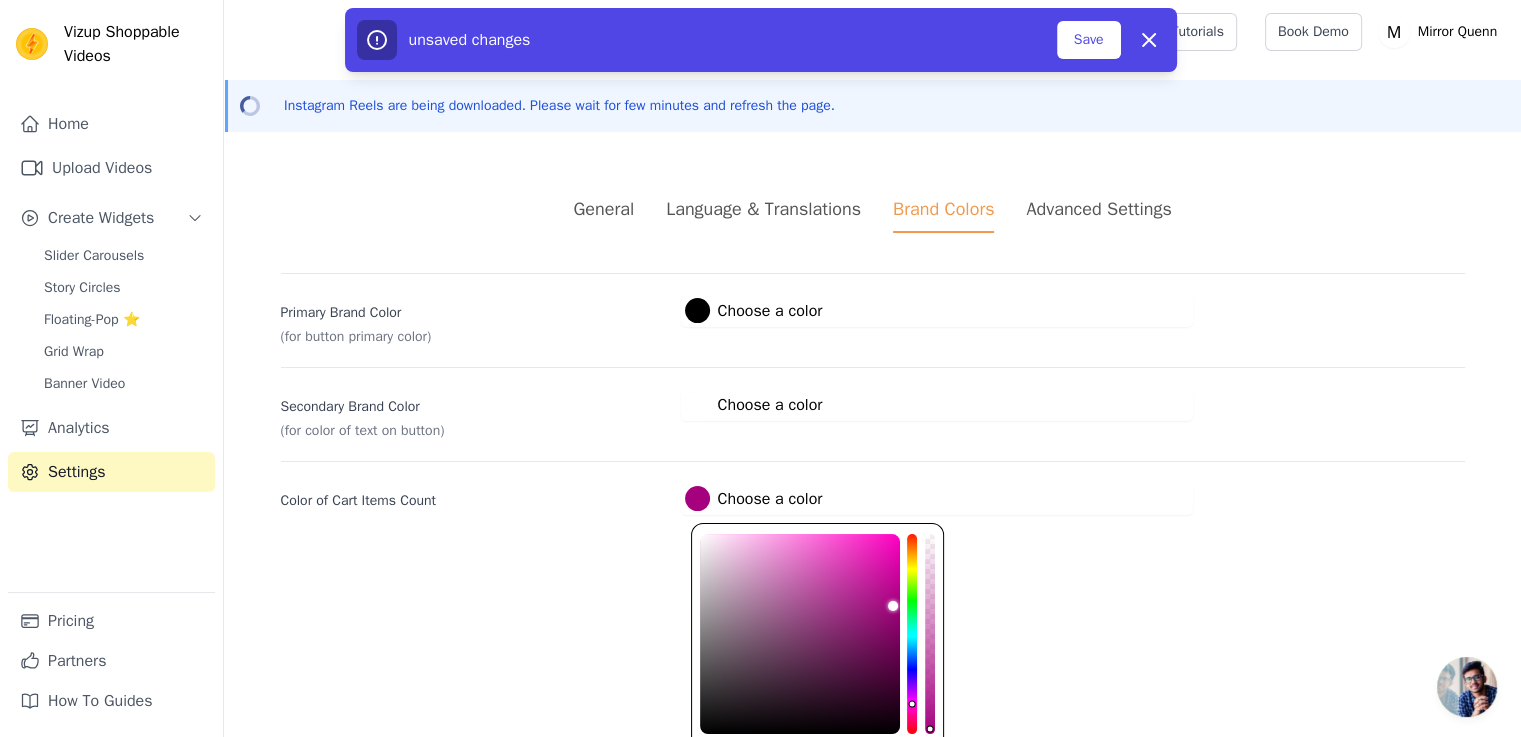 type on "#a5007e" 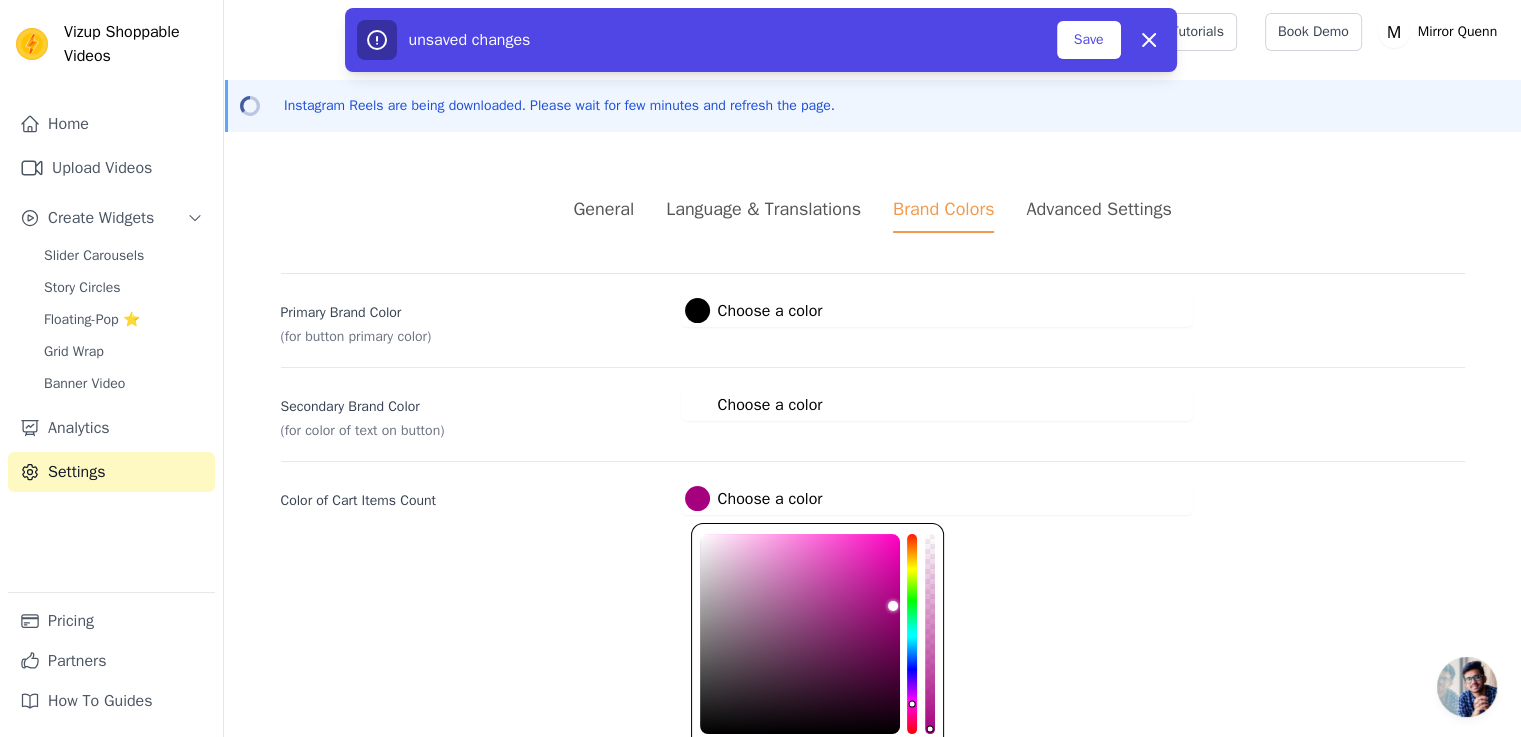 type on "#930071" 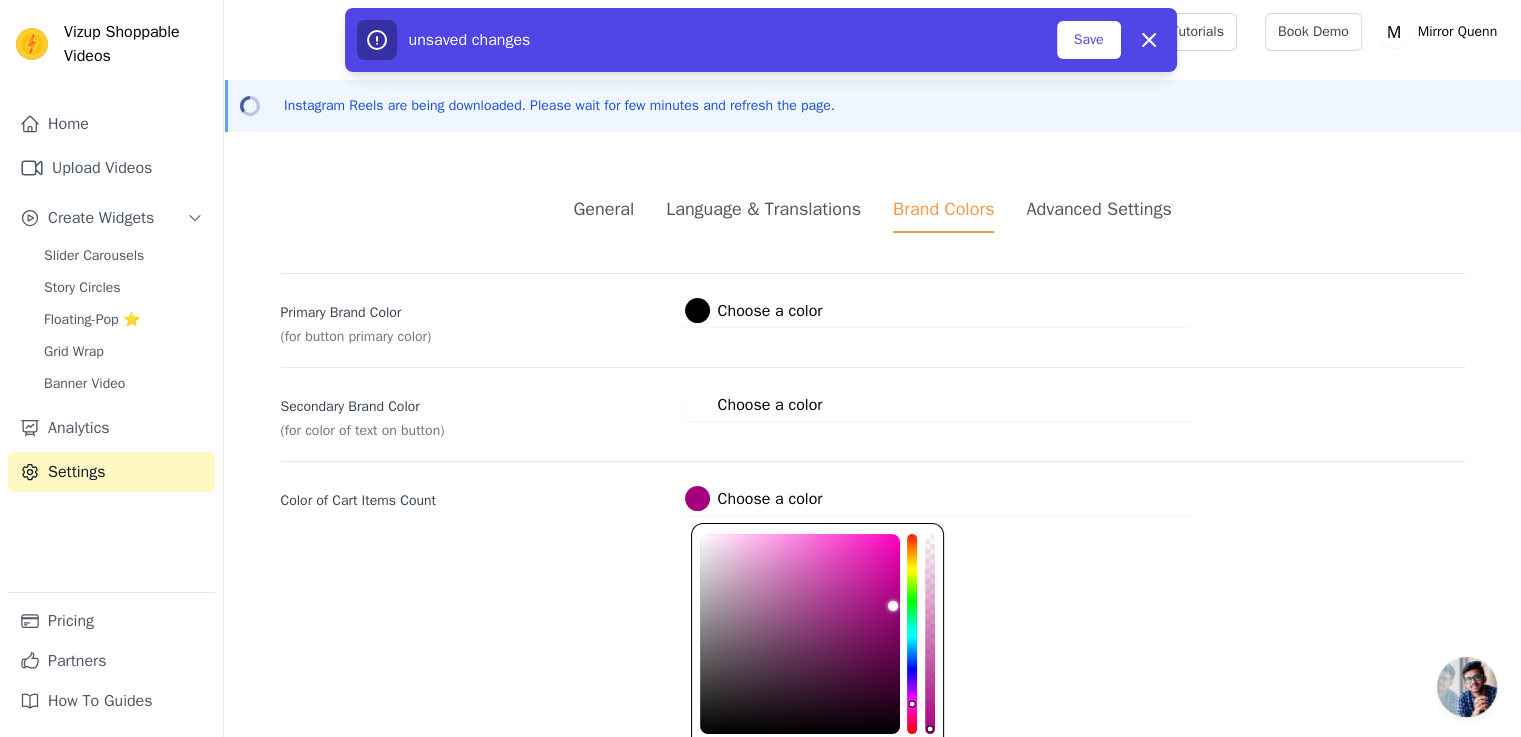 type on "#91006f" 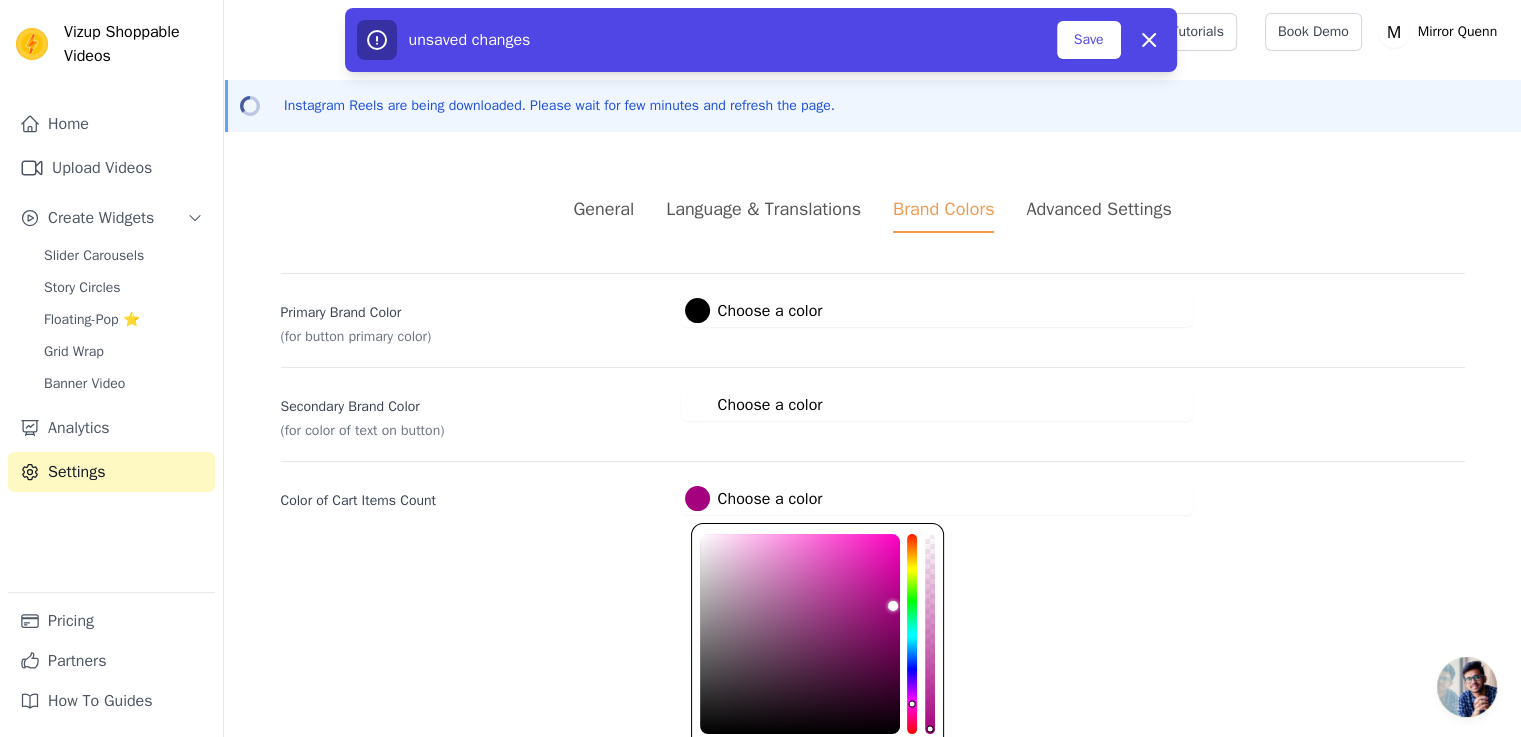 type on "#8d006c" 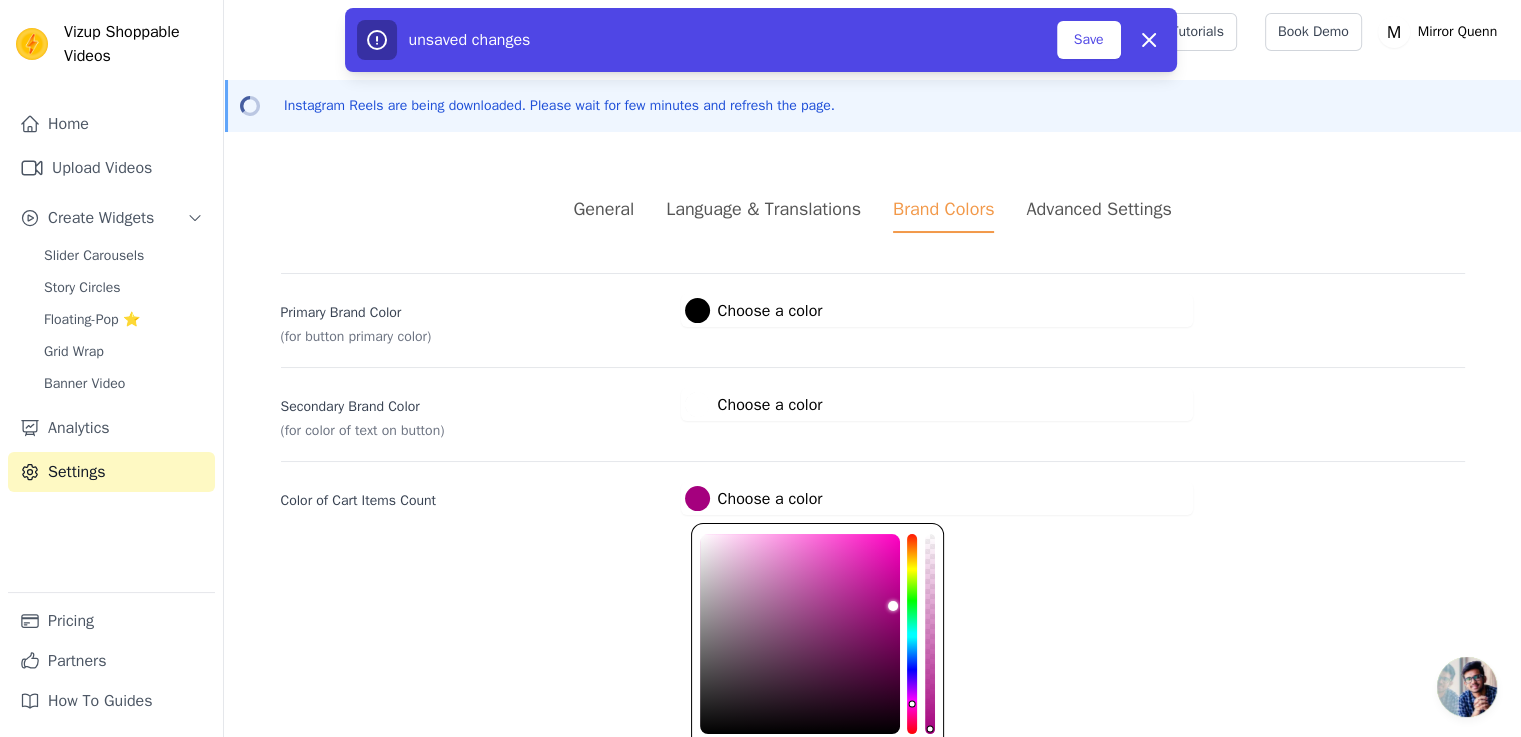 type on "#880068" 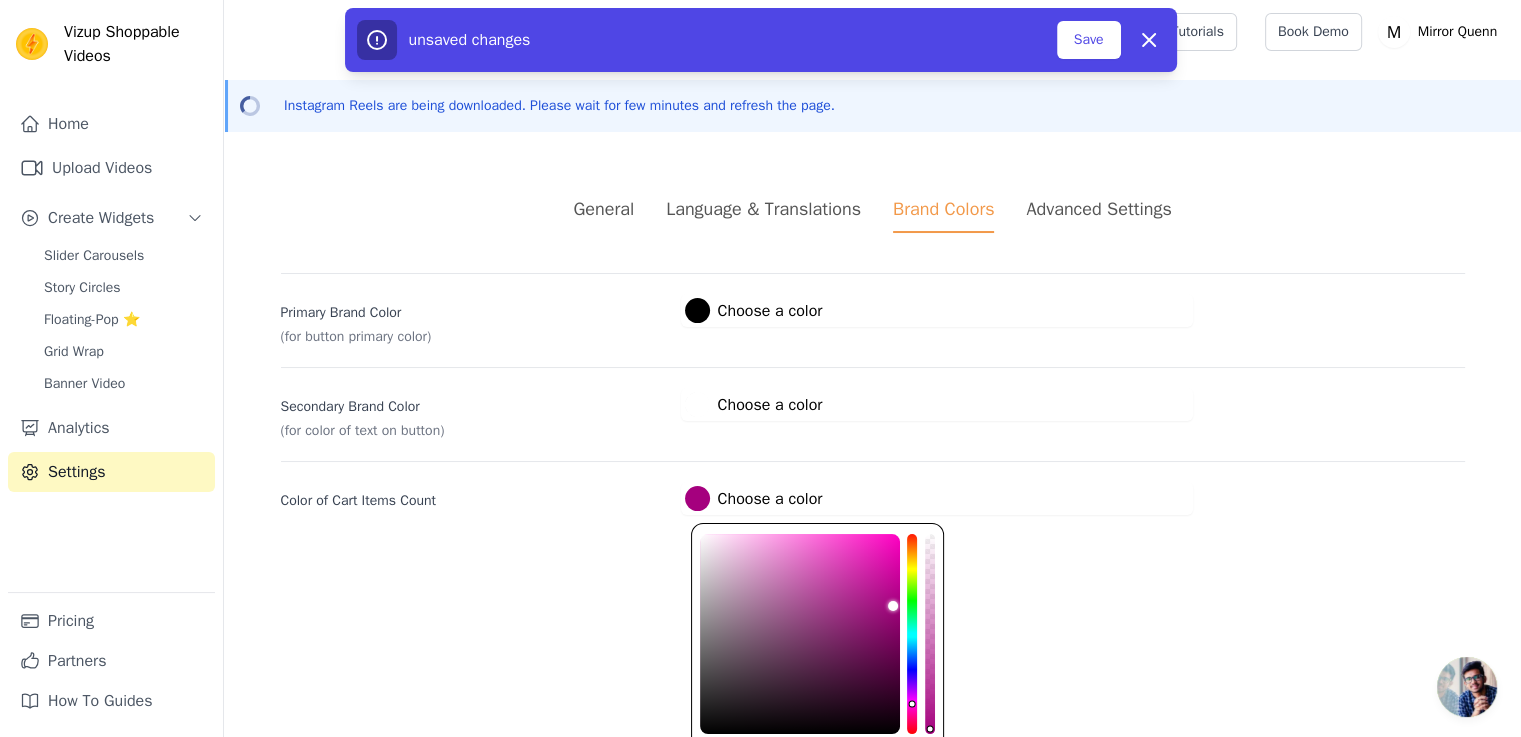 type on "#840065" 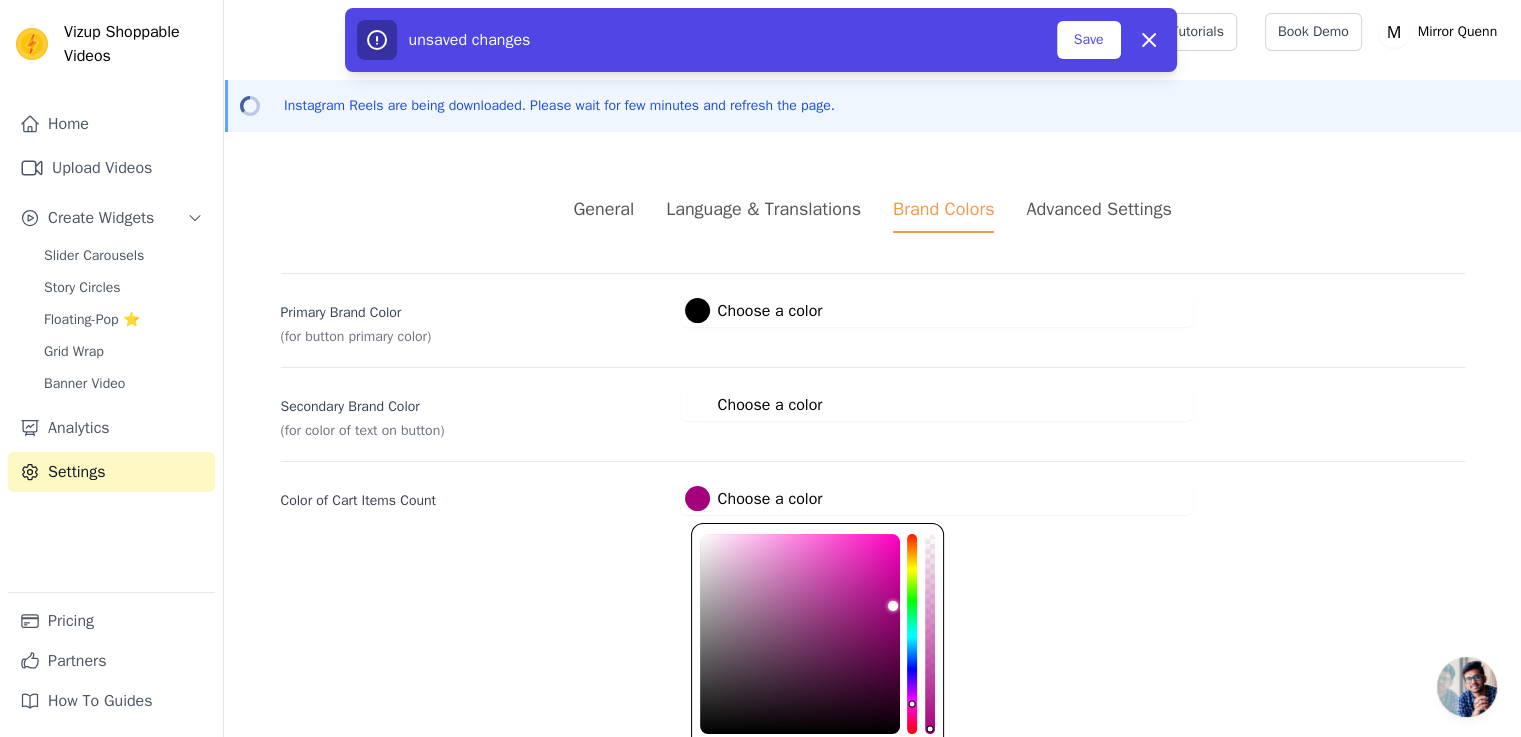type on "#810063" 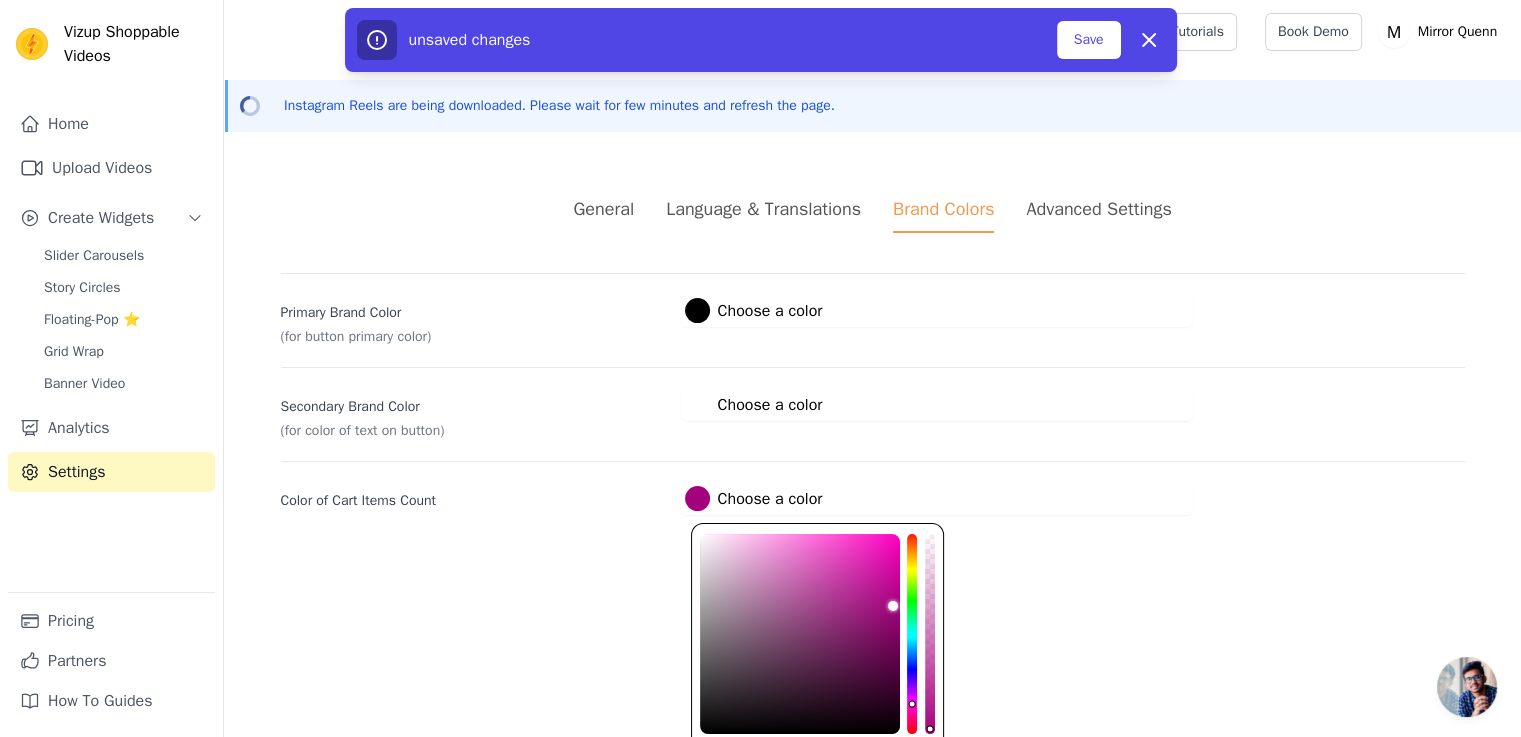 type on "#7f0061" 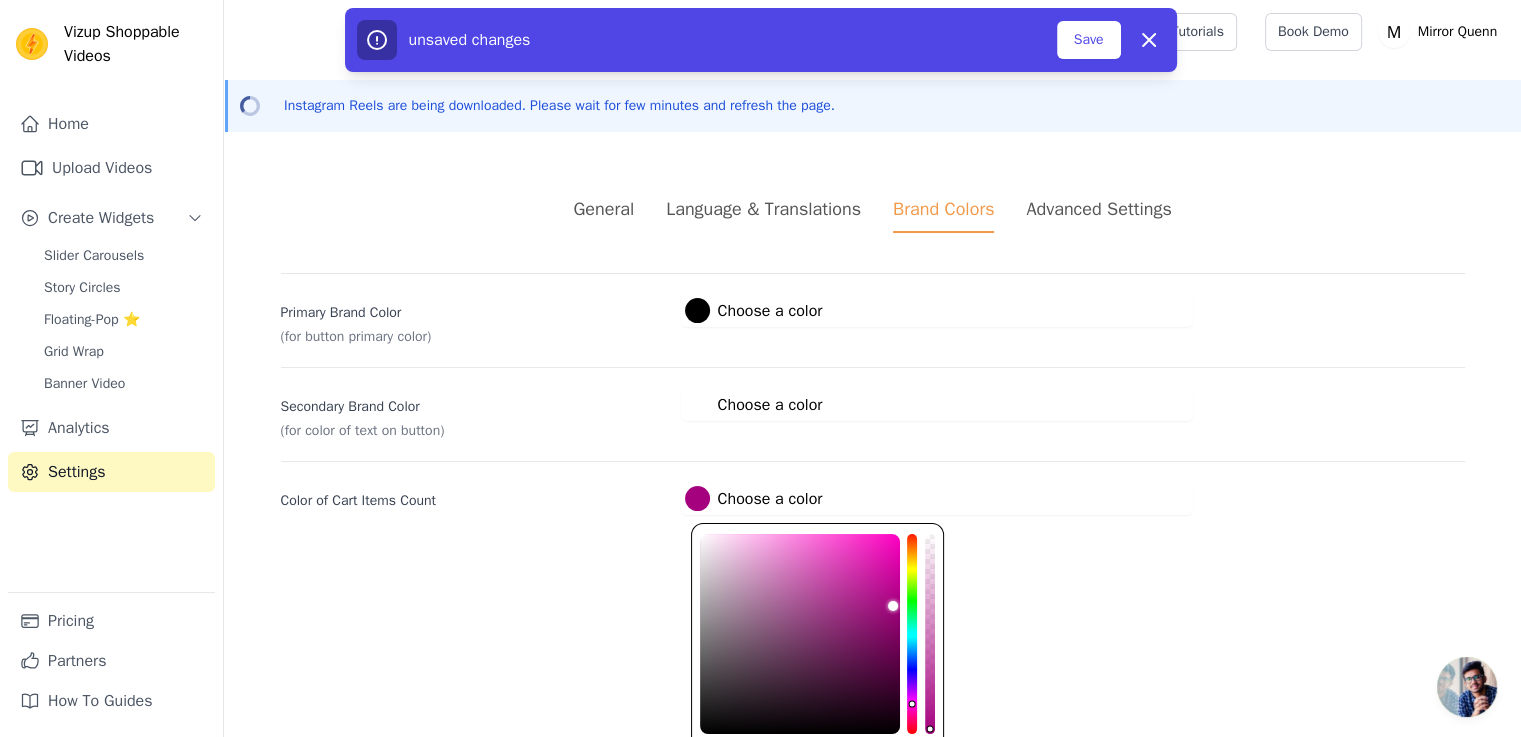 type on "#7c005f" 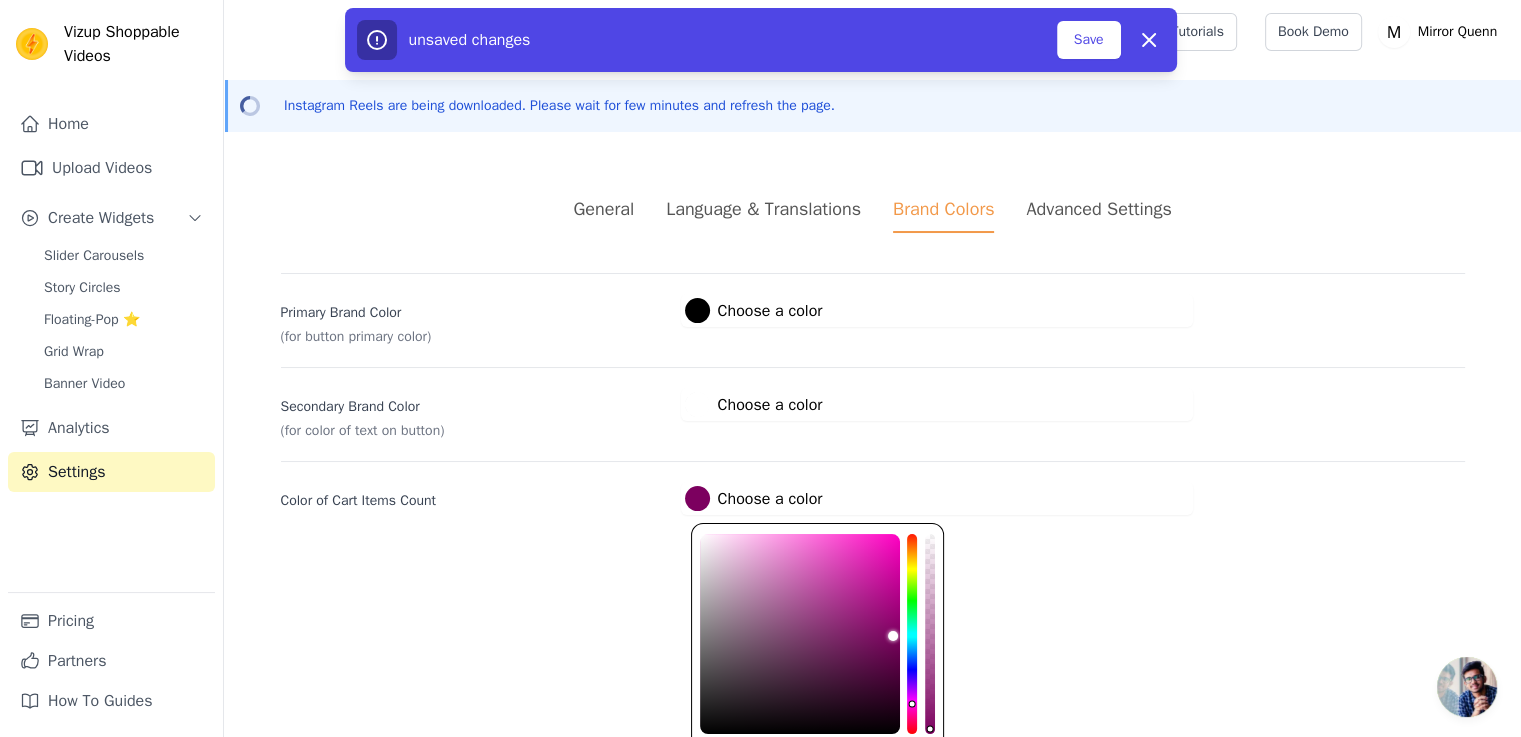 type on "#7b005e" 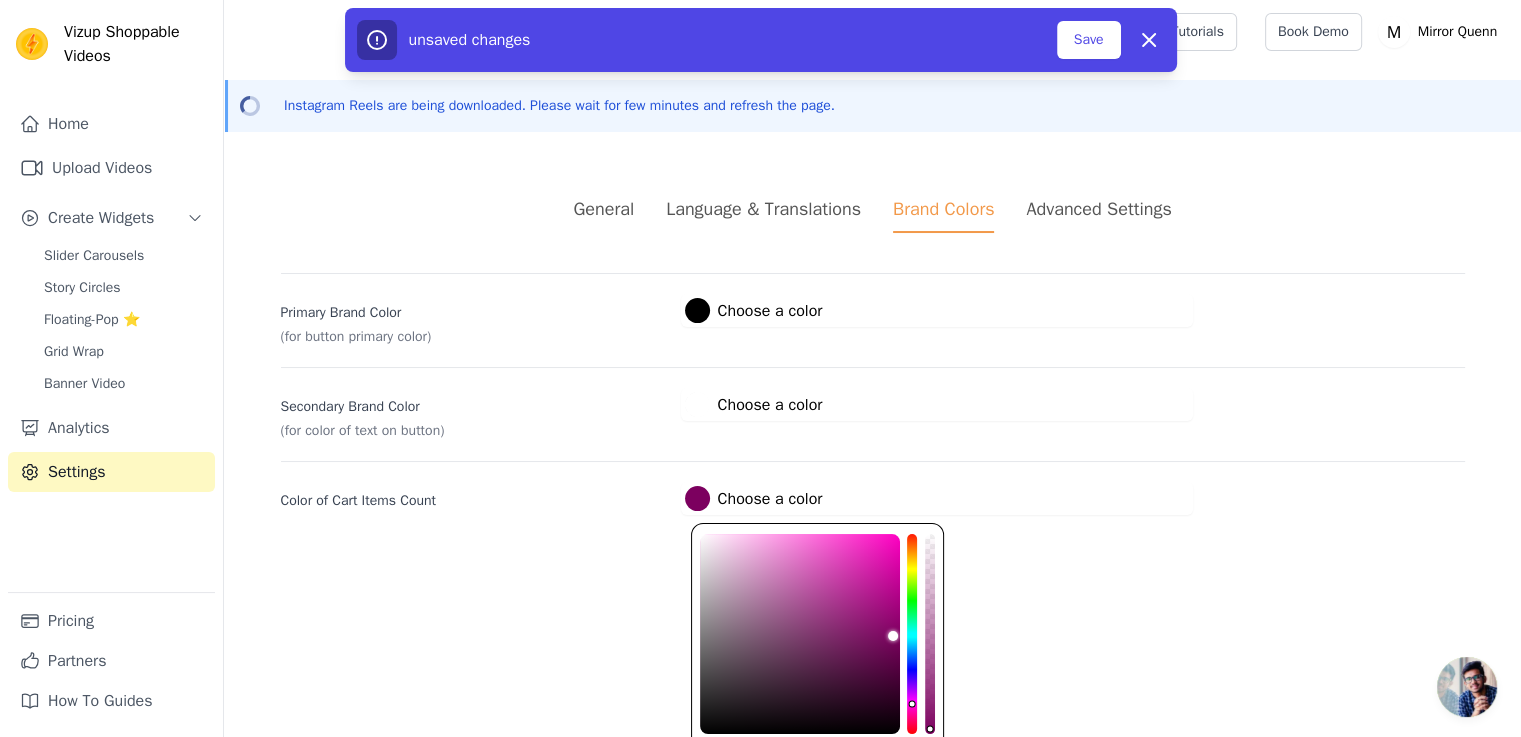 type on "#7a005d" 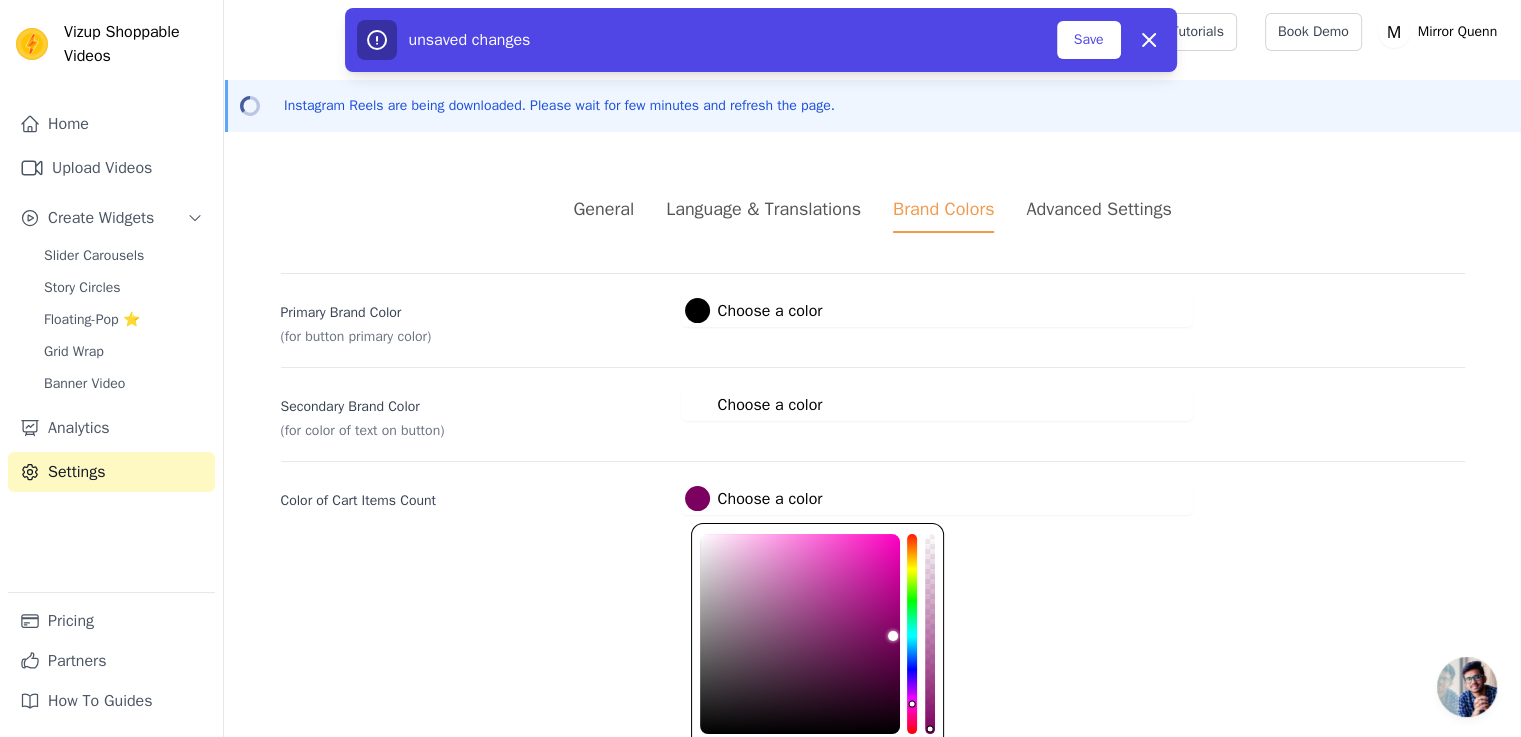 type on "#78005c" 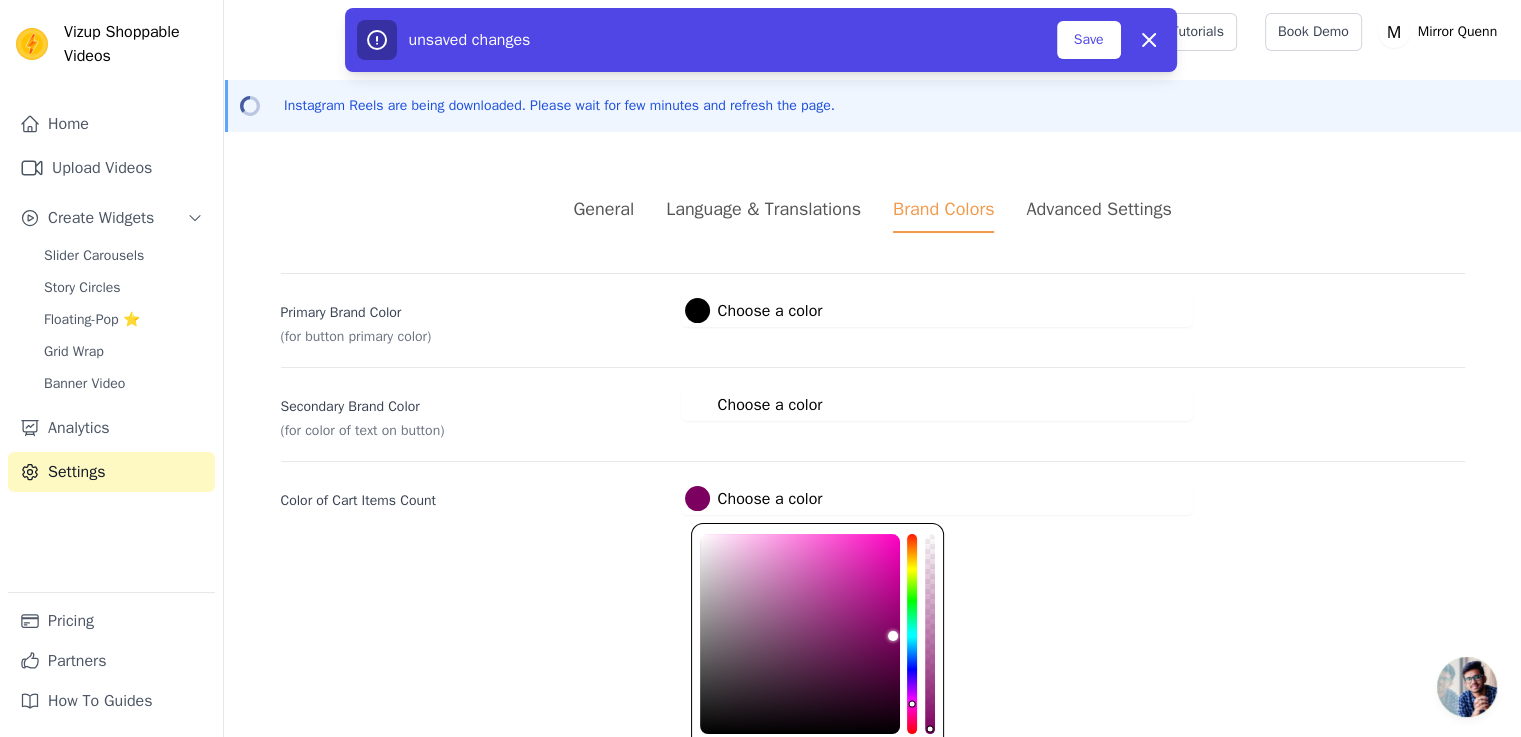 type on "#77005b" 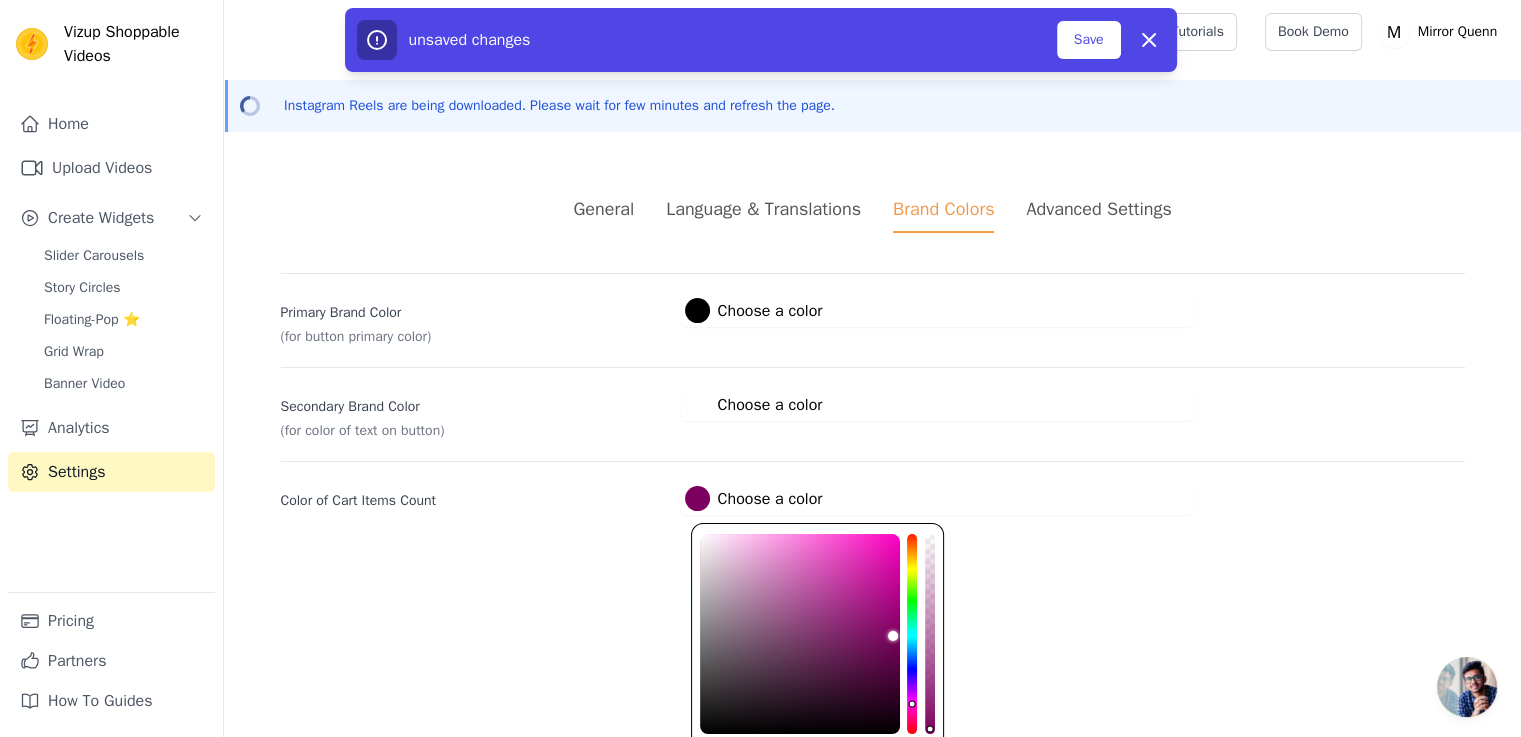 type on "#730058" 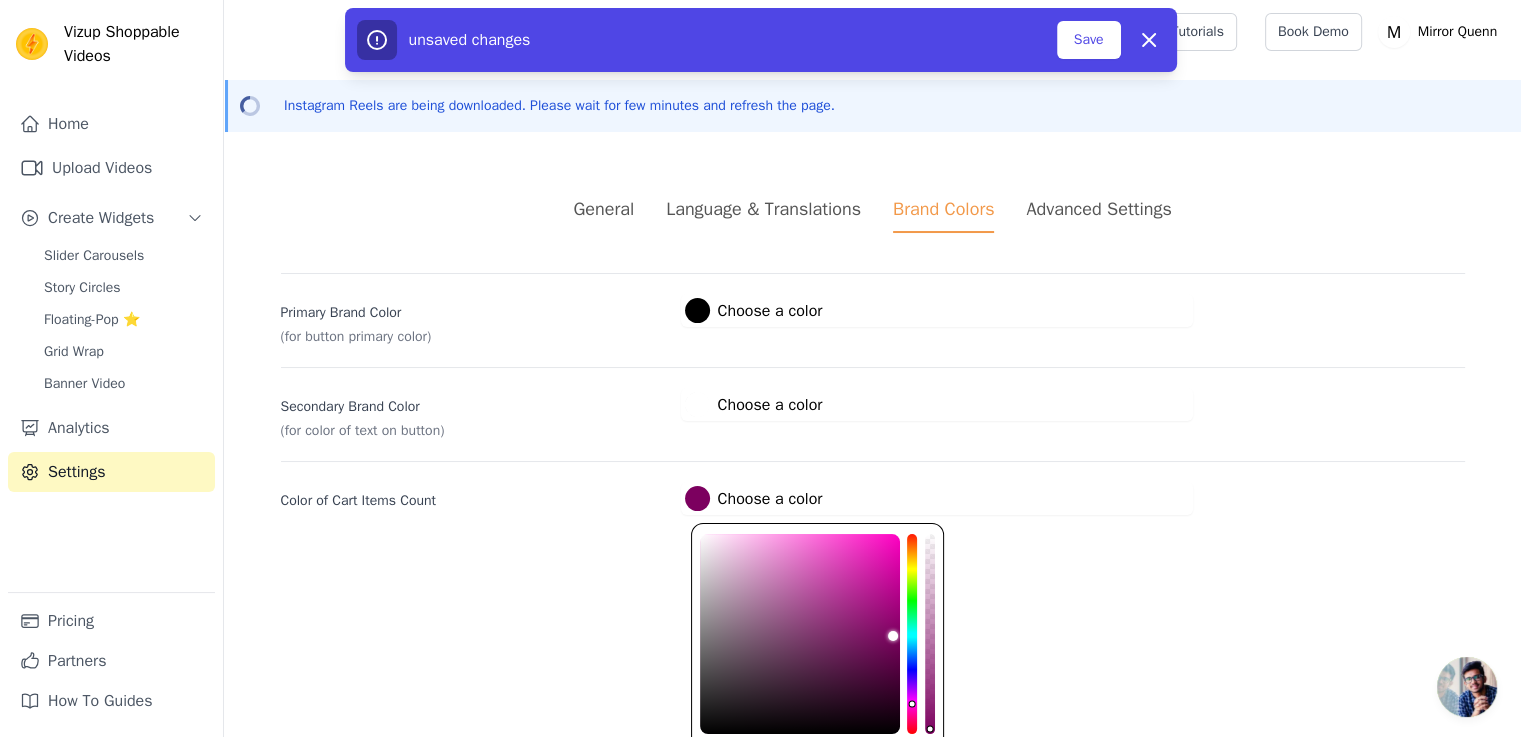 type on "#6f0055" 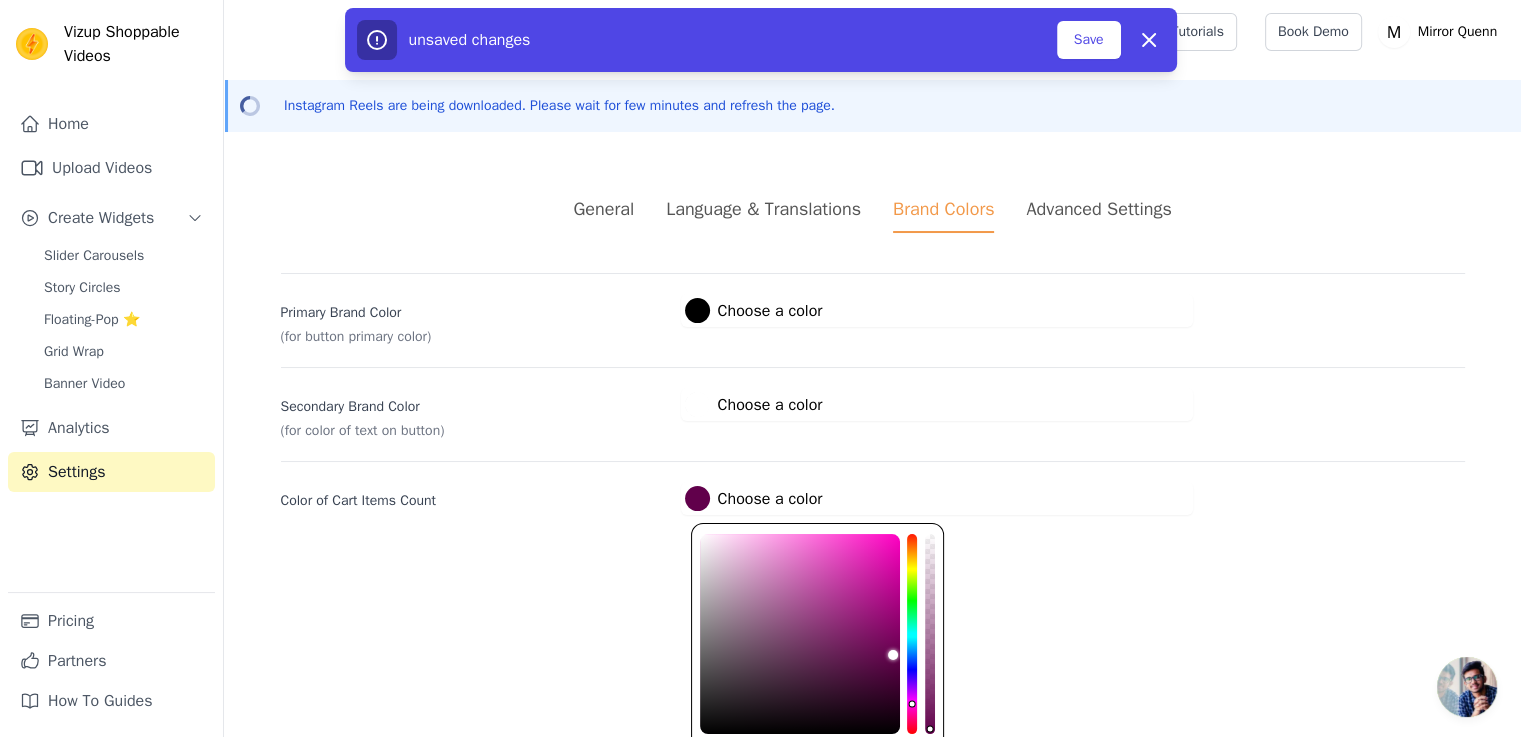 type on "#61004b" 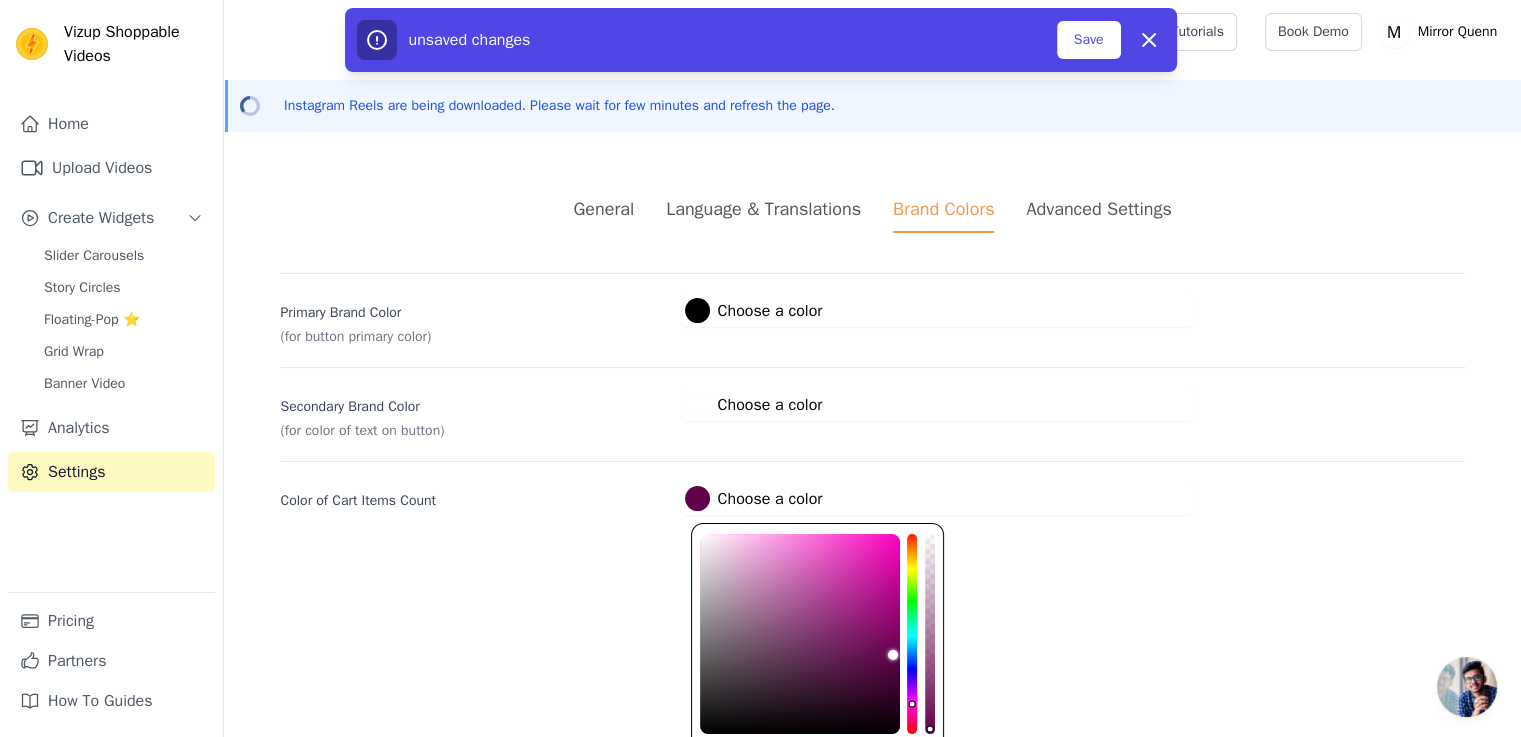 type on "#5f0049" 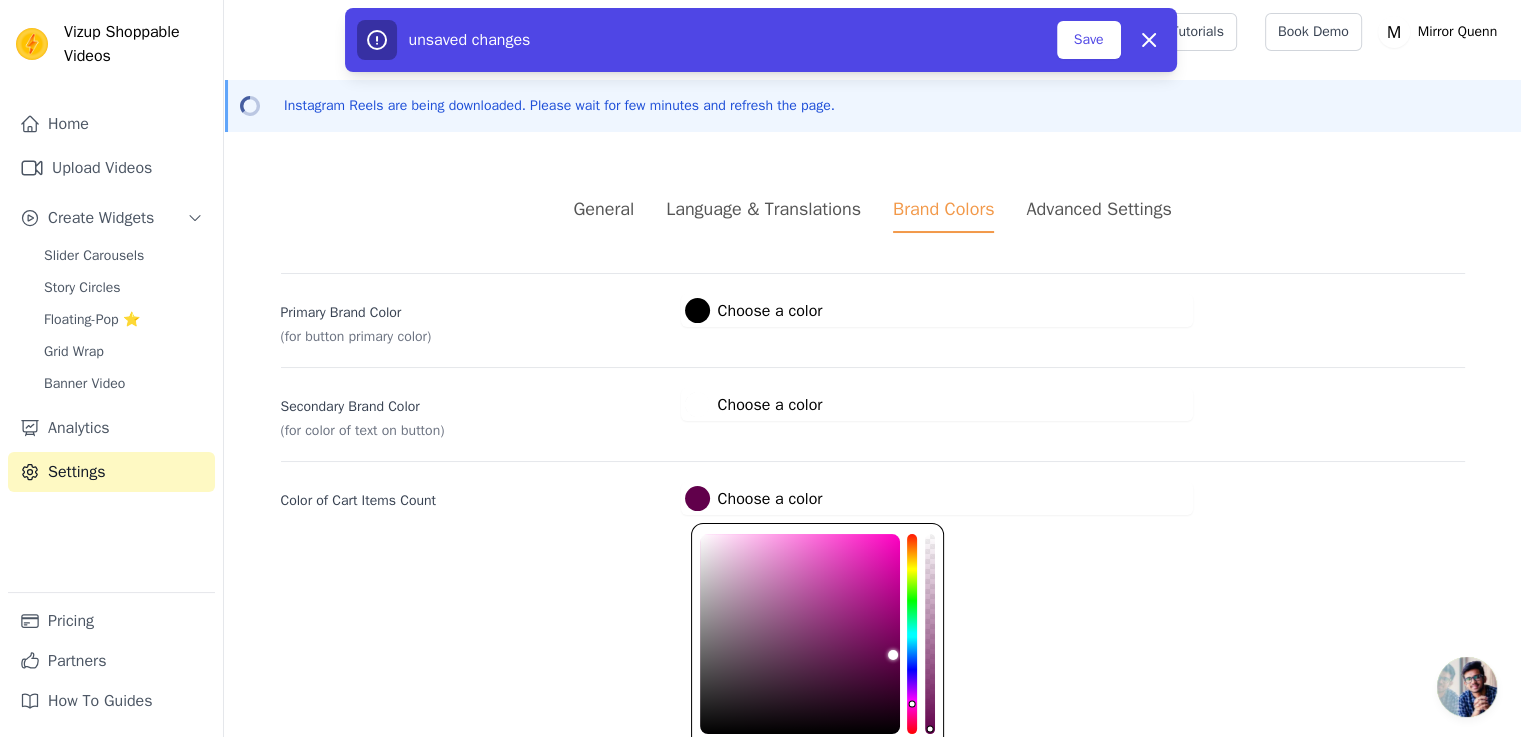 type on "#5e0048" 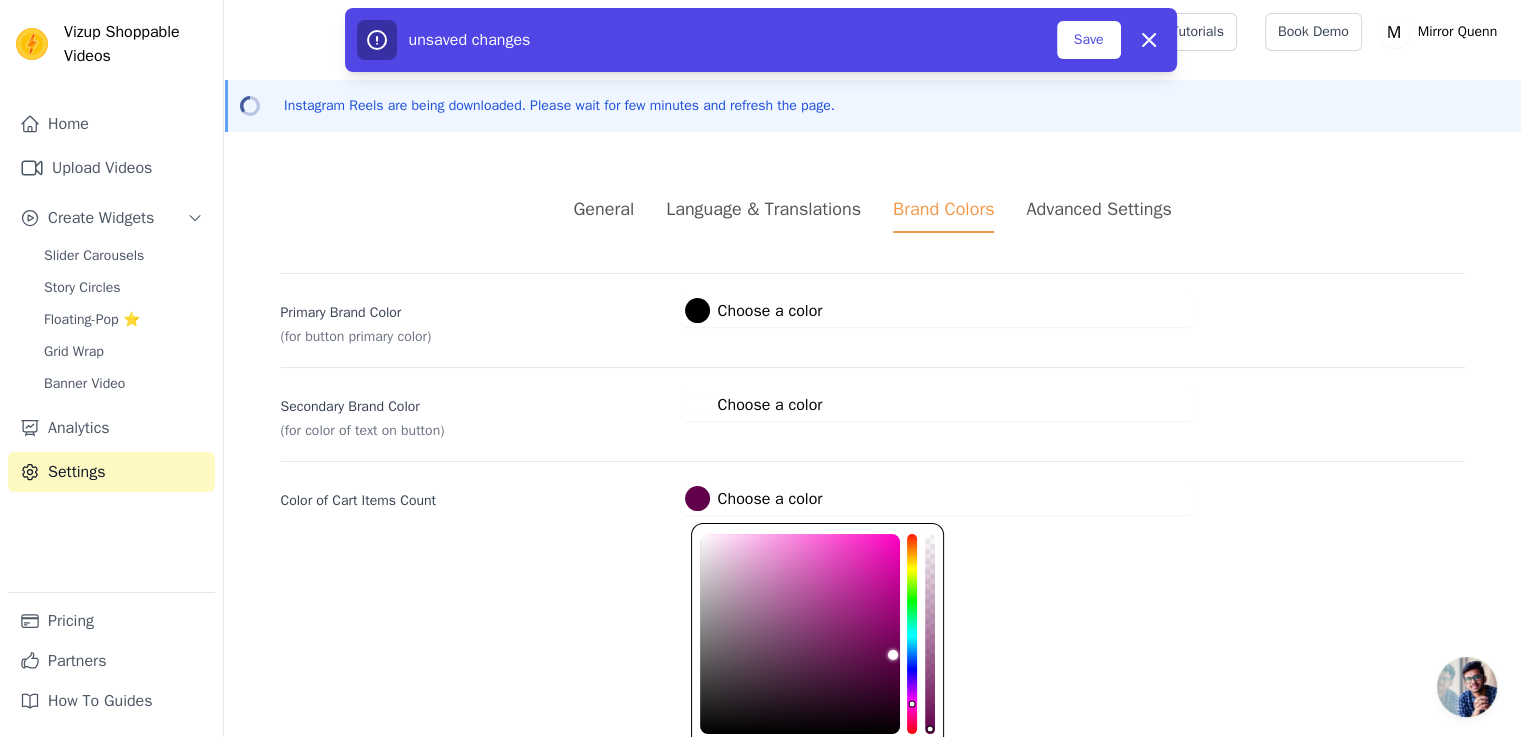 type on "#5c0047" 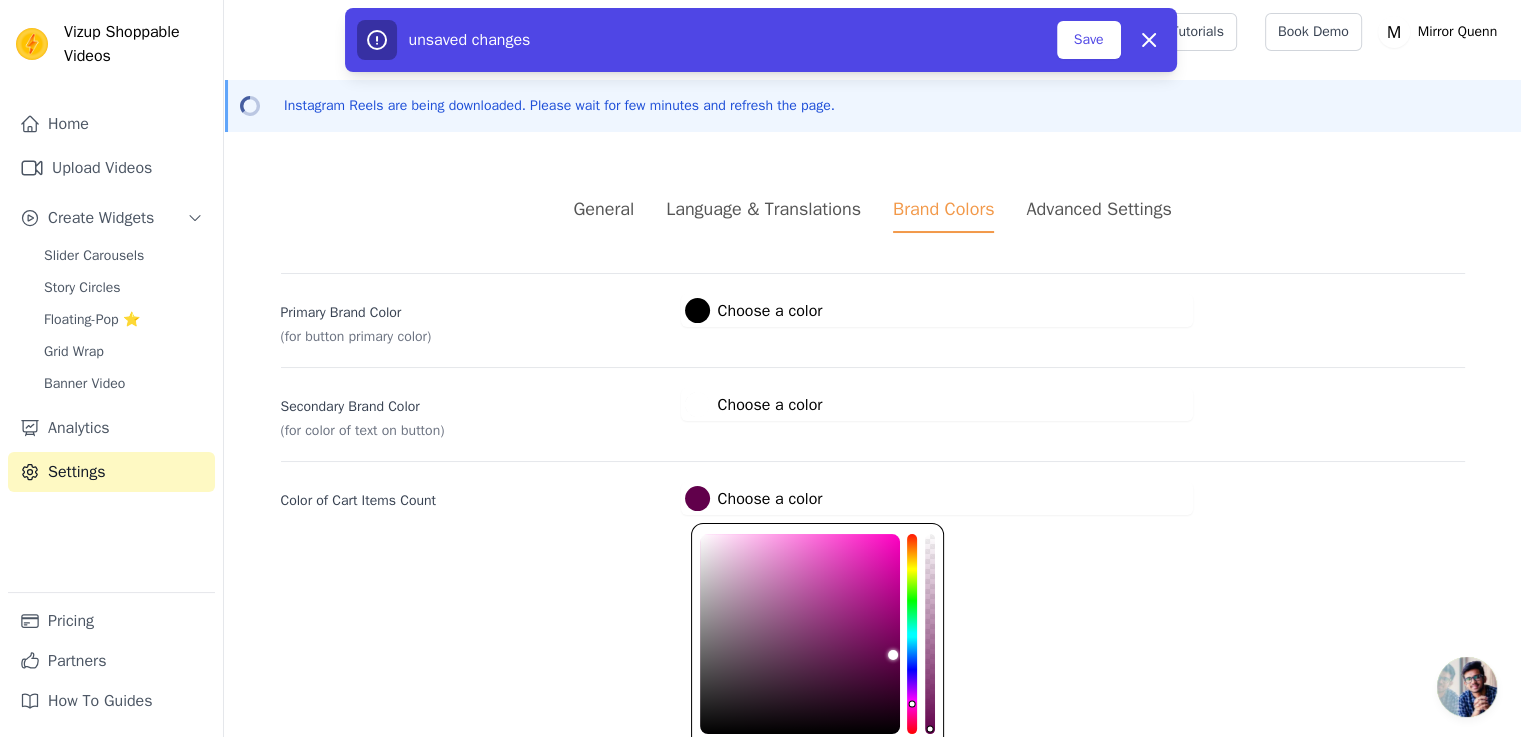 type on "#5b0046" 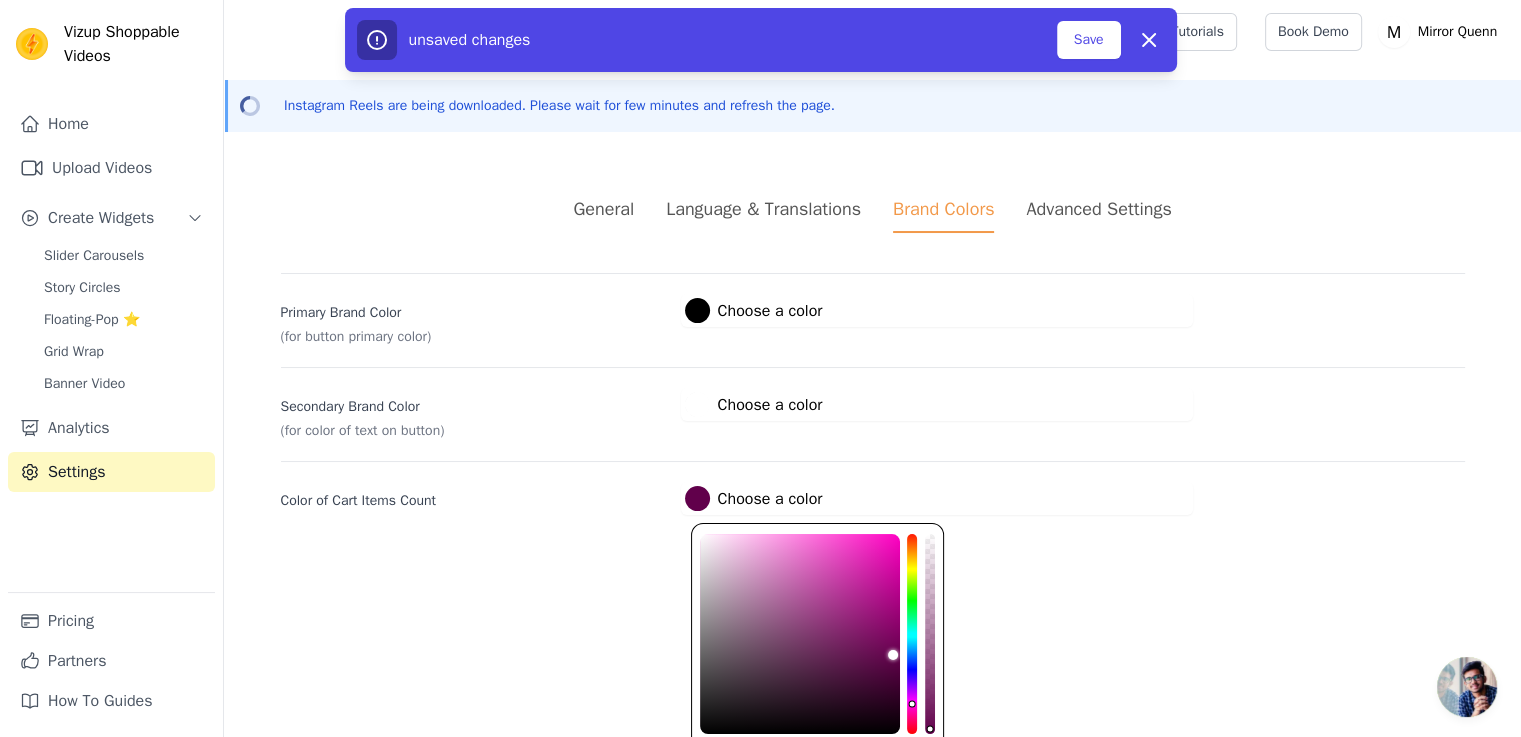 type on "#5a0045" 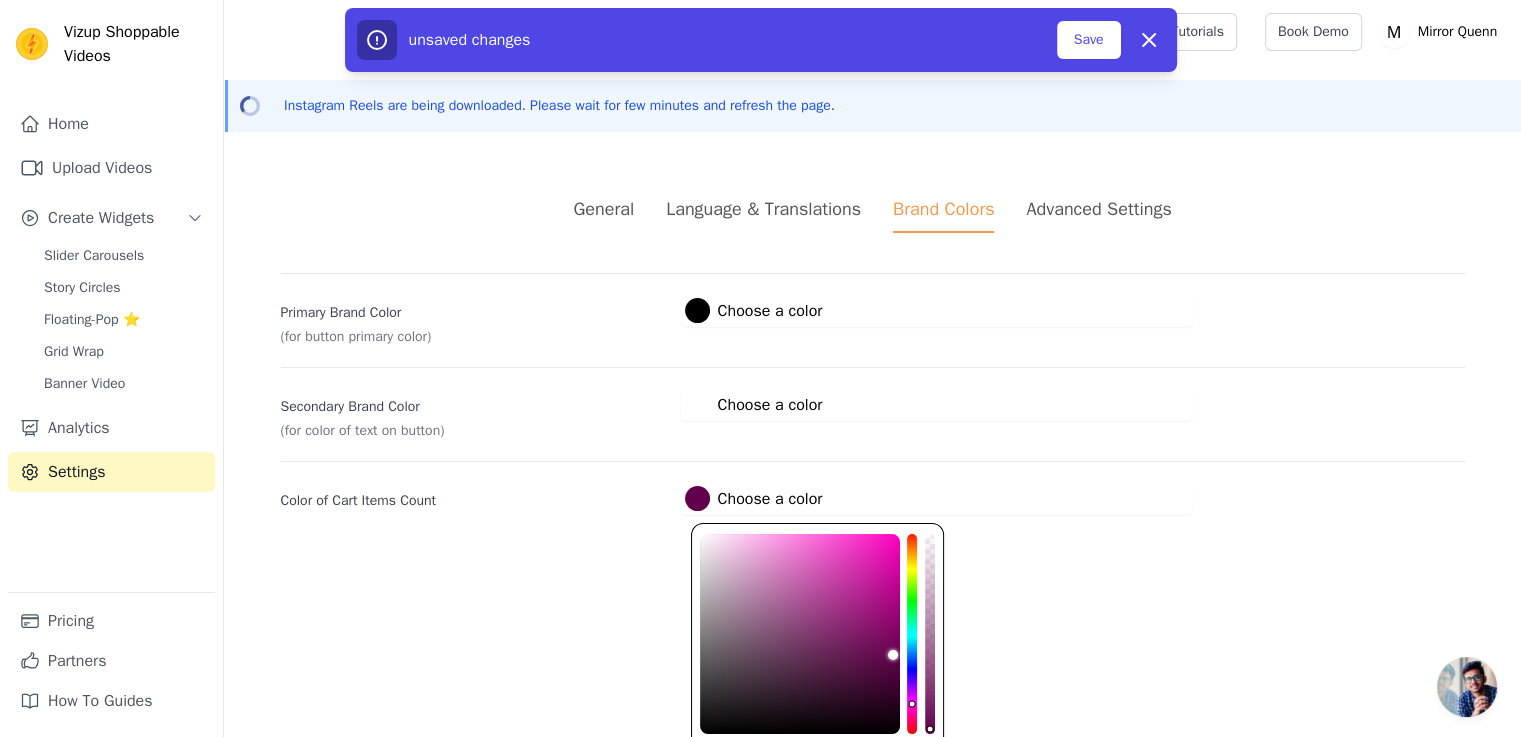 type on "#580044" 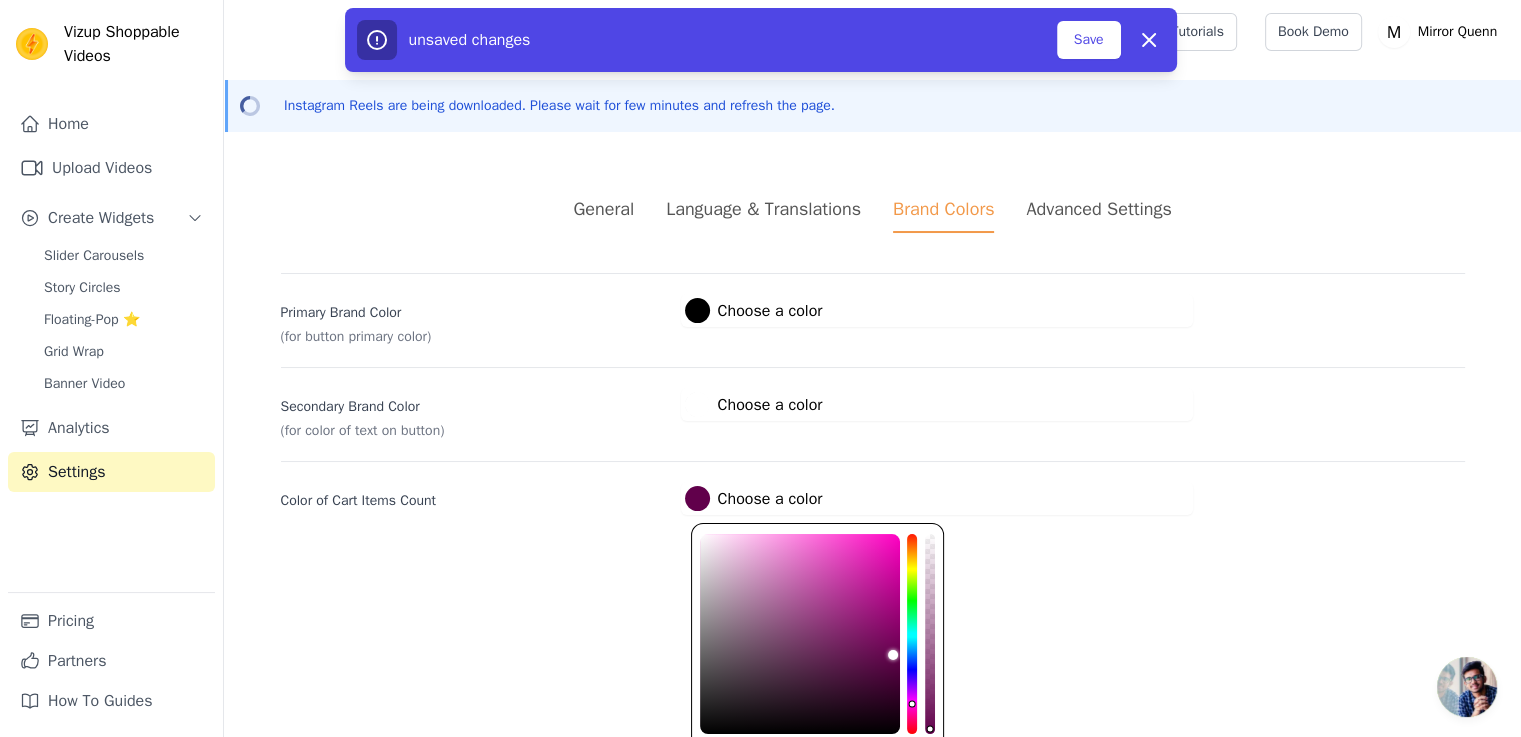 type on "#570043" 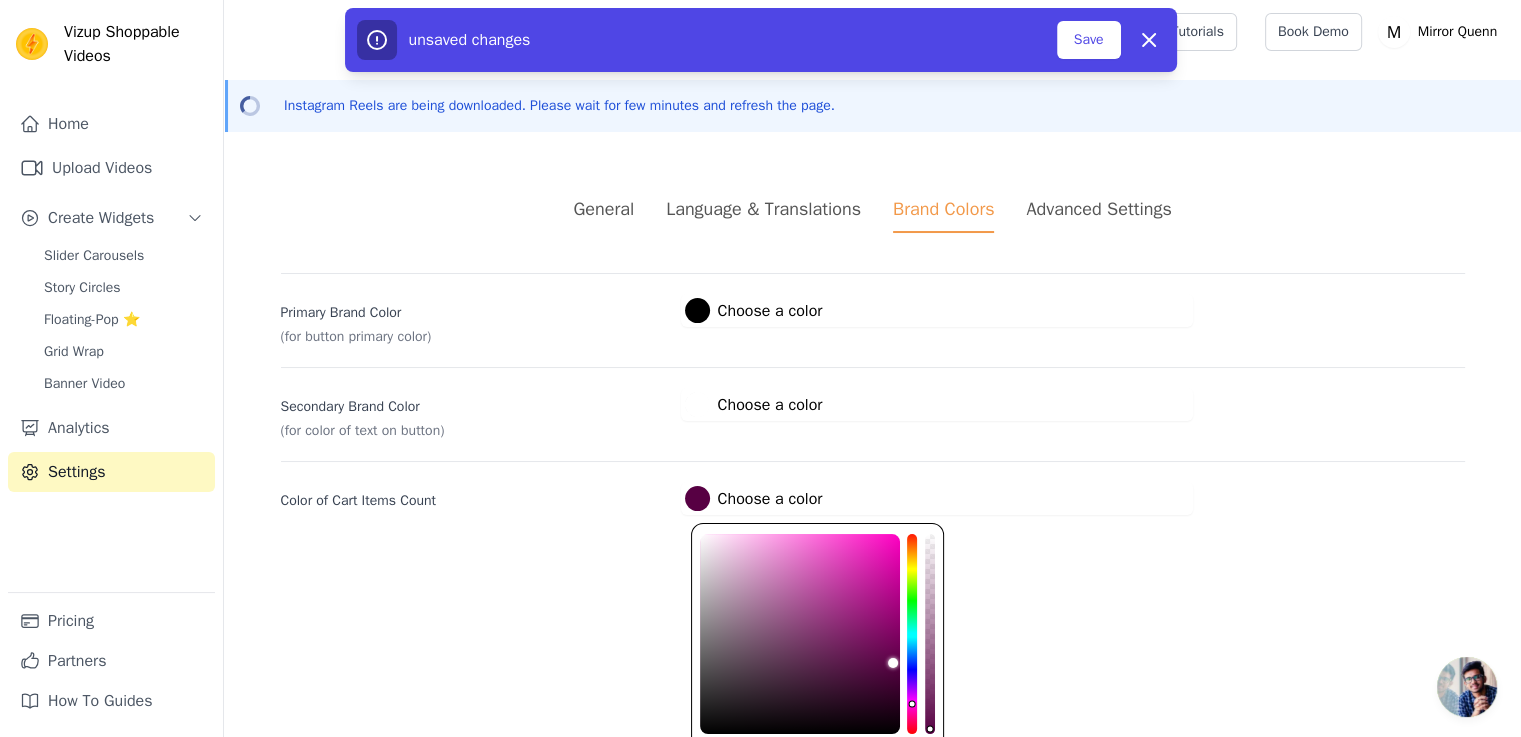 drag, startPoint x: 851, startPoint y: 636, endPoint x: 900, endPoint y: 662, distance: 55.470715 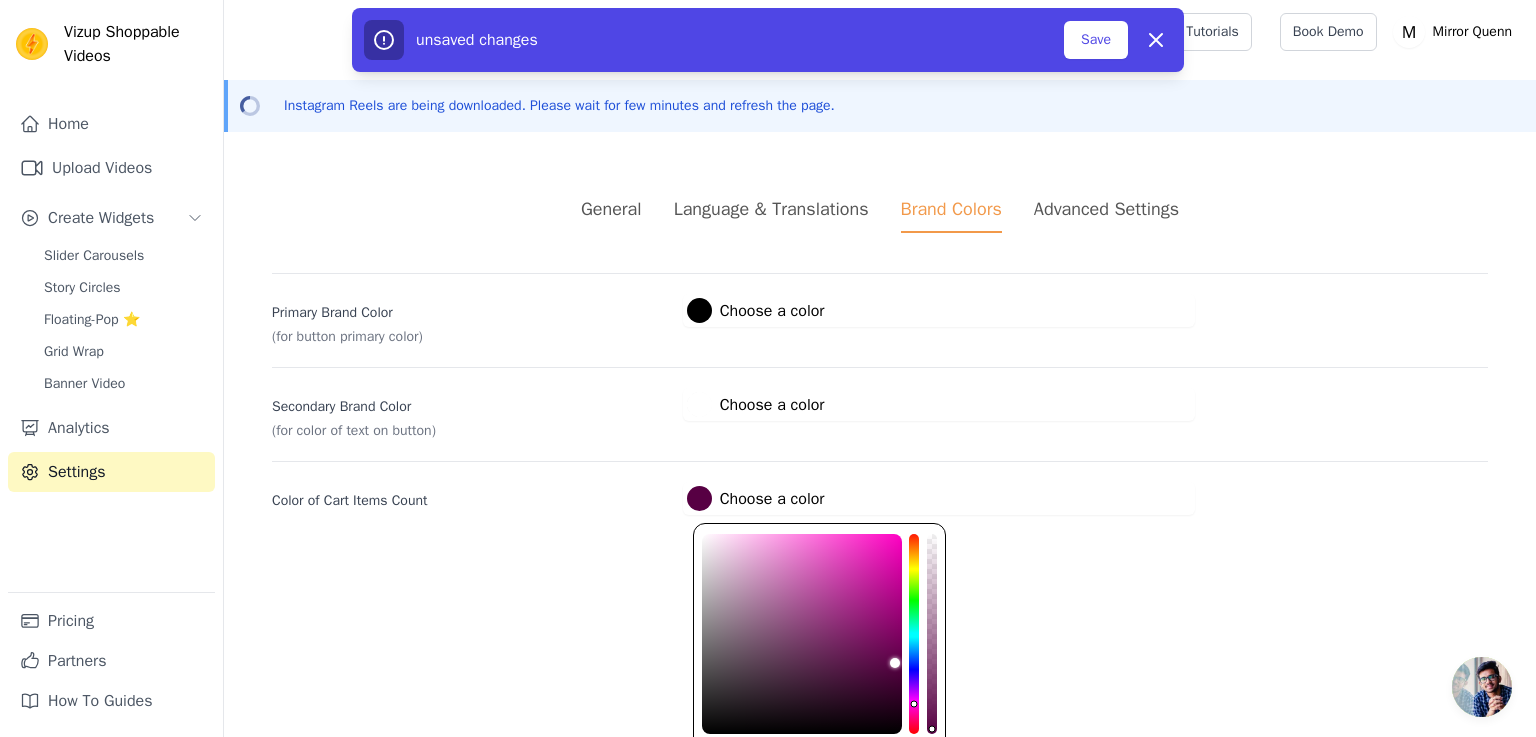 click on "General   Language & Translations   Brand Colors   Advanced Settings       unsaved changes   Save   Dismiss     Primary Brand Color   (for button primary color)   #000000       Choose a color                               #000000   1   hex   change to    rgb     Secondary Brand Color   (for color of text on button)   #ffffff       Choose a color                               #ffffff   1   hex   change to    rgb     Color of Cart Items Count   #570043       Choose a color                               #570043   1   hex   change to    rgb" at bounding box center (880, 355) 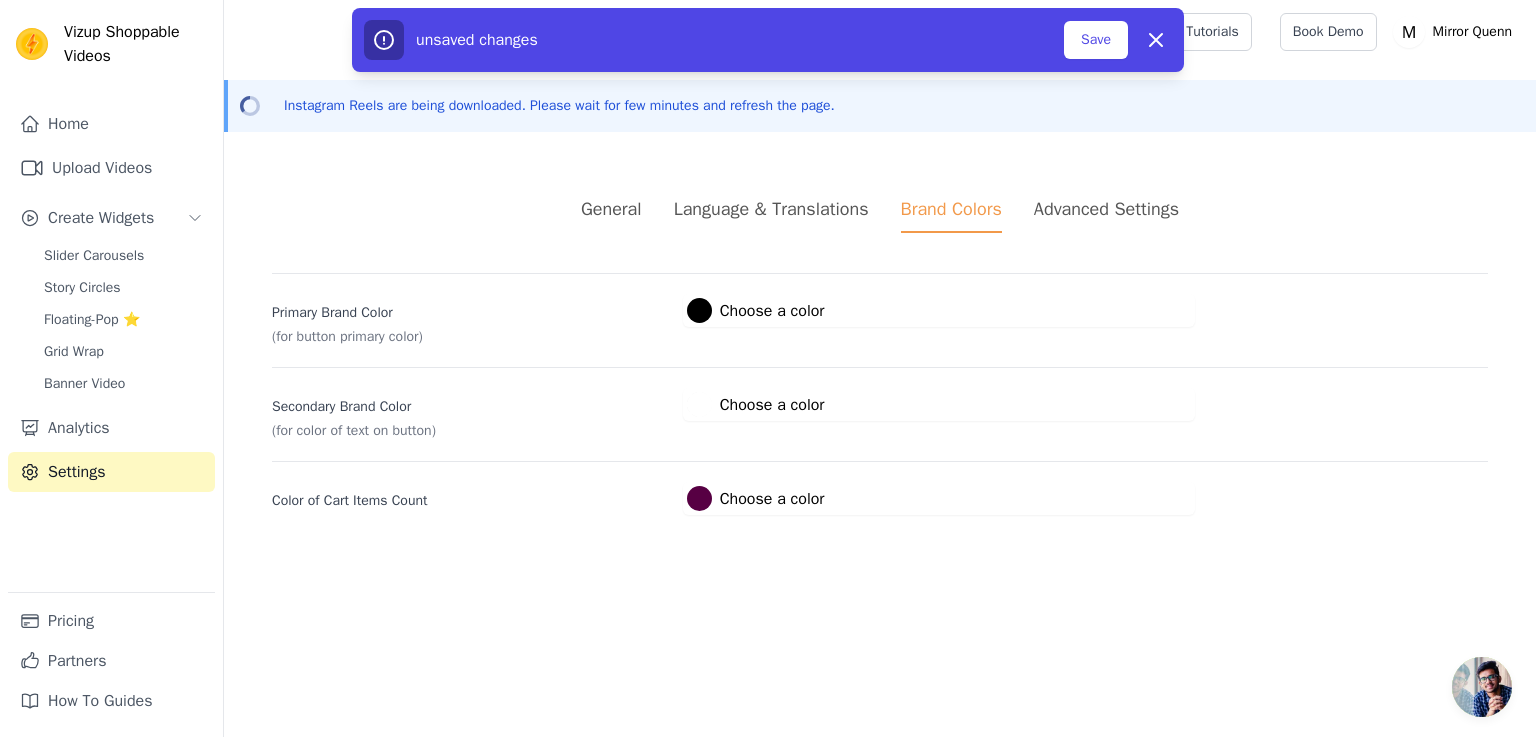 click at bounding box center (699, 498) 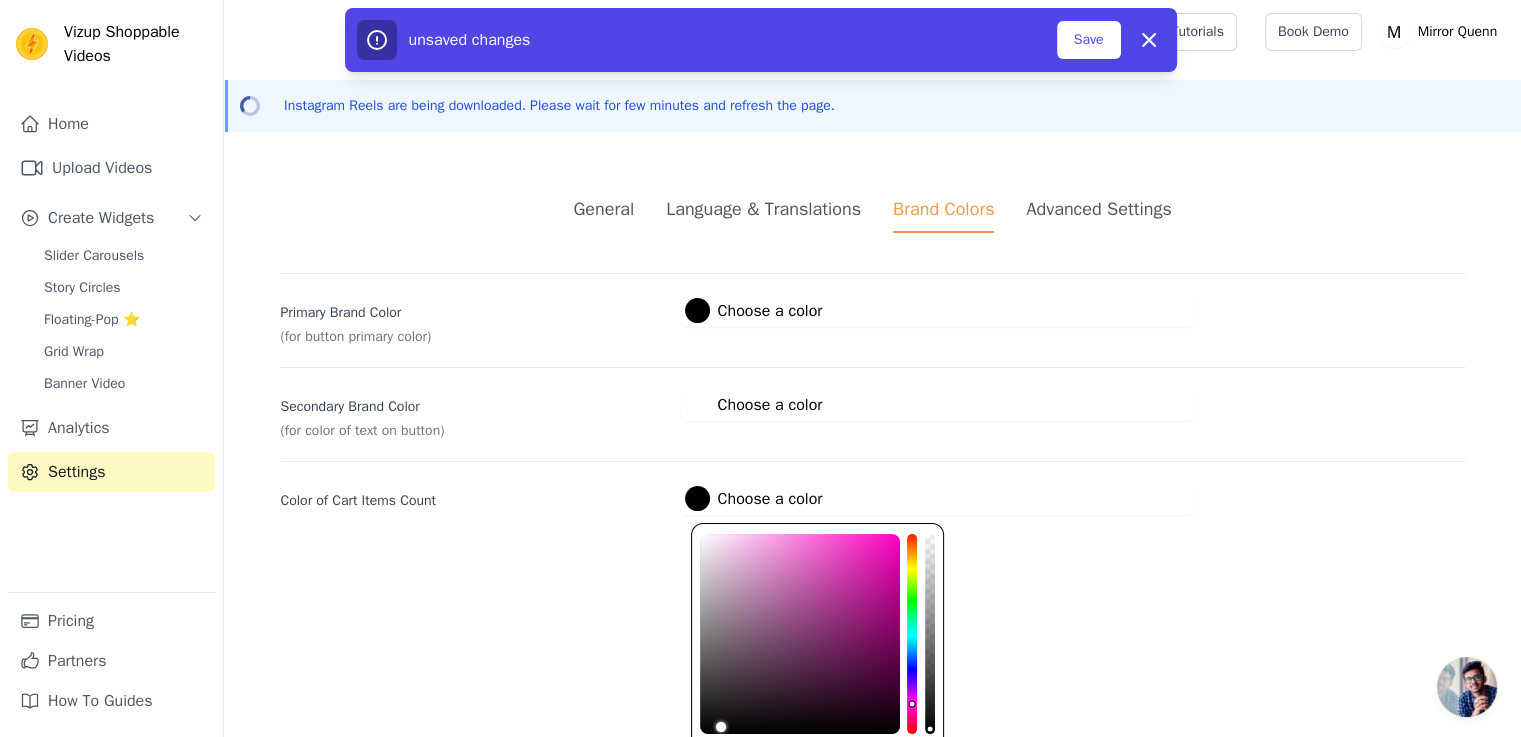 drag, startPoint x: 828, startPoint y: 592, endPoint x: 712, endPoint y: 733, distance: 182.58423 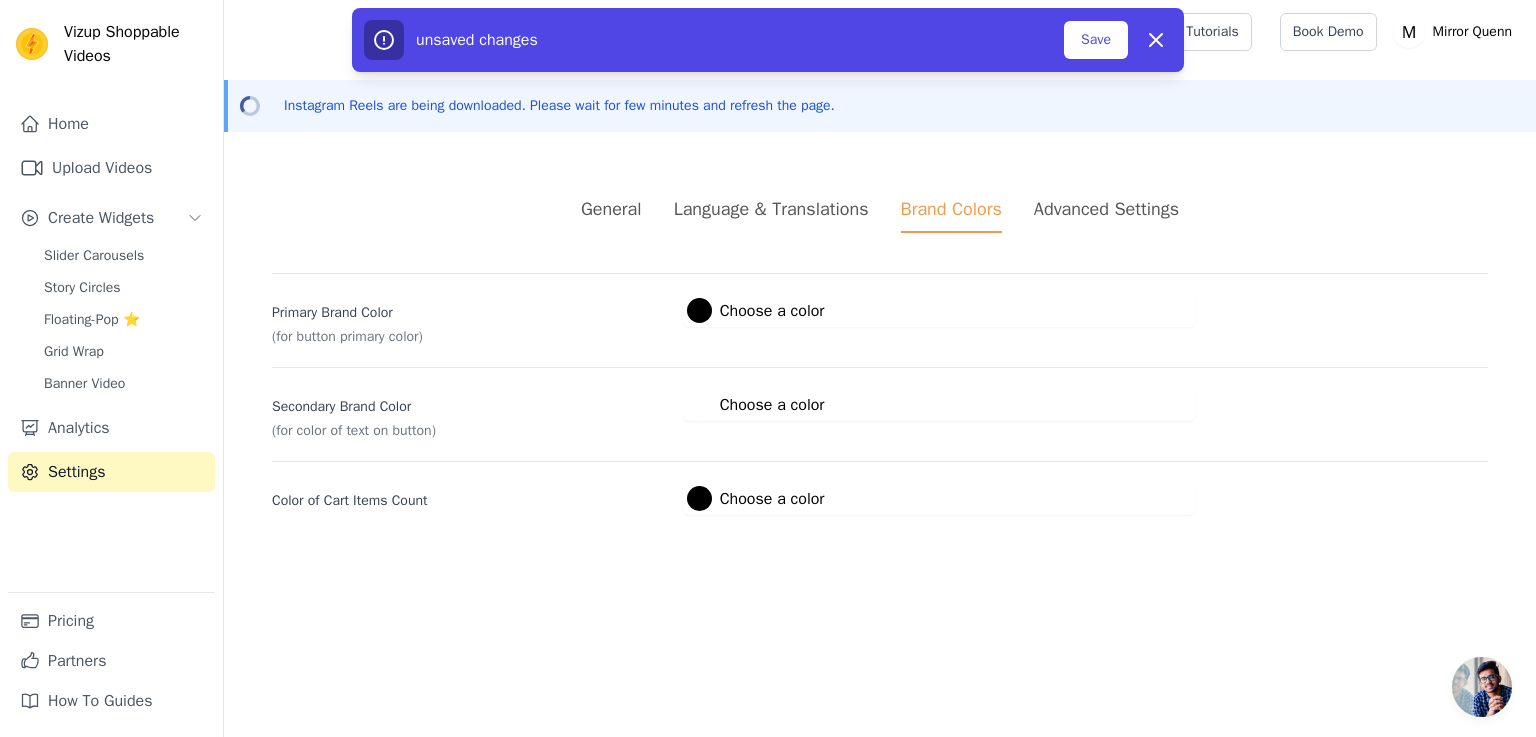 click on "Advanced Settings" at bounding box center (1106, 209) 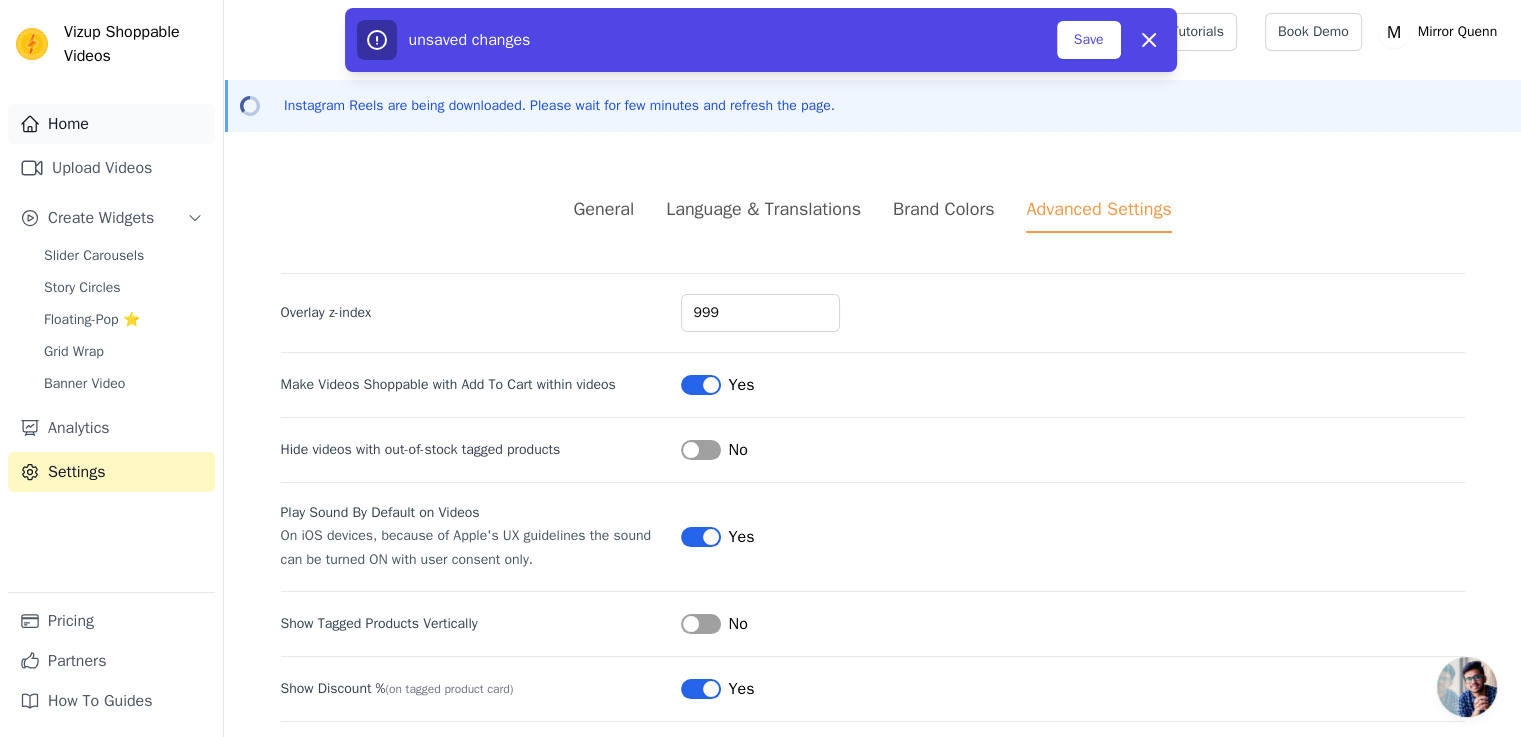 click on "Home" at bounding box center (111, 124) 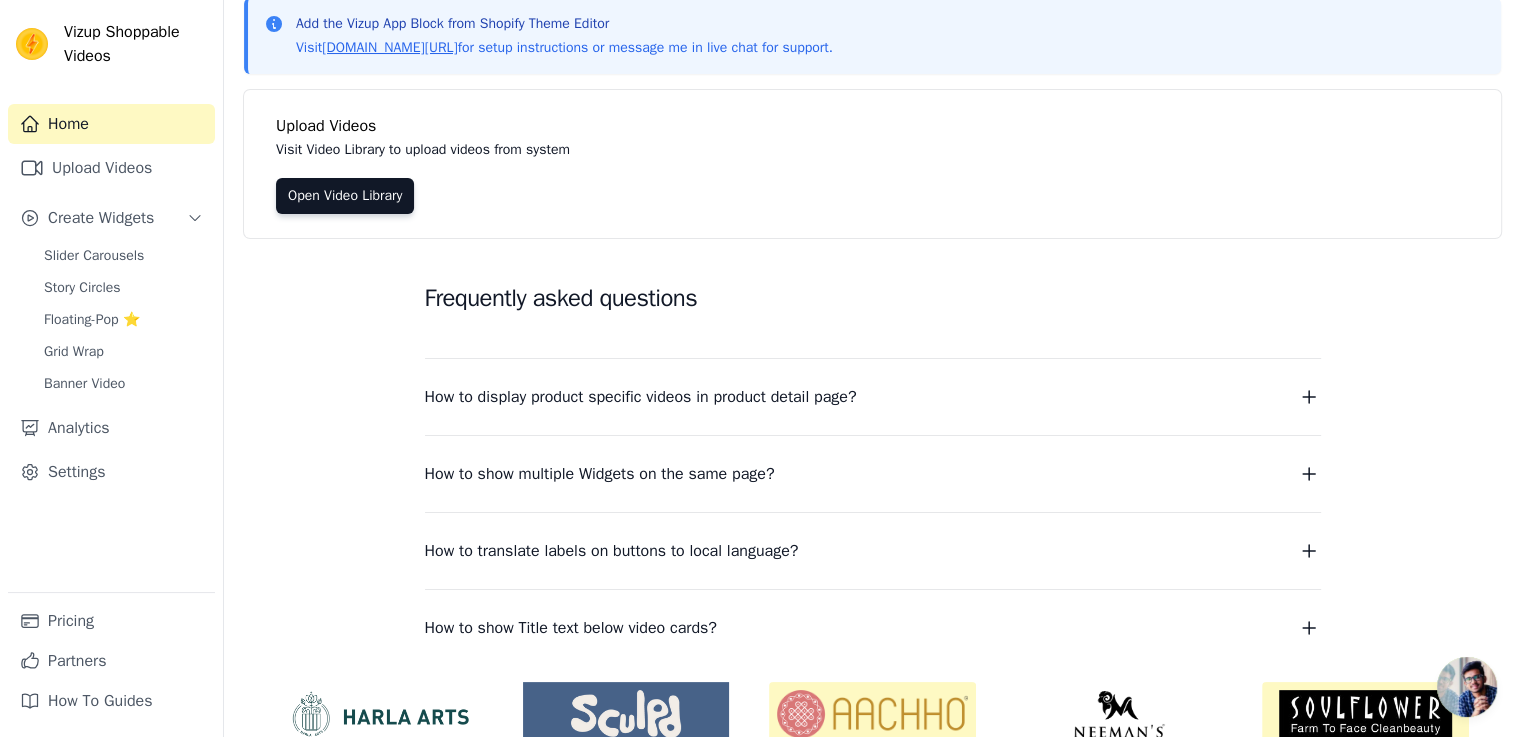 scroll, scrollTop: 298, scrollLeft: 0, axis: vertical 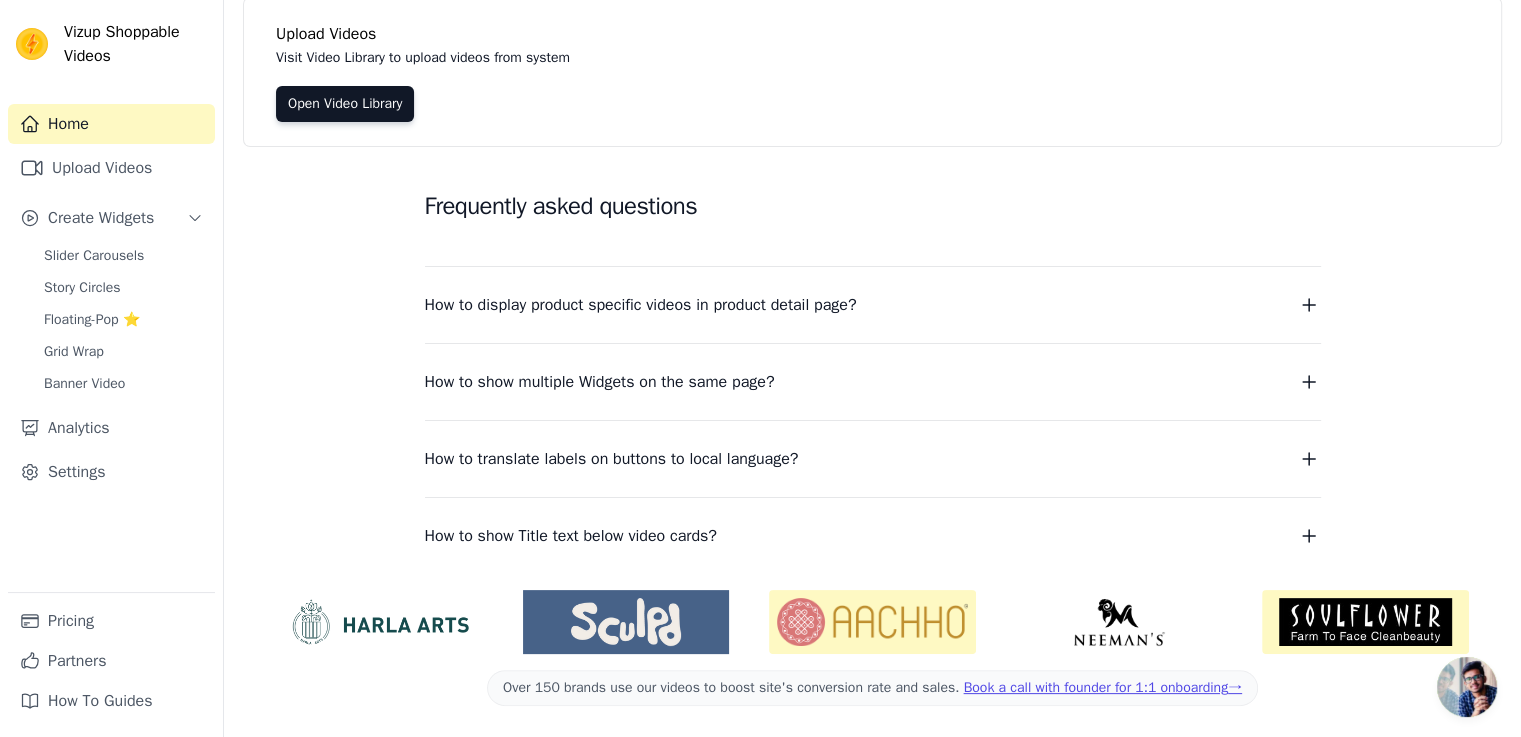 click on "How to display product specific videos in product detail page?" at bounding box center (873, 305) 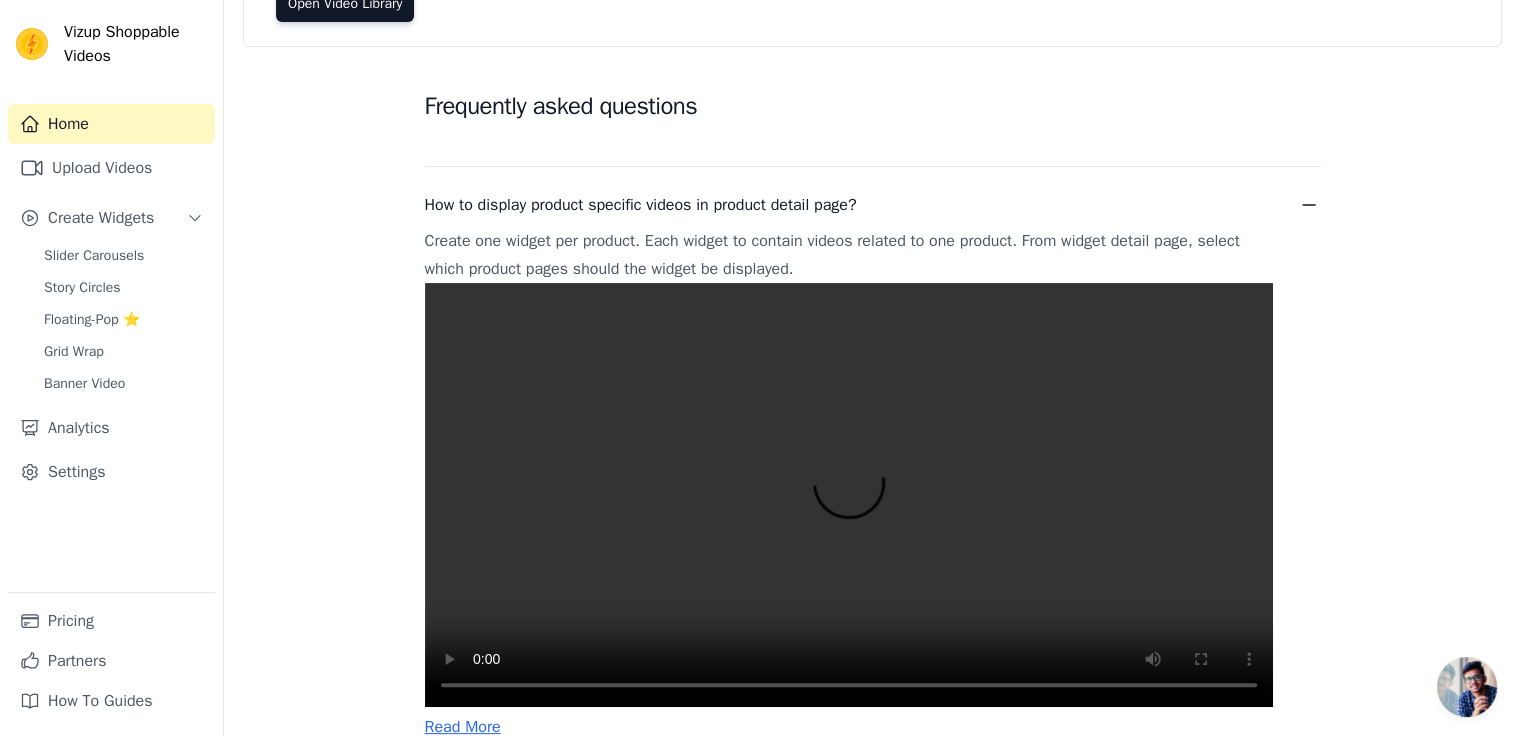 scroll, scrollTop: 498, scrollLeft: 0, axis: vertical 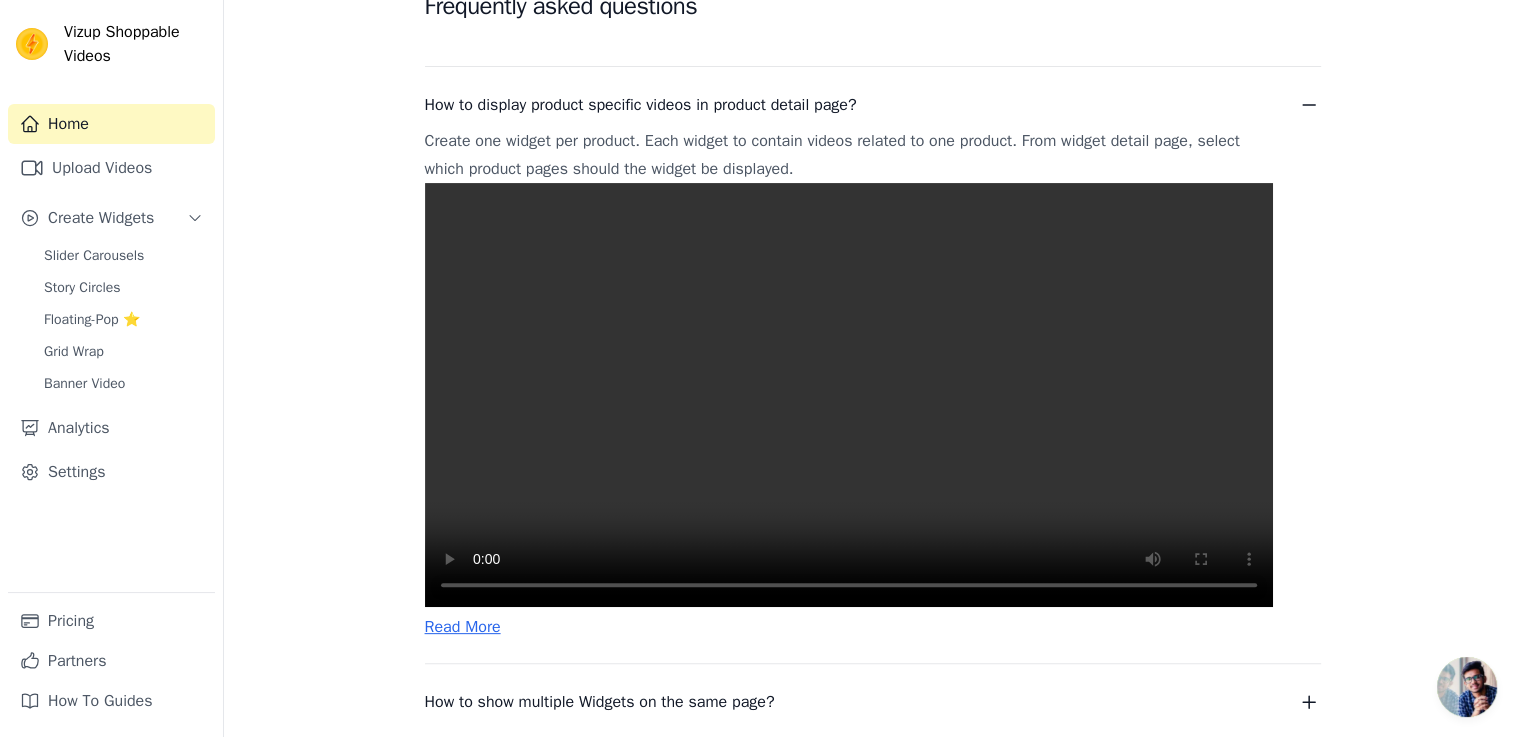 click at bounding box center [849, 395] 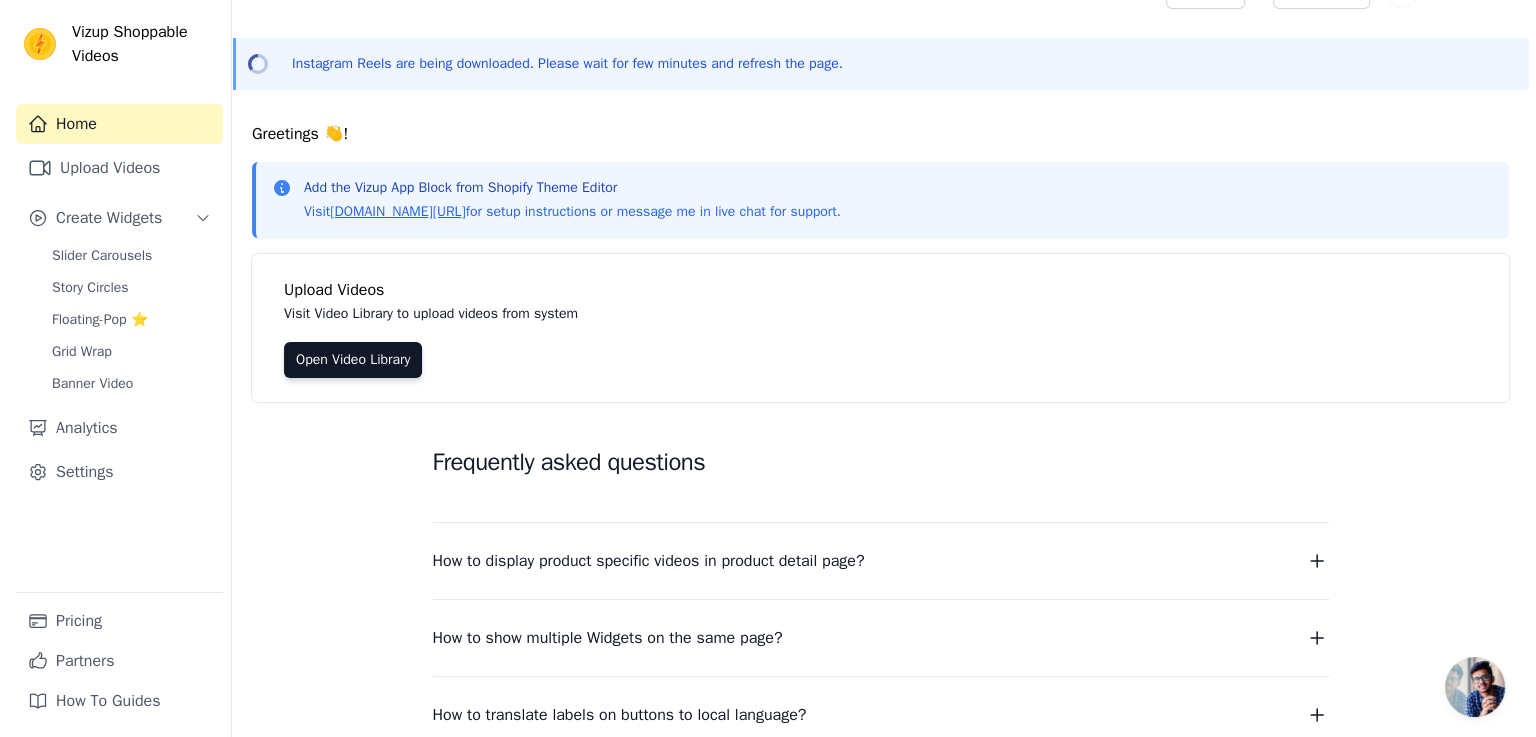 scroll, scrollTop: 0, scrollLeft: 0, axis: both 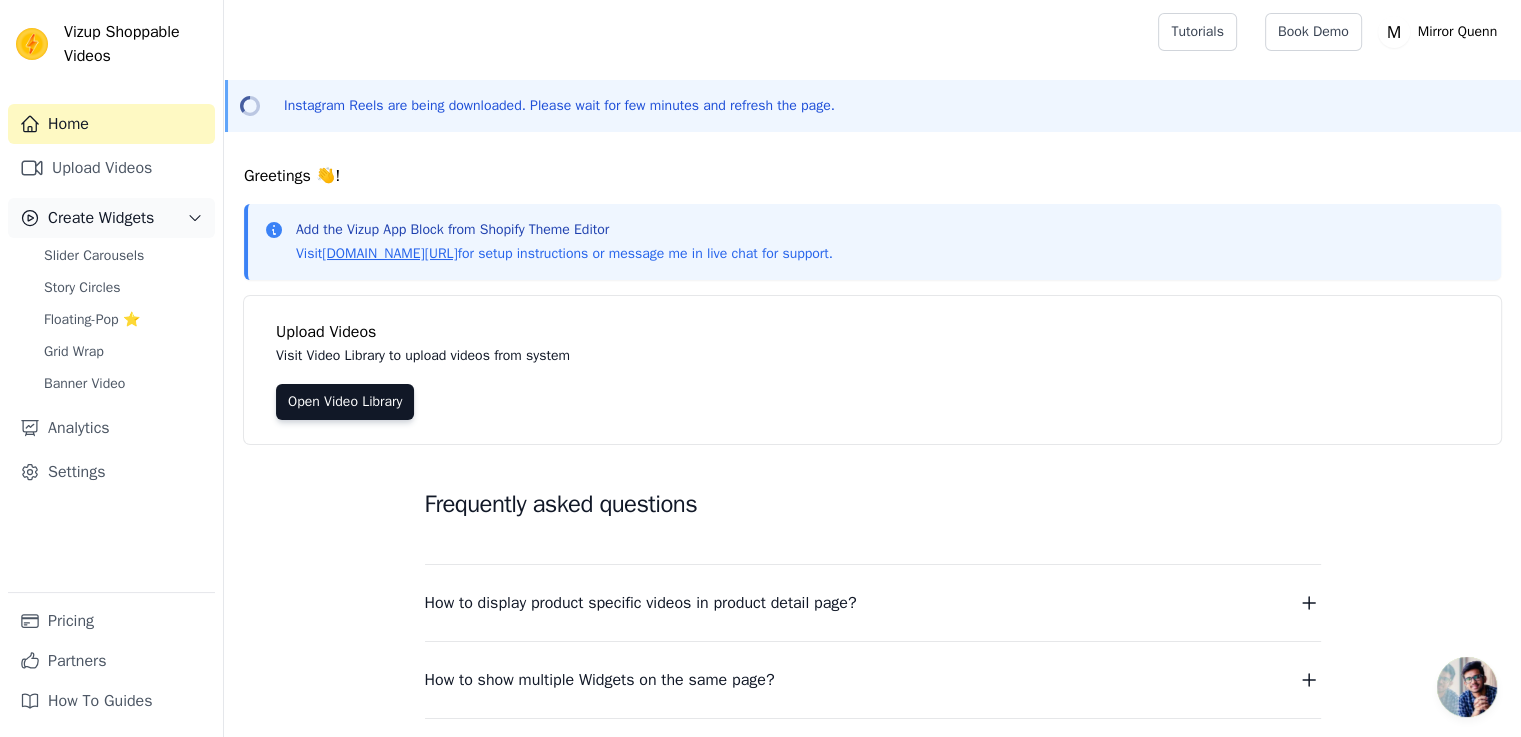 click on "Create Widgets" at bounding box center [101, 218] 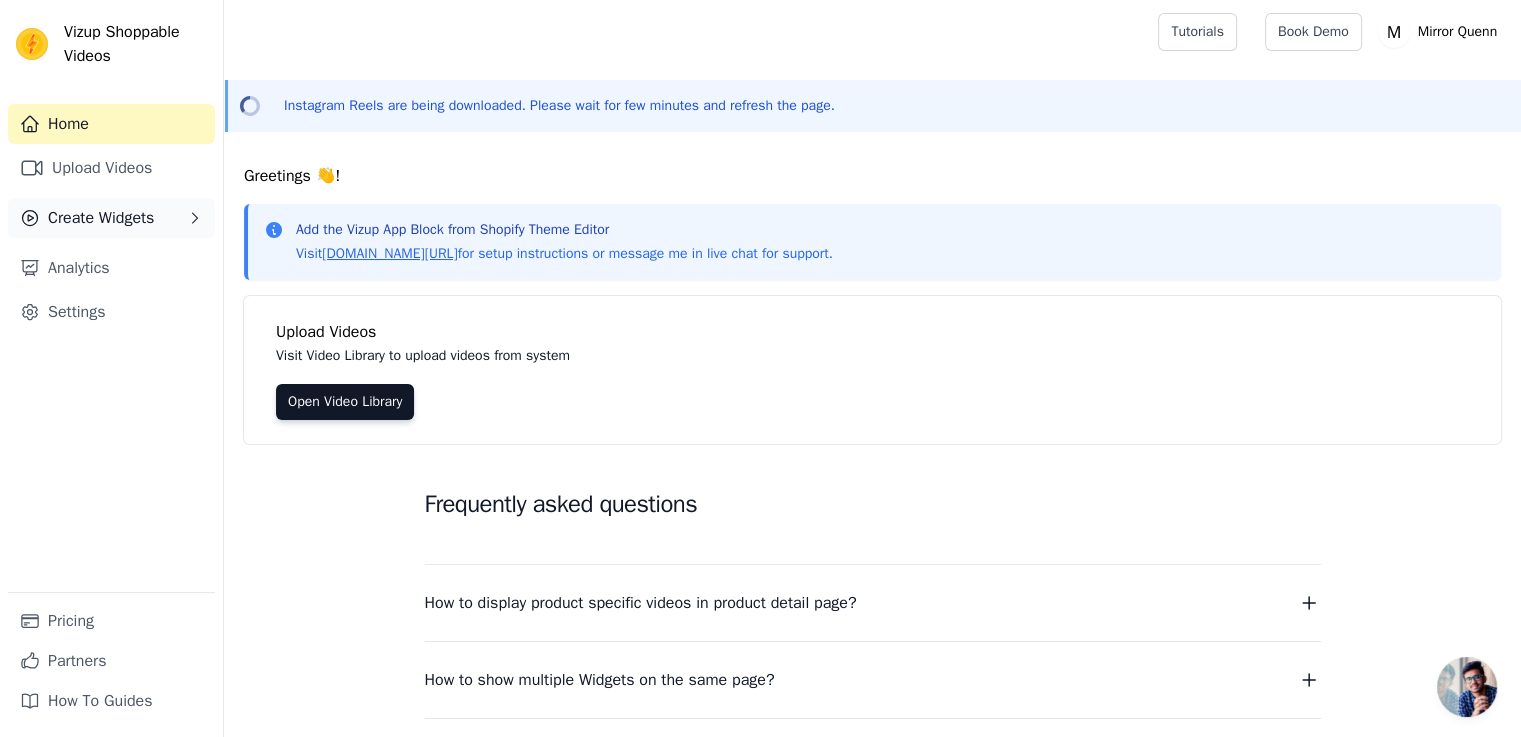 click on "Create Widgets" at bounding box center [101, 218] 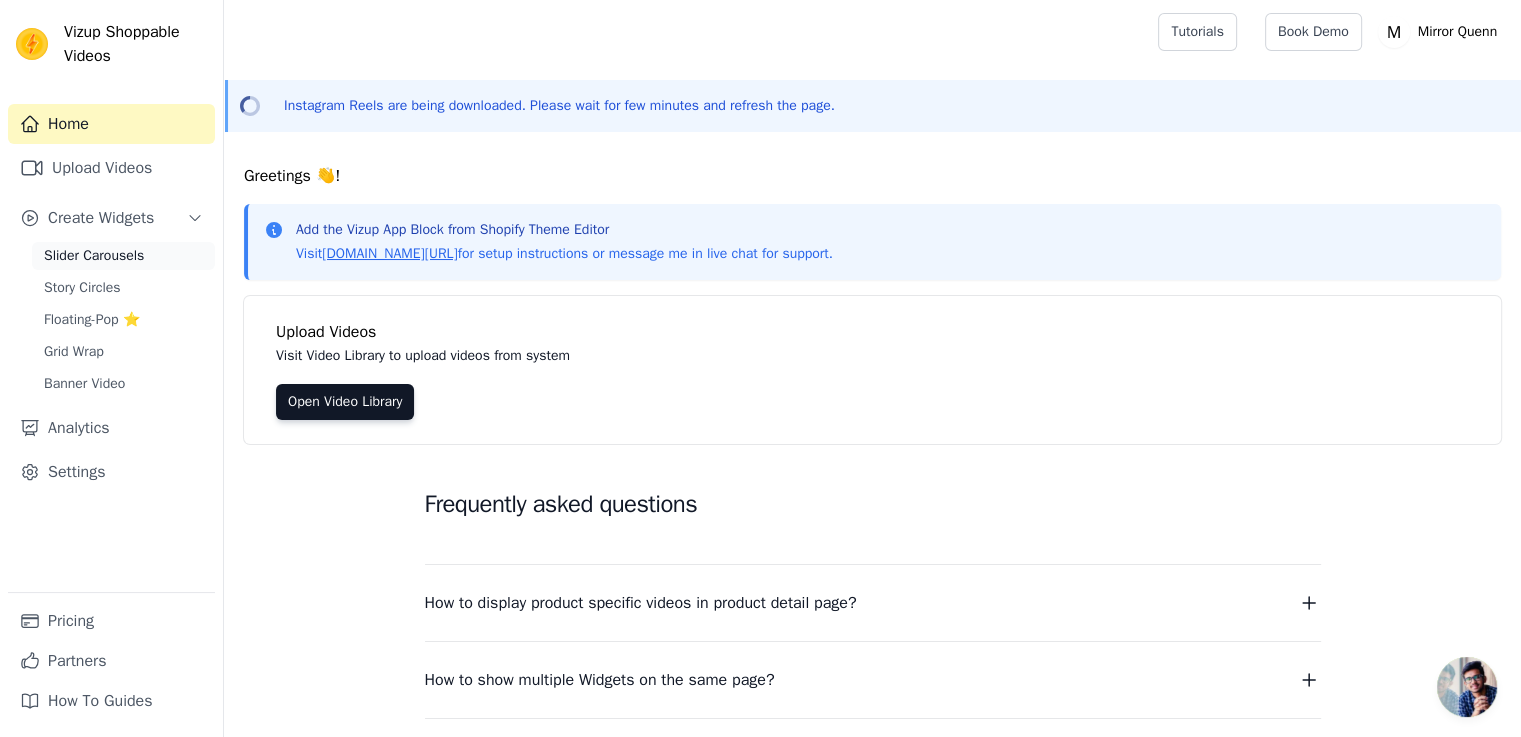 click on "Slider Carousels" at bounding box center (94, 256) 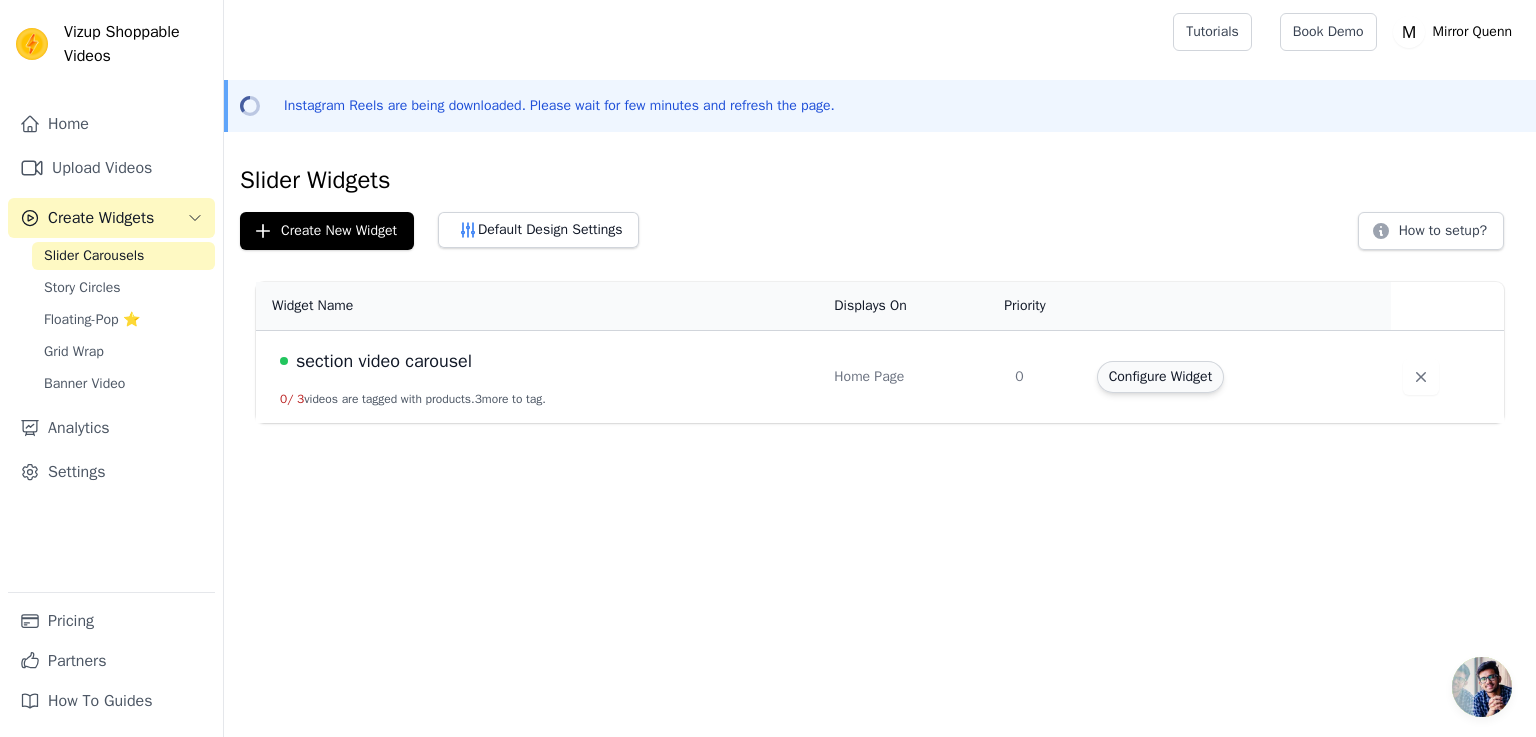 click on "Configure Widget" at bounding box center [1160, 377] 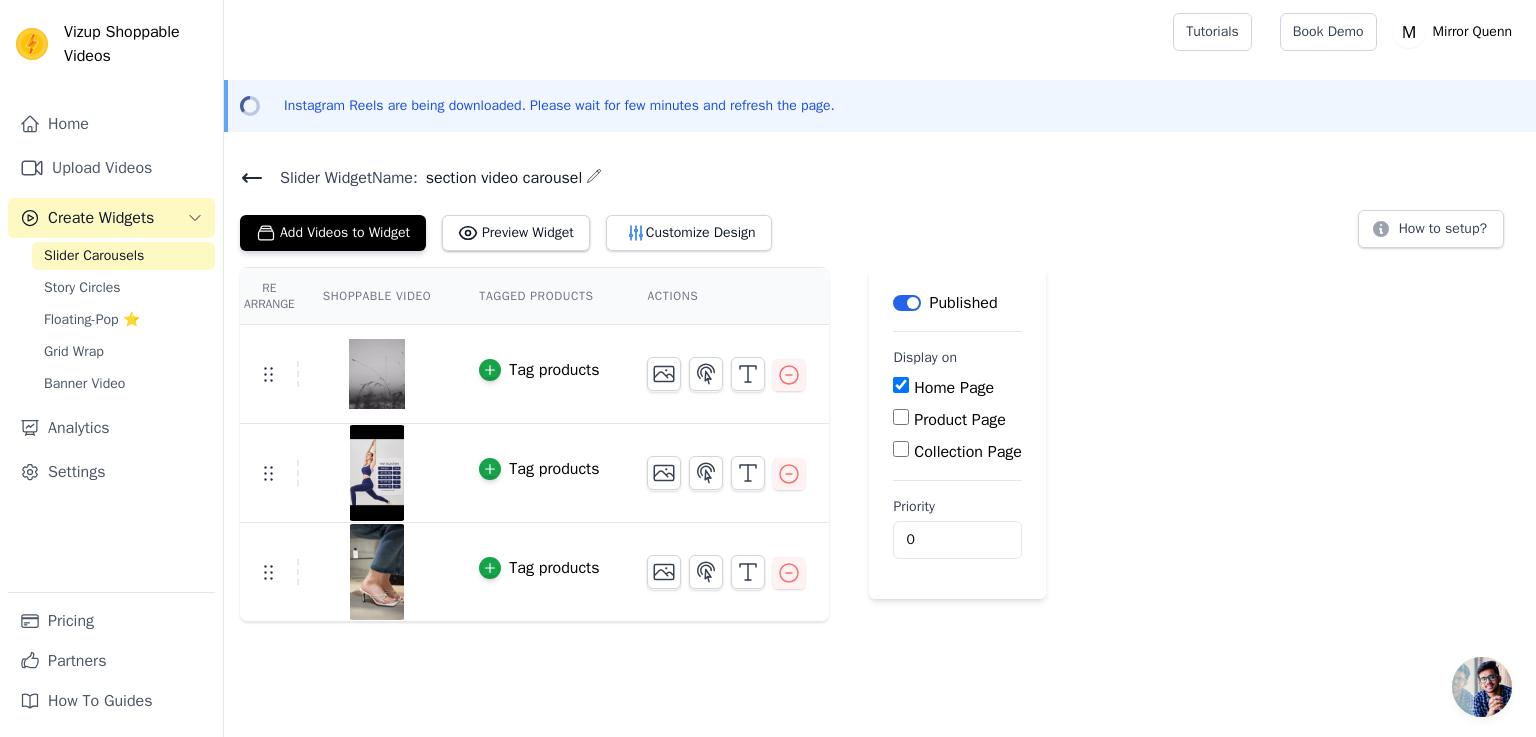 click on "Product Page" at bounding box center (960, 420) 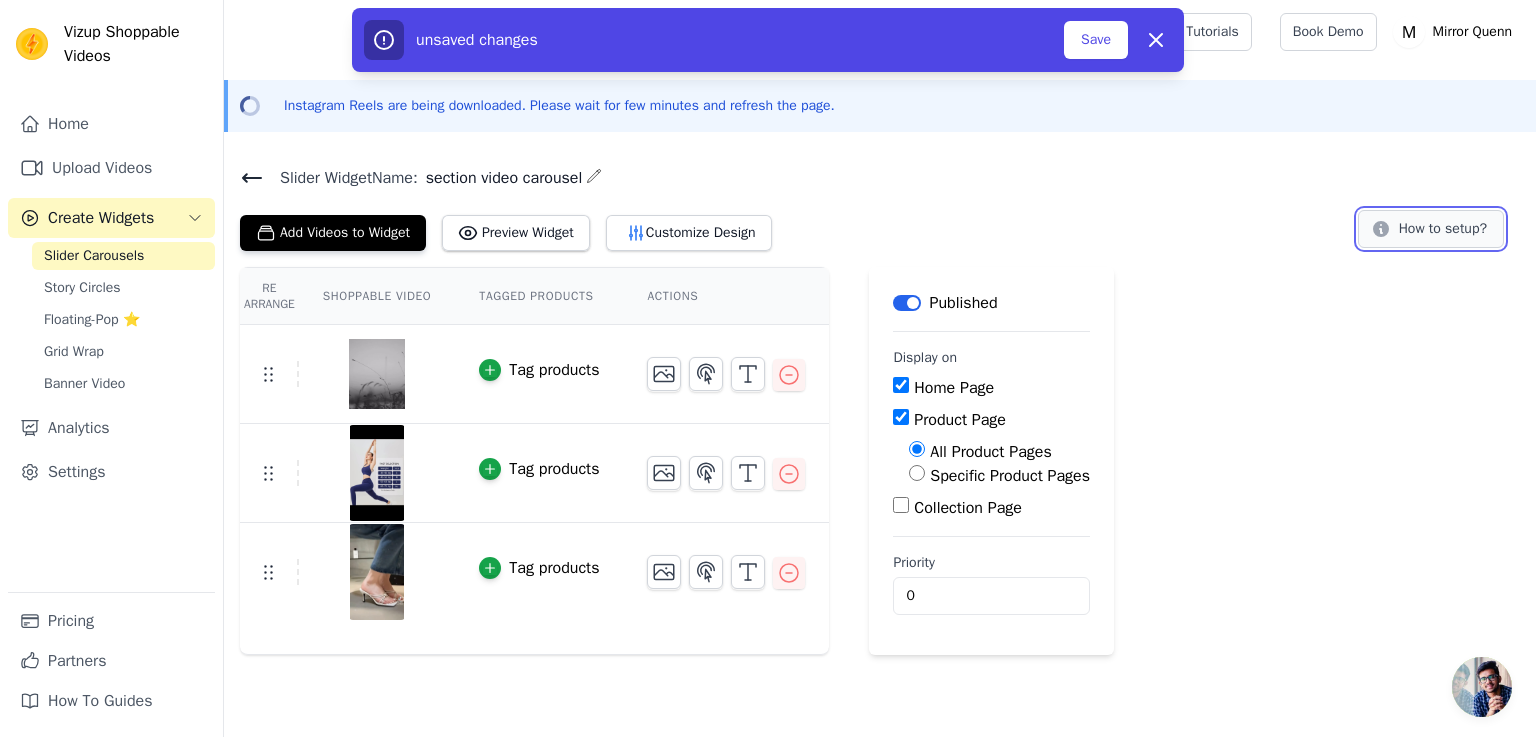 click on "How to setup?" at bounding box center (1431, 229) 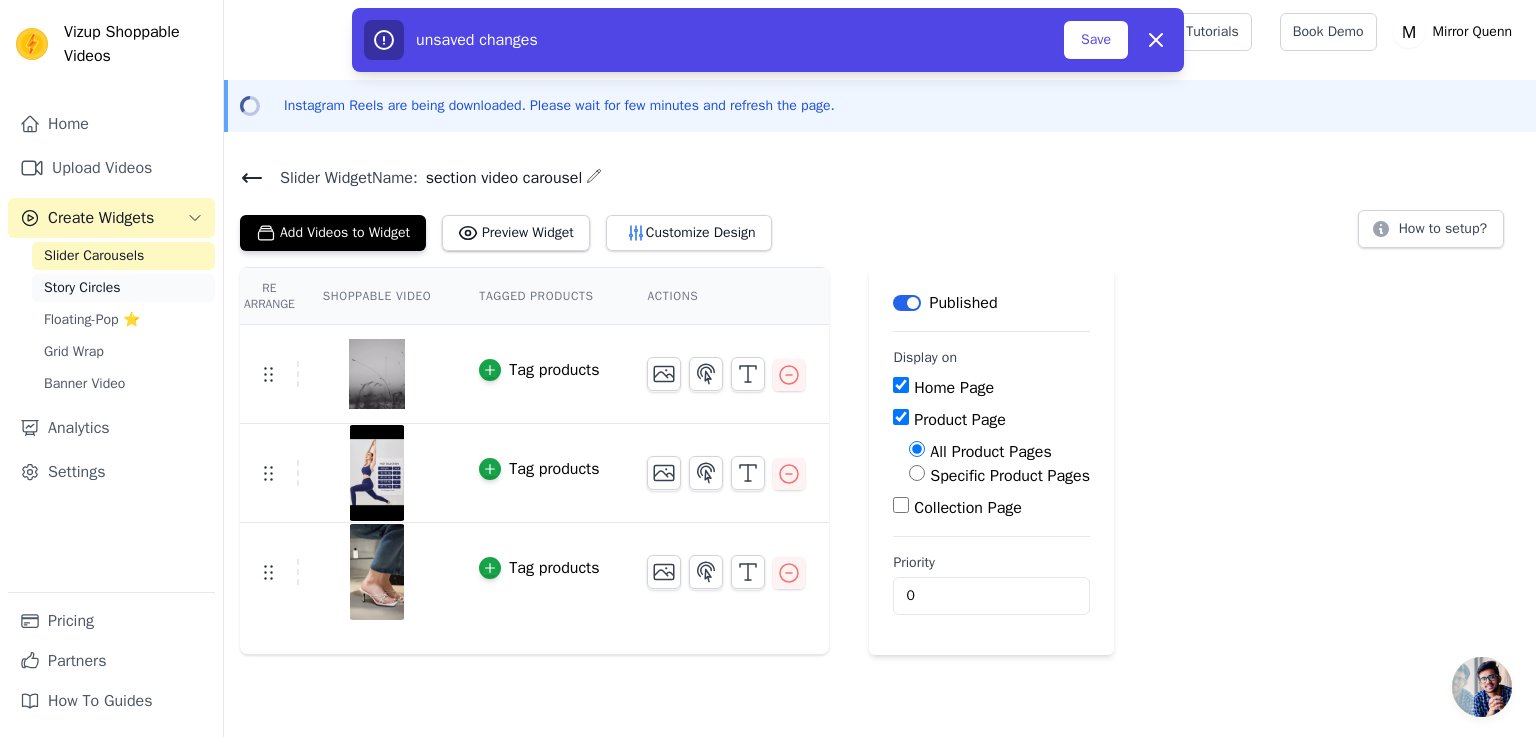 click on "Story Circles" at bounding box center (123, 288) 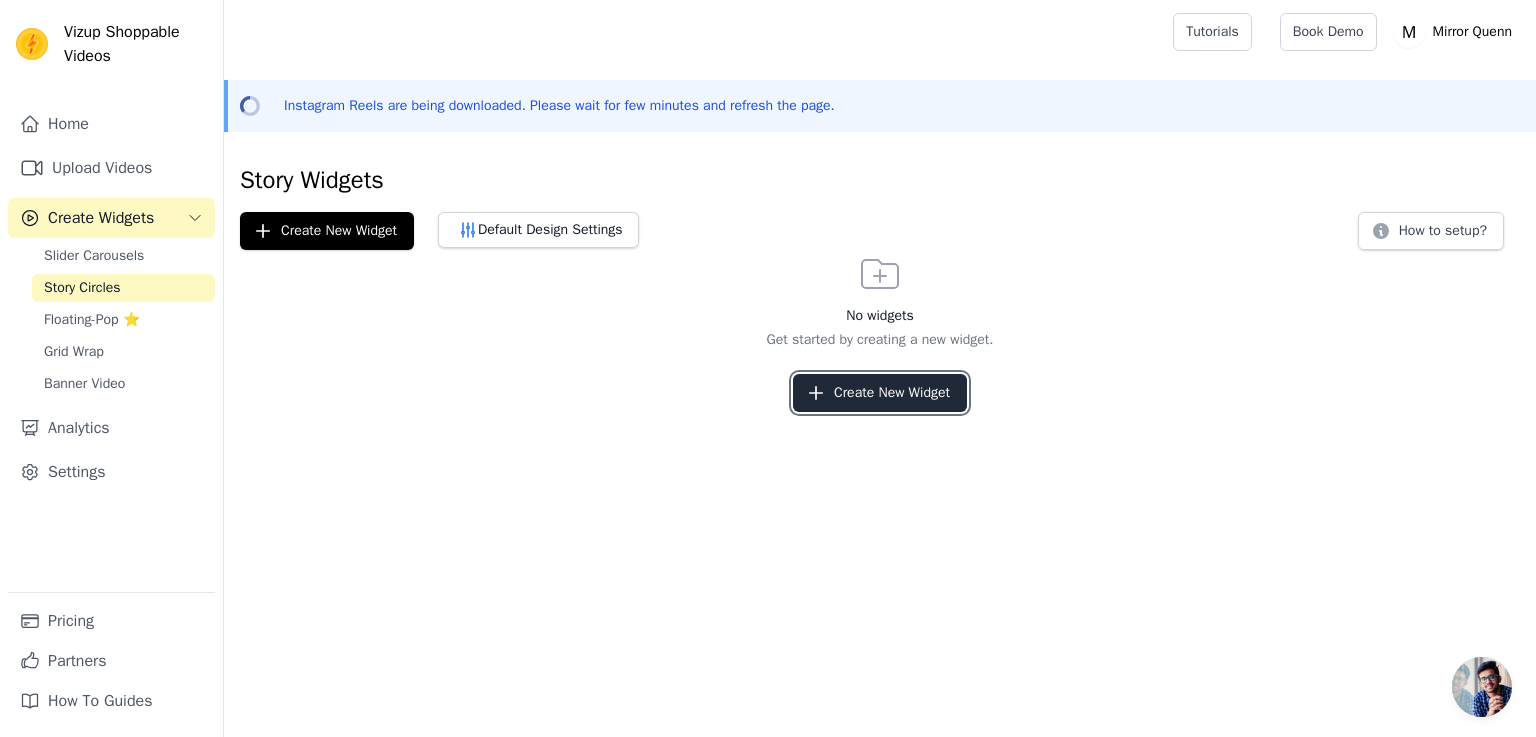 click on "Create New Widget" at bounding box center (880, 393) 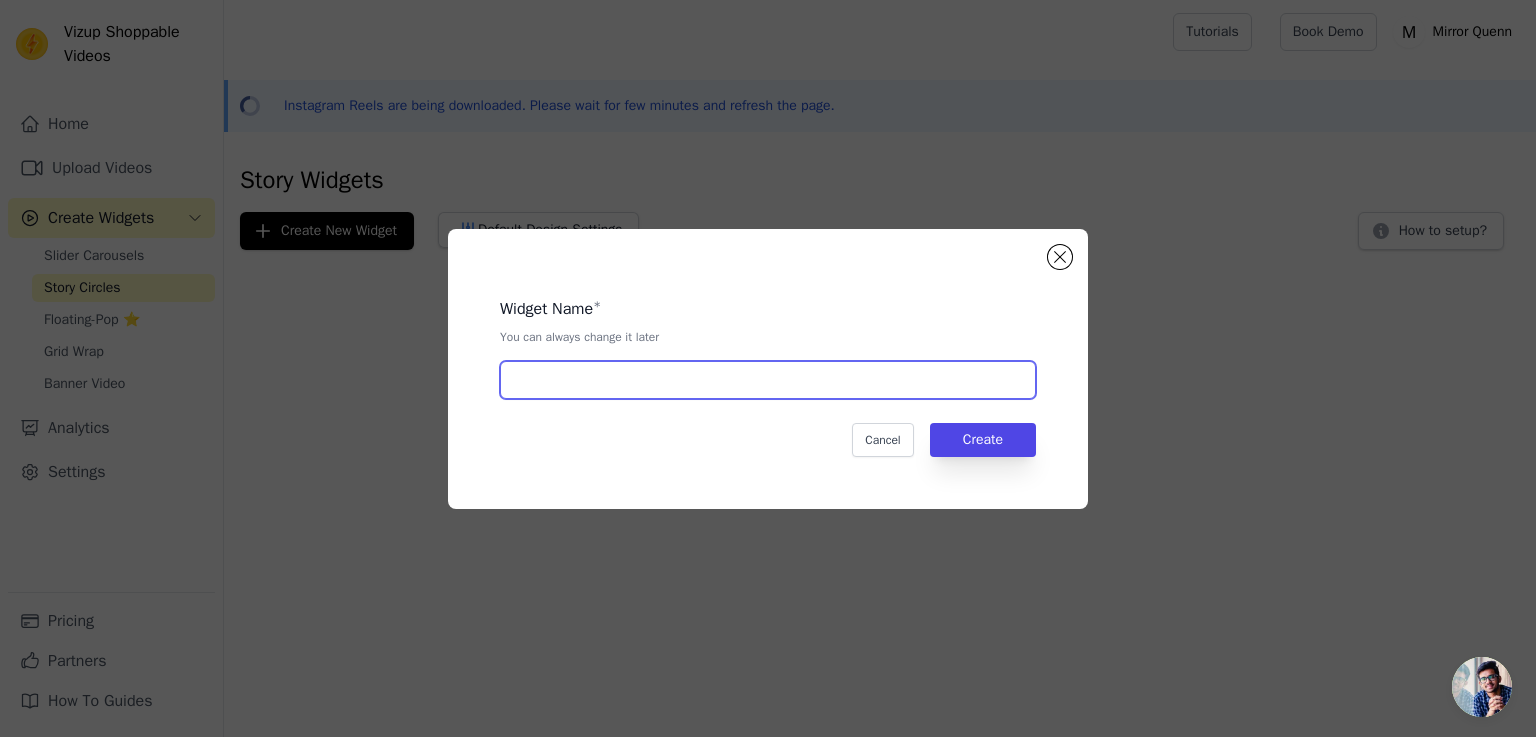 click at bounding box center (768, 380) 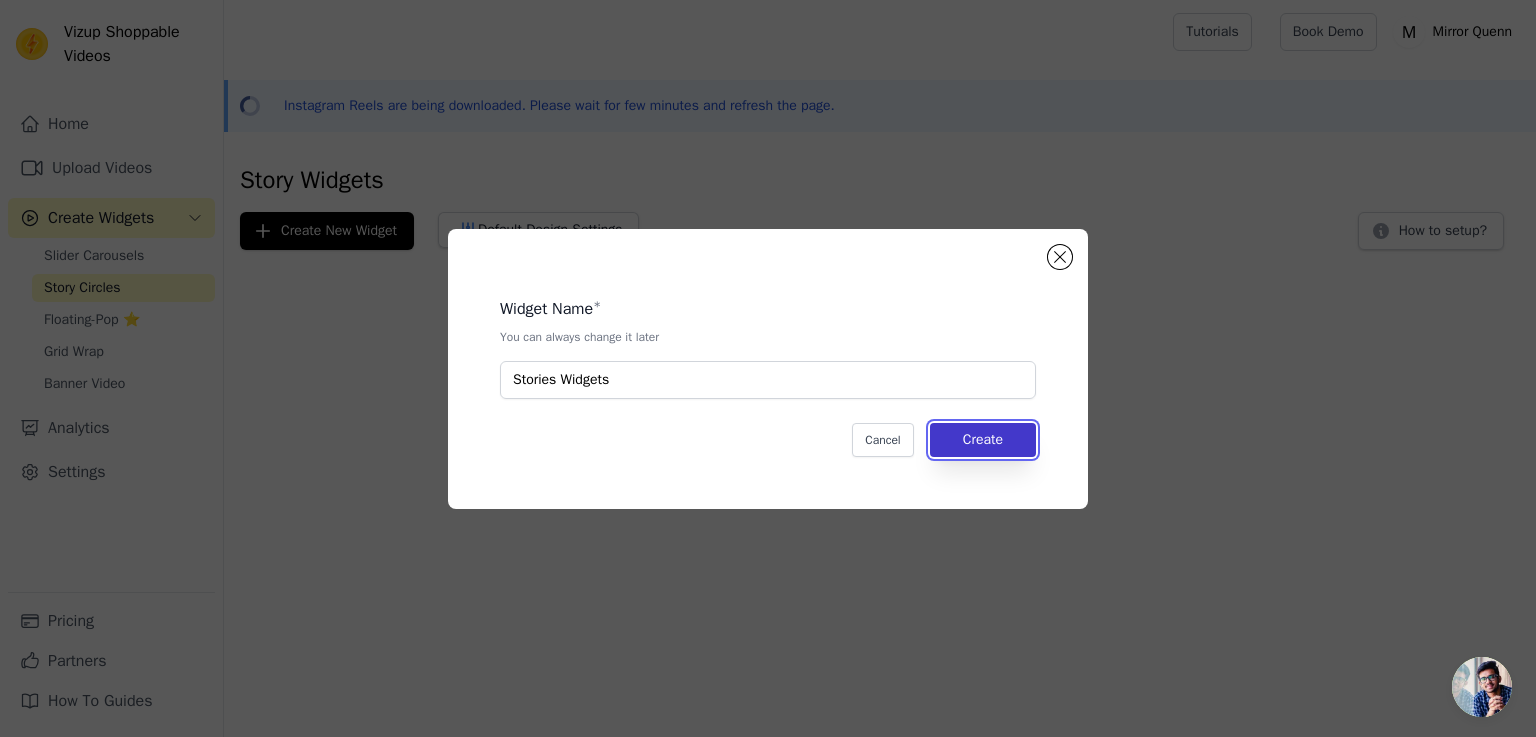 click on "Create" at bounding box center (983, 440) 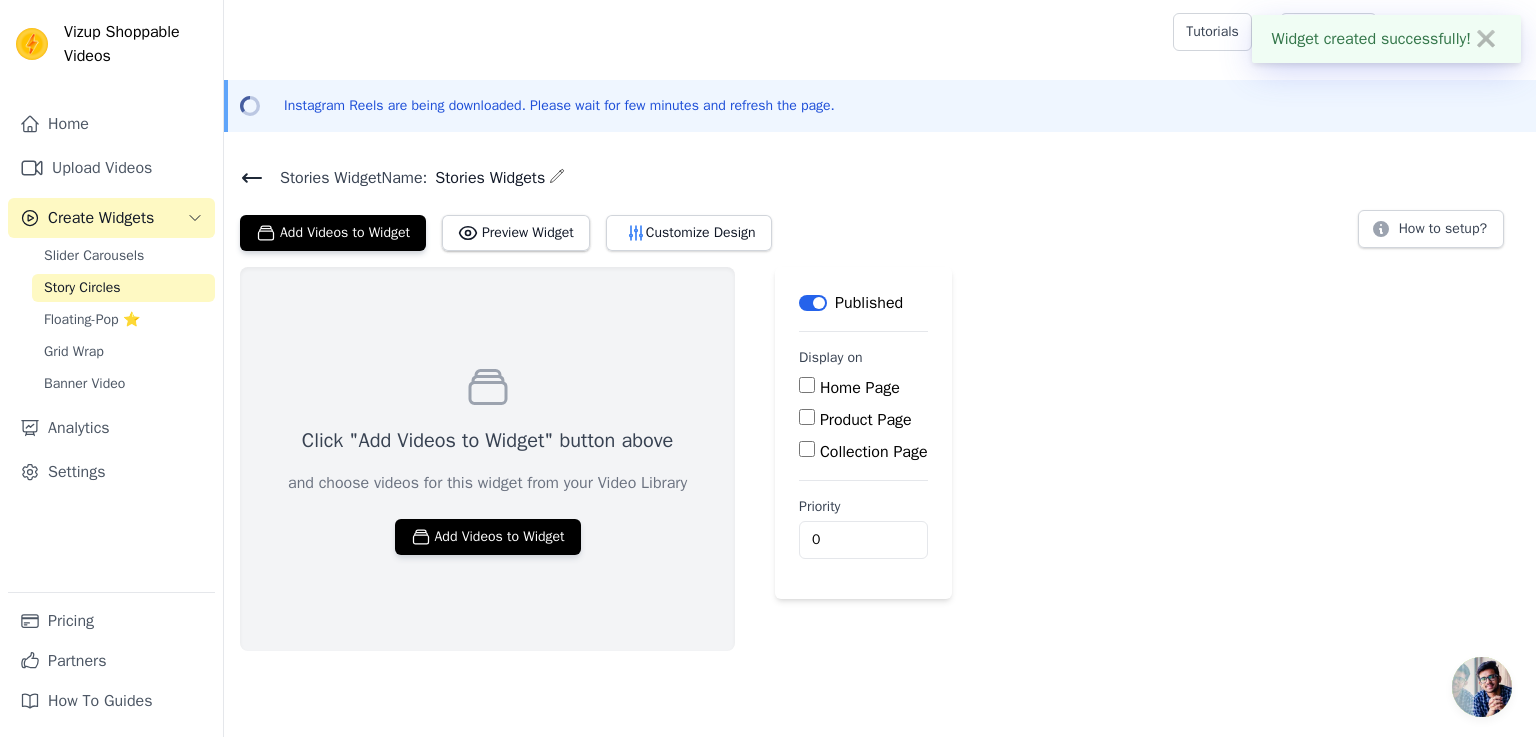 click on "Click "Add Videos to Widget" button above   and choose videos for this widget from your Video Library
Add Videos to Widget" at bounding box center (487, 459) 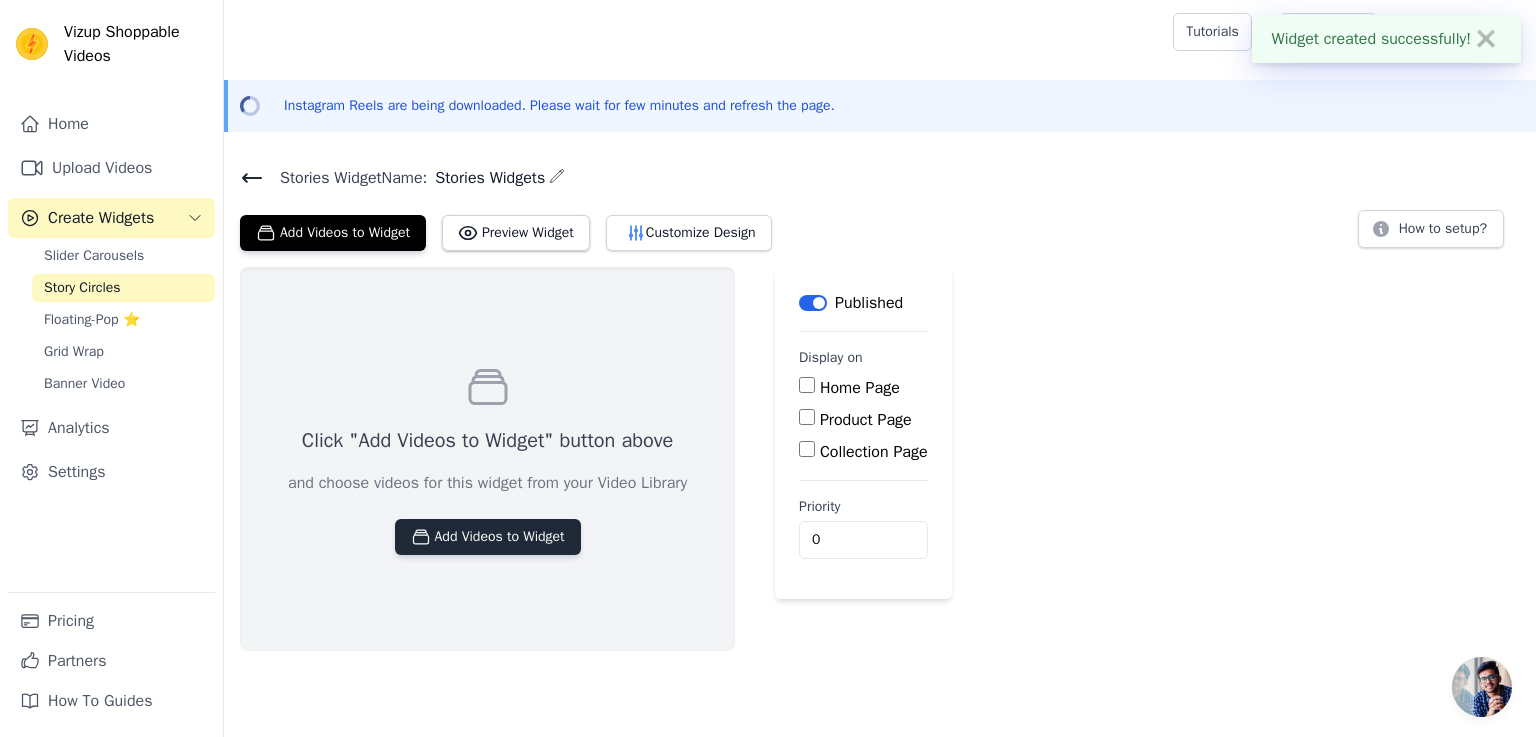 click on "Add Videos to Widget" at bounding box center (488, 537) 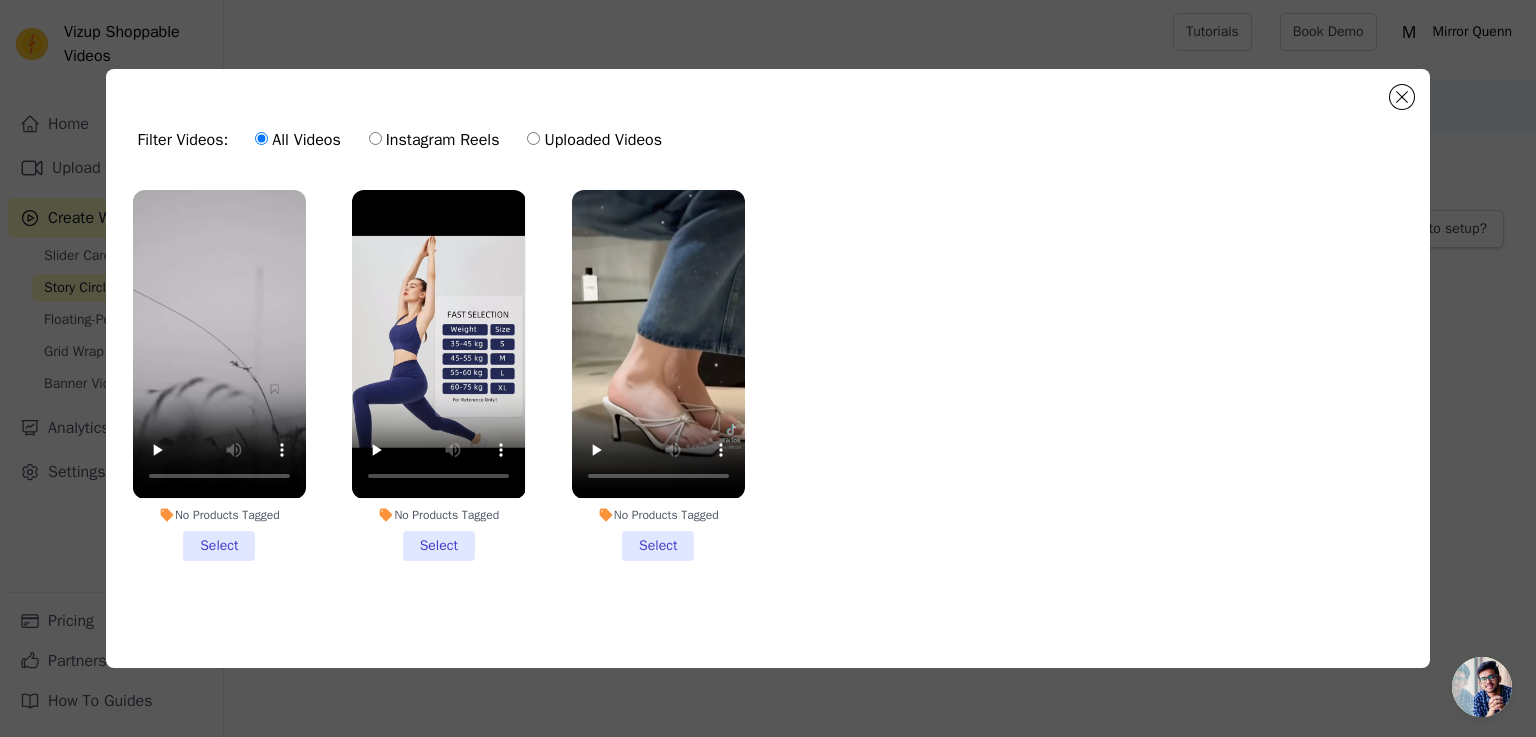 click on "No Products Tagged     Select" at bounding box center (219, 375) 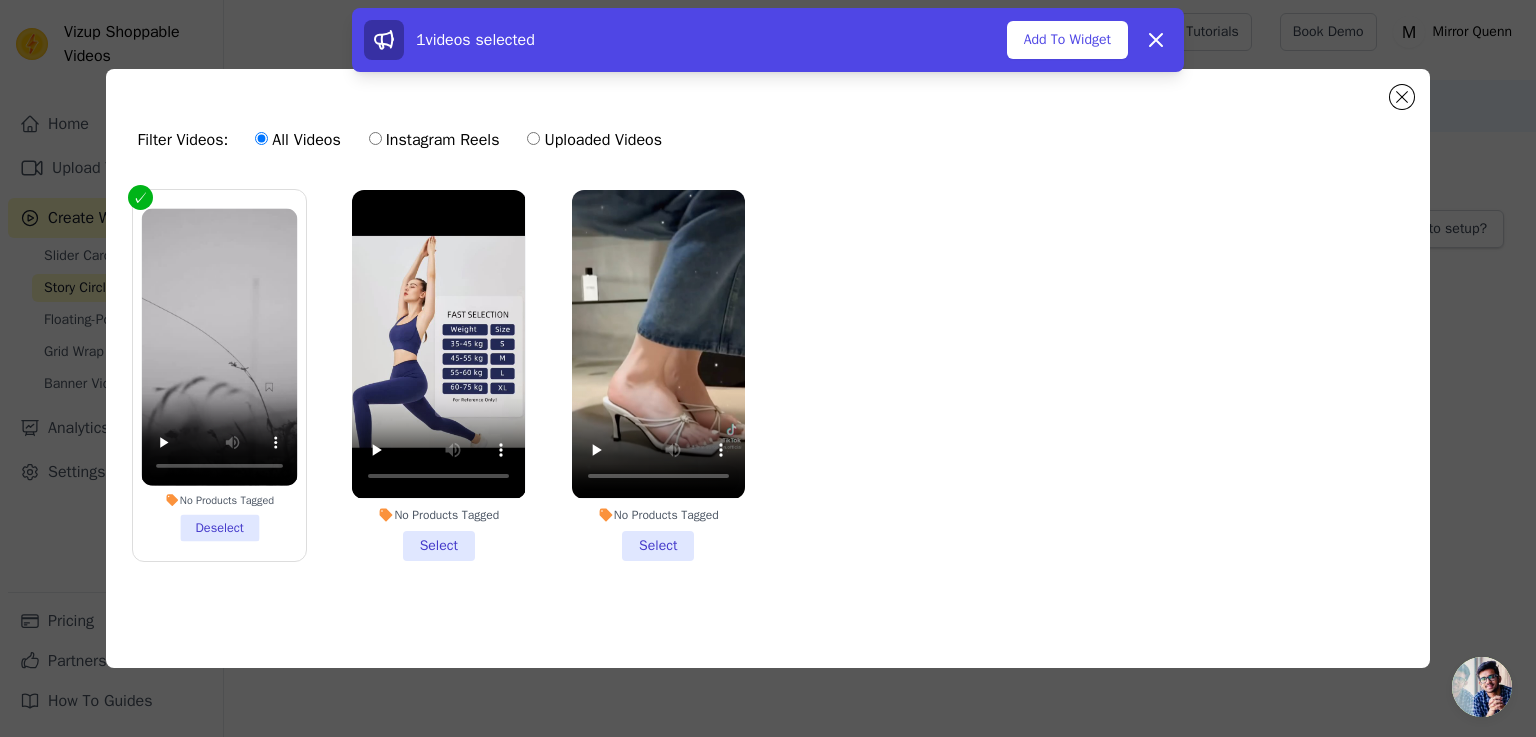 click on "No Products Tagged     Select" at bounding box center [438, 375] 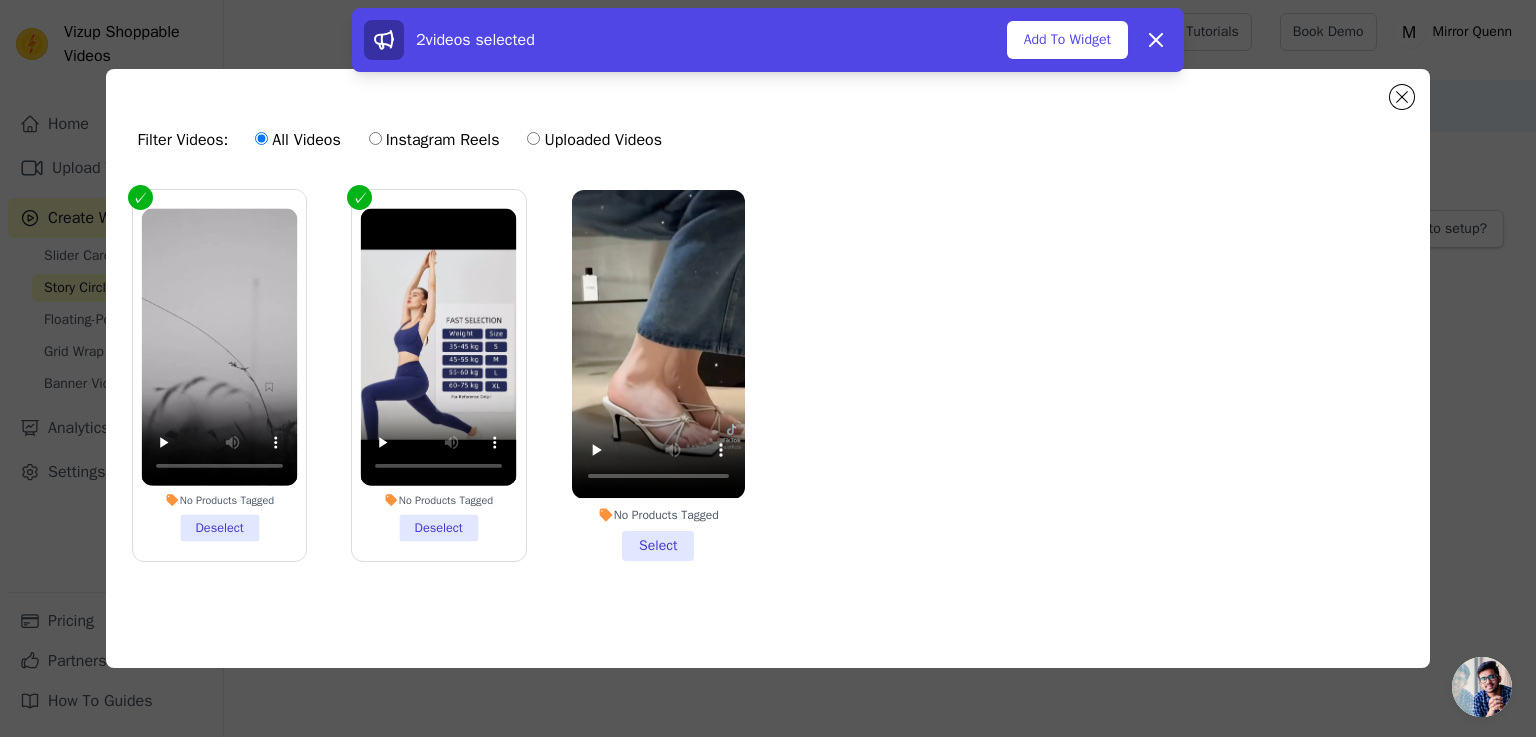 click on "No Products Tagged     Deselect" at bounding box center (439, 375) 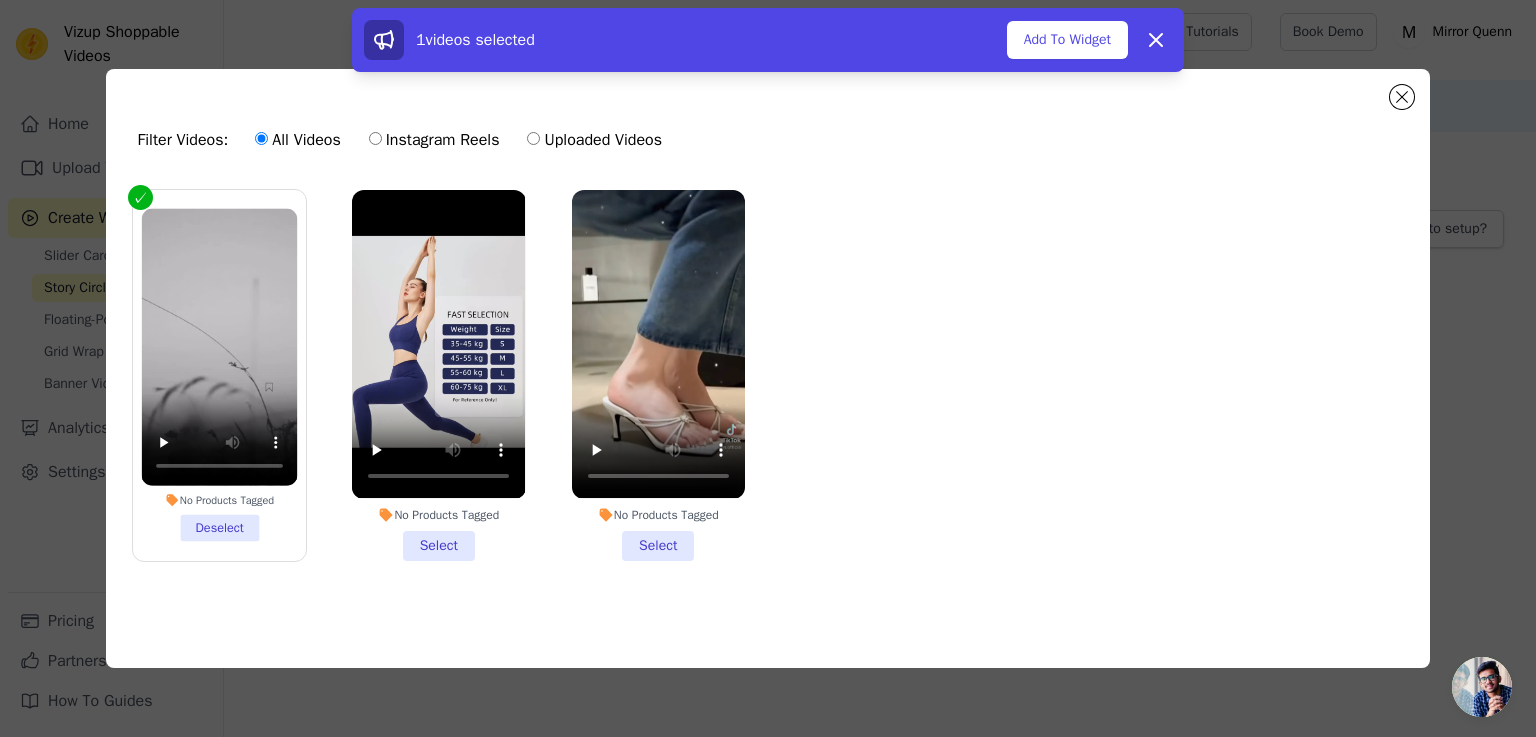 click on "No Products Tagged     Select" at bounding box center (438, 375) 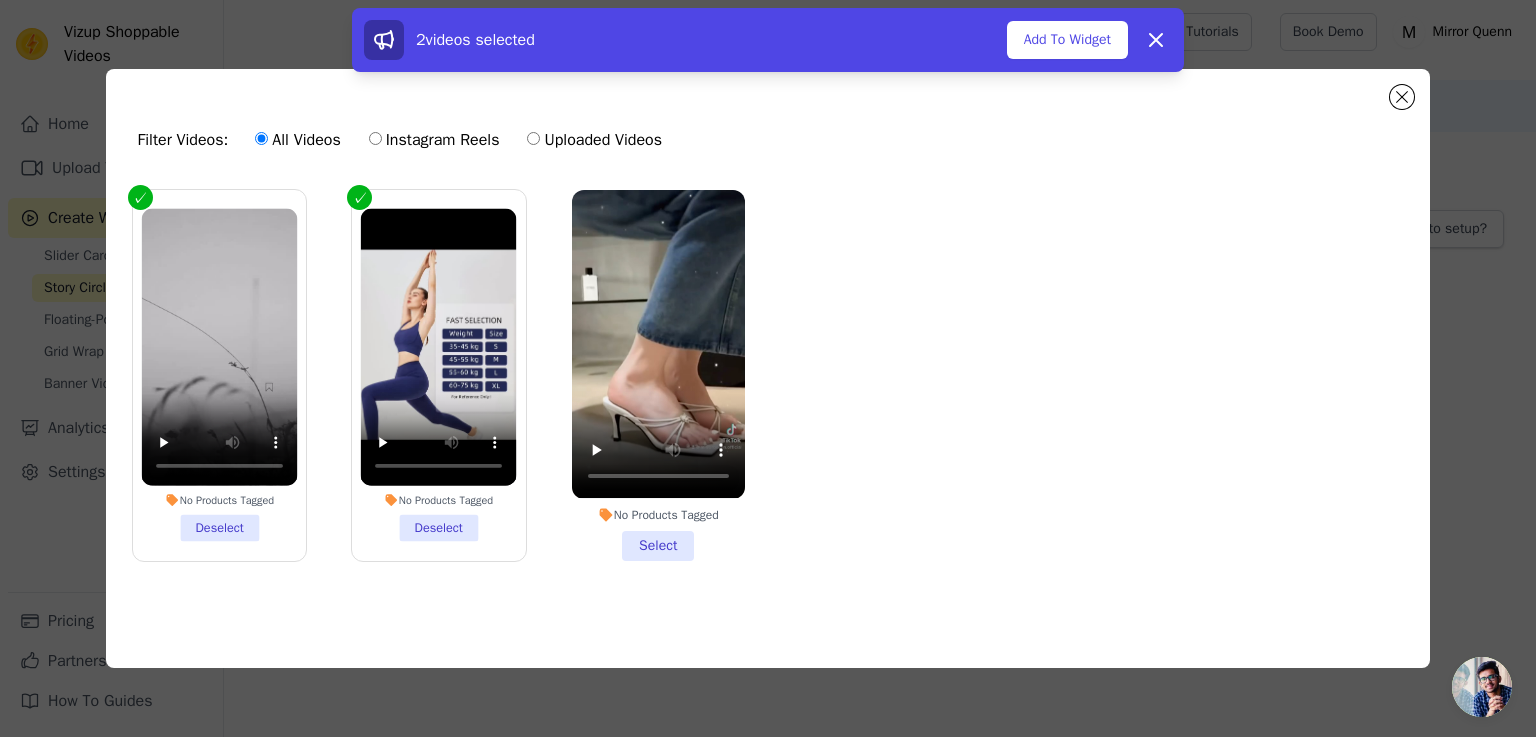 click on "No Products Tagged     Select" at bounding box center (658, 375) 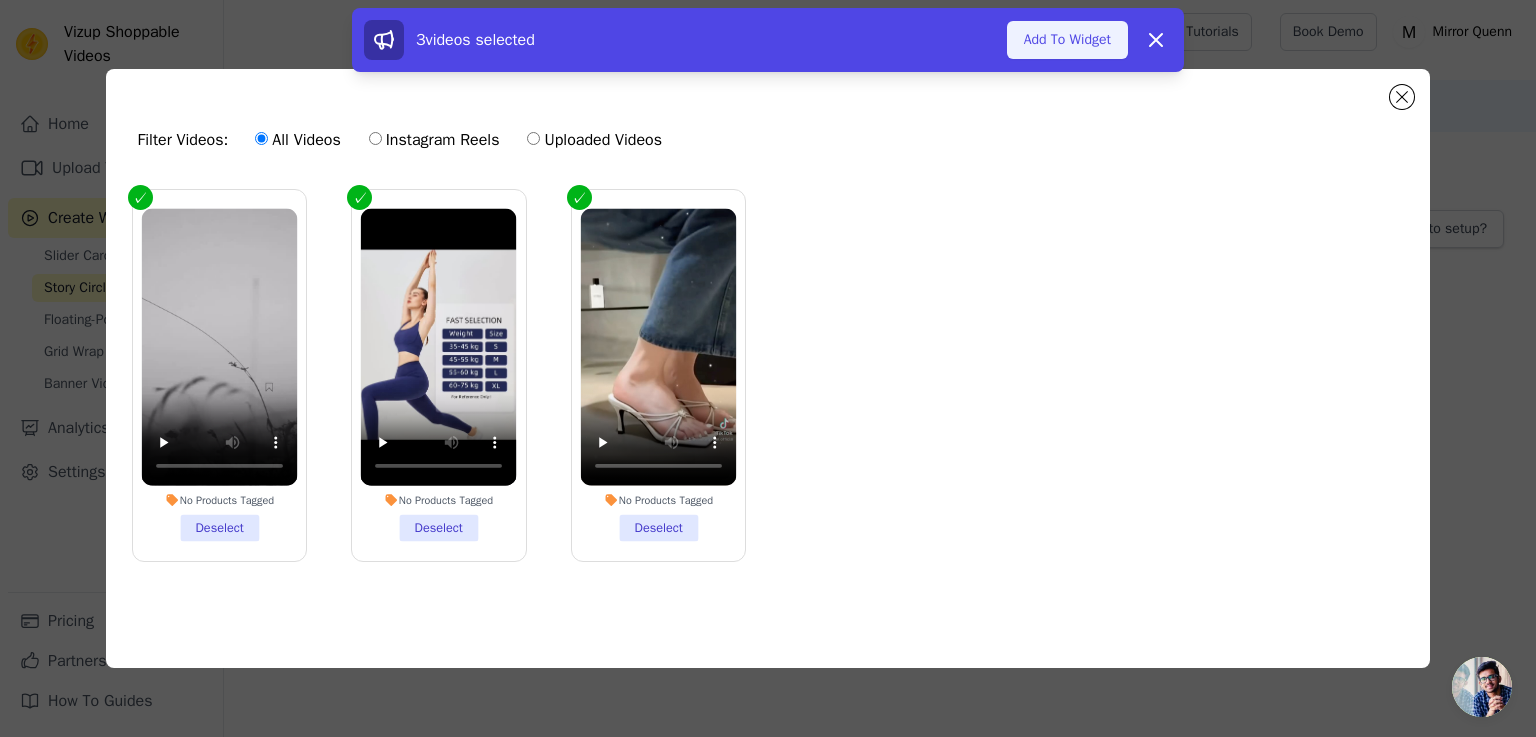 click on "Add To Widget" at bounding box center [1067, 40] 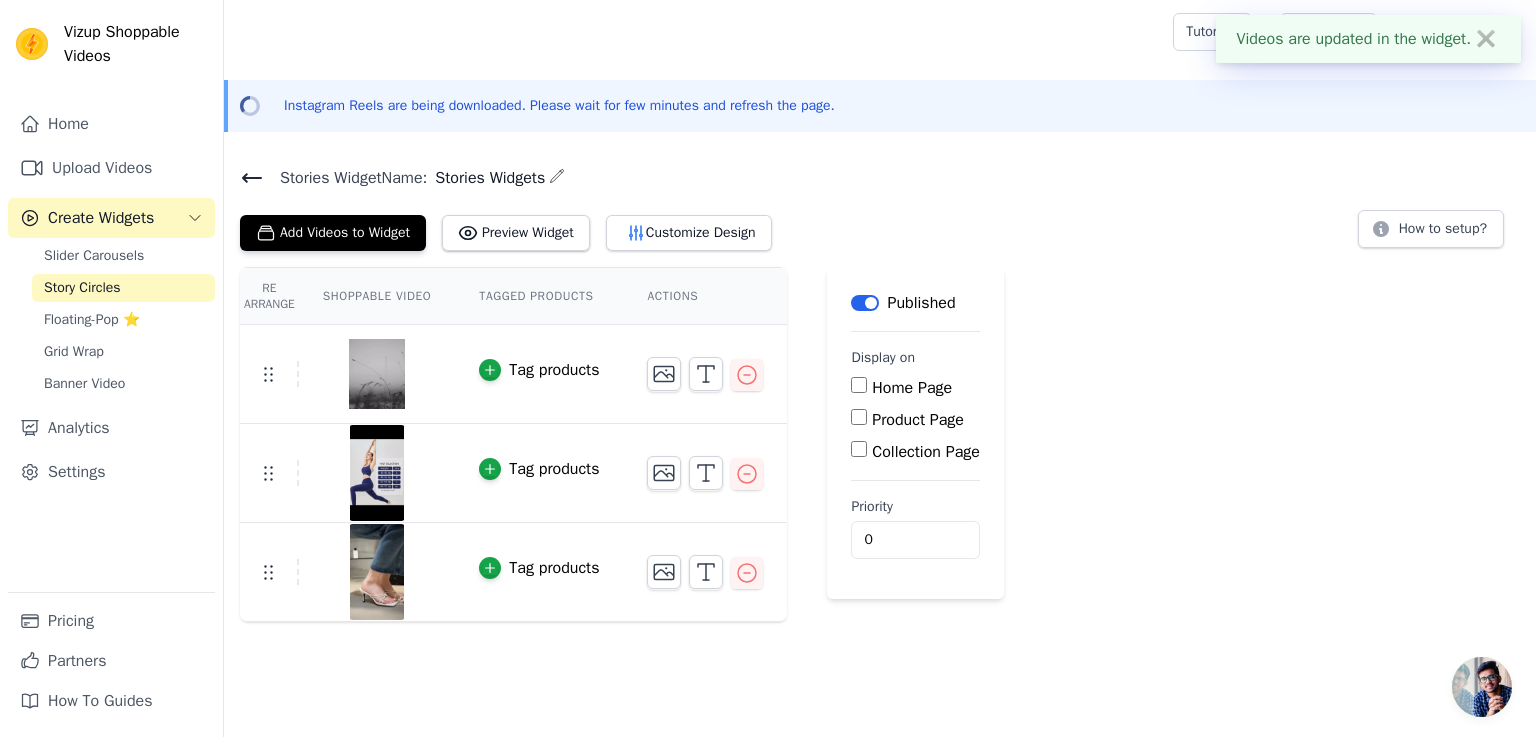 click on "Home Page" at bounding box center (859, 385) 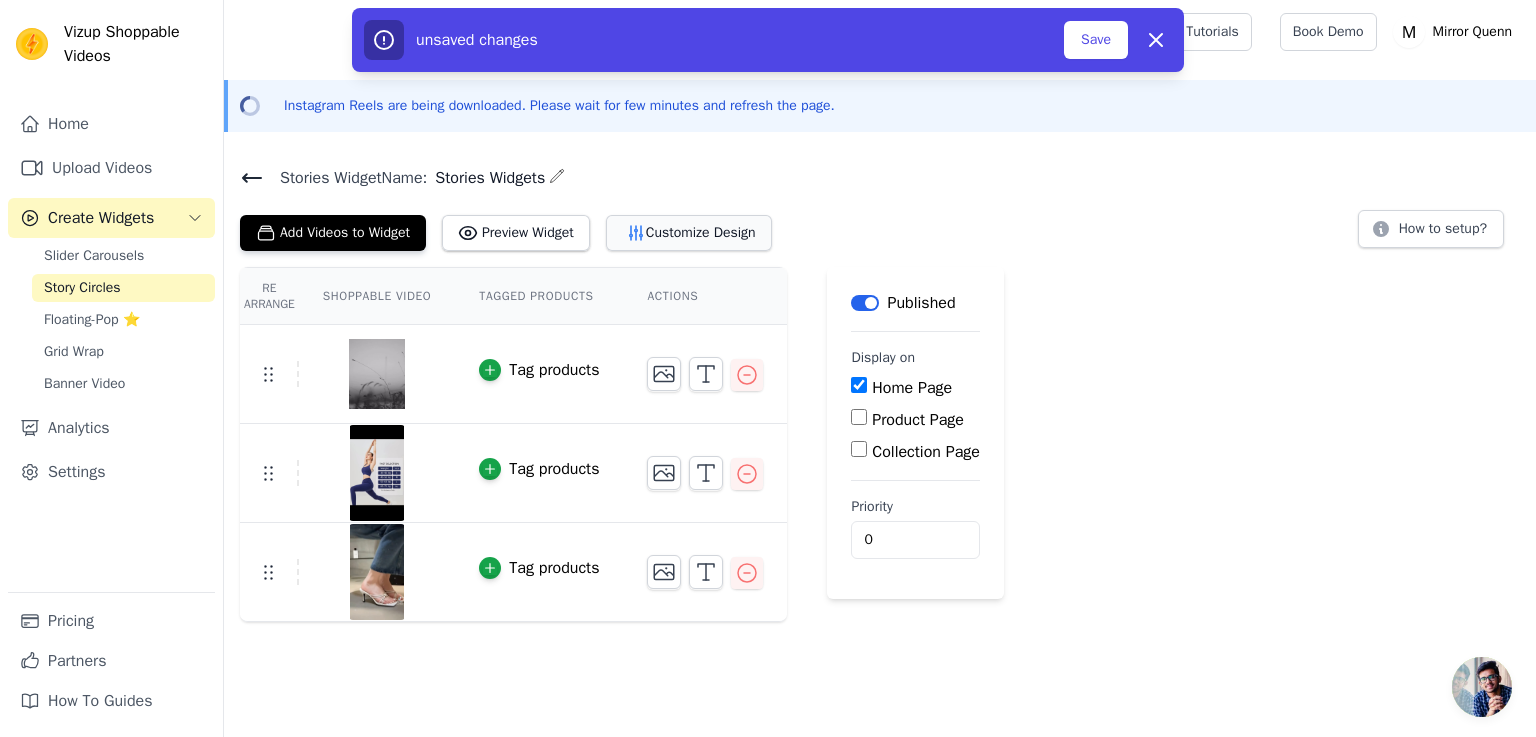 click on "Customize Design" at bounding box center [689, 233] 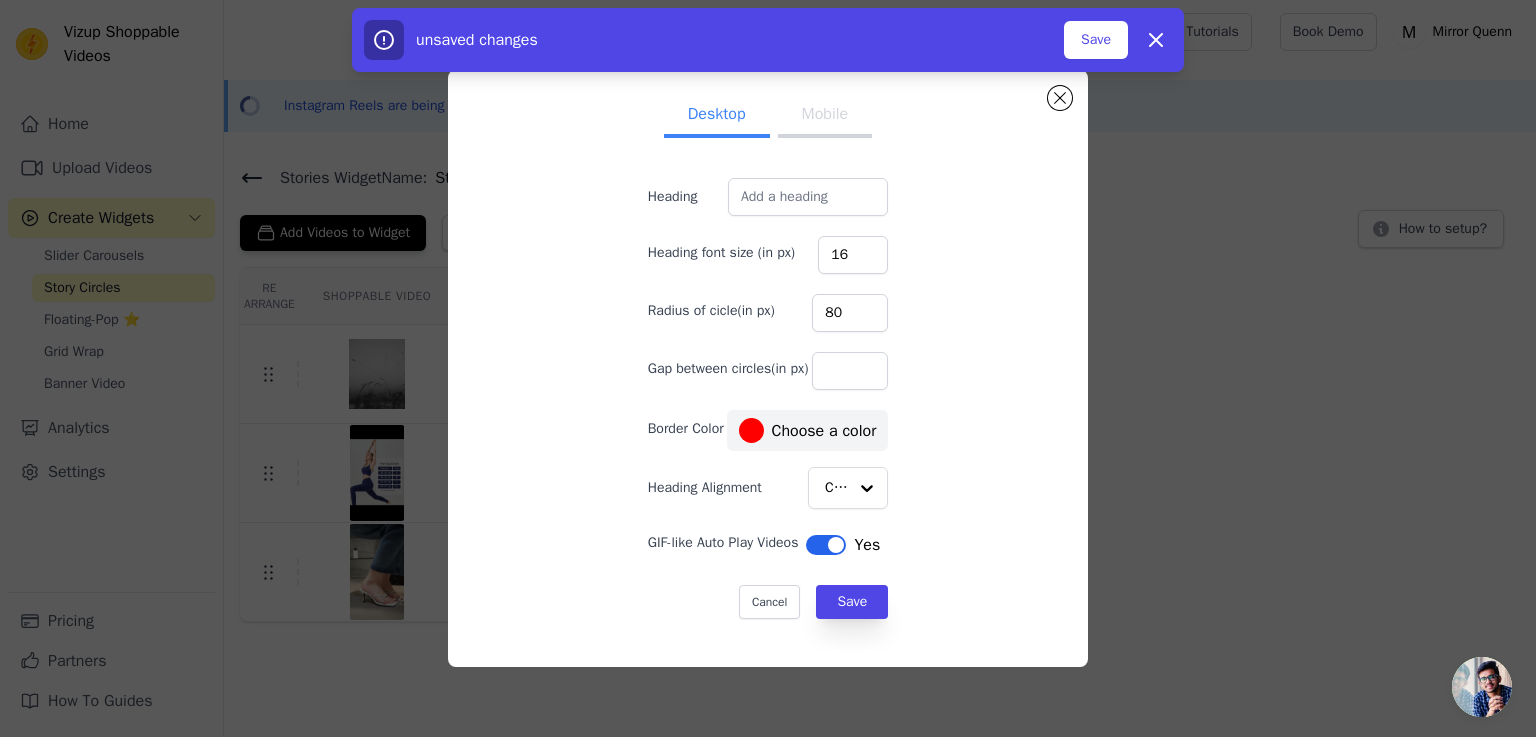 click on "Desktop Mobile   Heading     Heading font size (in px)   16   Radius of cicle(in px)   80   Gap between circles(in px)     Border Color   #ff0000       Choose a color     Heading Alignment         Center               GIF-like Auto Play Videos   Label     Yes   Cancel     Save                               #ff0000   1   hex   change to    rgb" at bounding box center (768, 368) 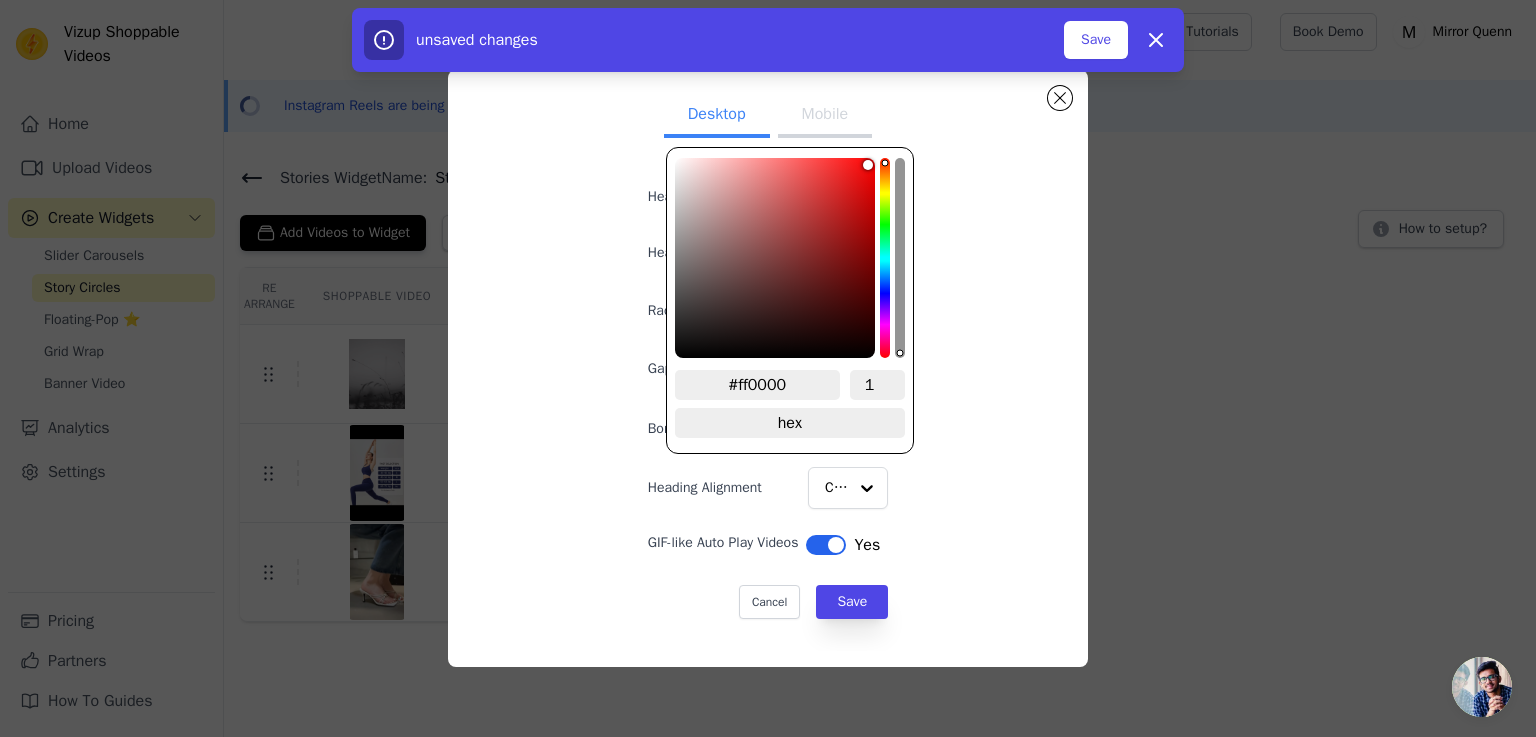 click on "#ff0000   1   hex   change to    rgb" at bounding box center [790, 300] 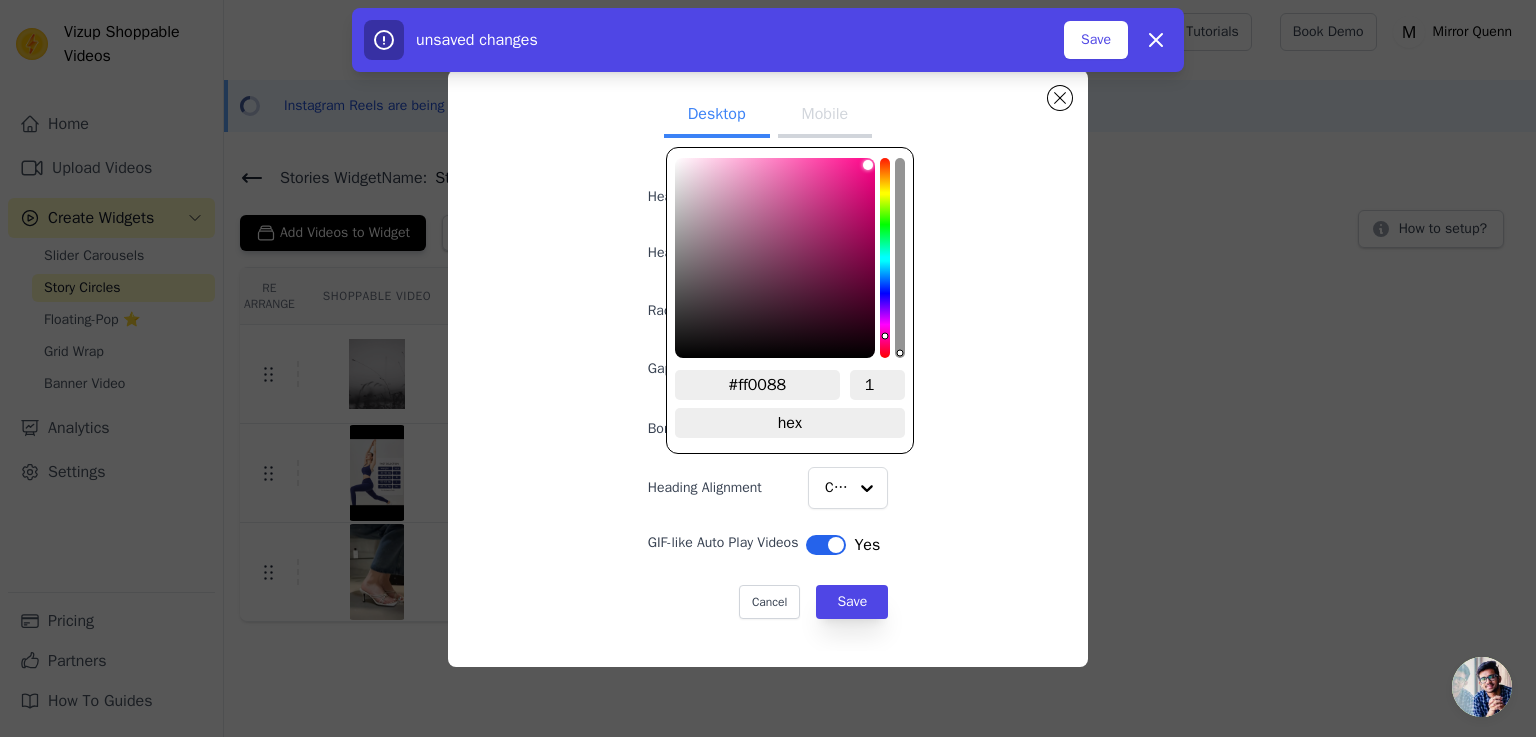 drag, startPoint x: 885, startPoint y: 325, endPoint x: 885, endPoint y: 341, distance: 16 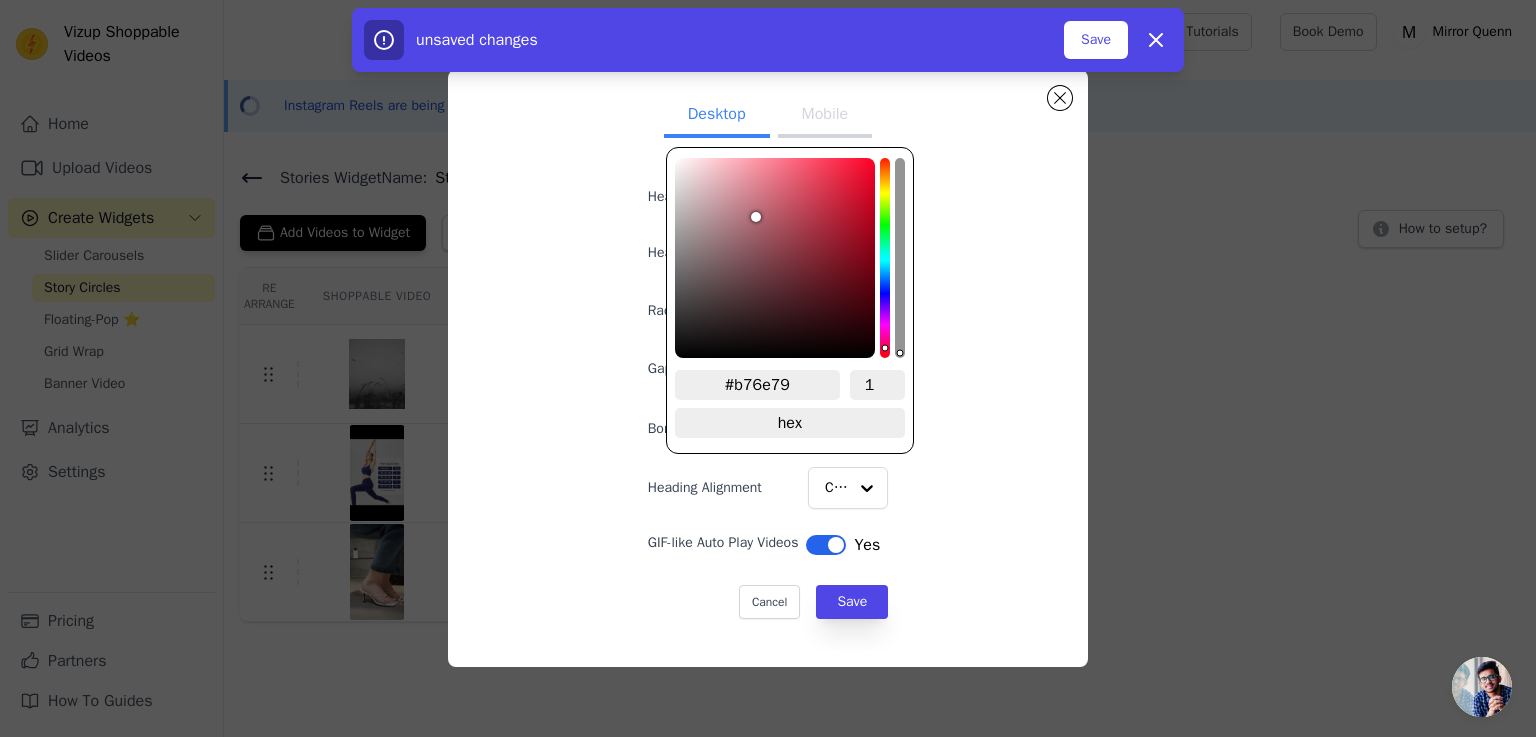 click on "Desktop Mobile   Heading     Heading font size (in px)   16   Radius of cicle(in px)   80   Gap between circles(in px)     Border Color   #b76e79       Choose a color     Heading Alignment         Center               GIF-like Auto Play Videos   Label     Yes   Cancel     Save                               #b76e79   1   hex   change to    rgb" at bounding box center [768, 368] 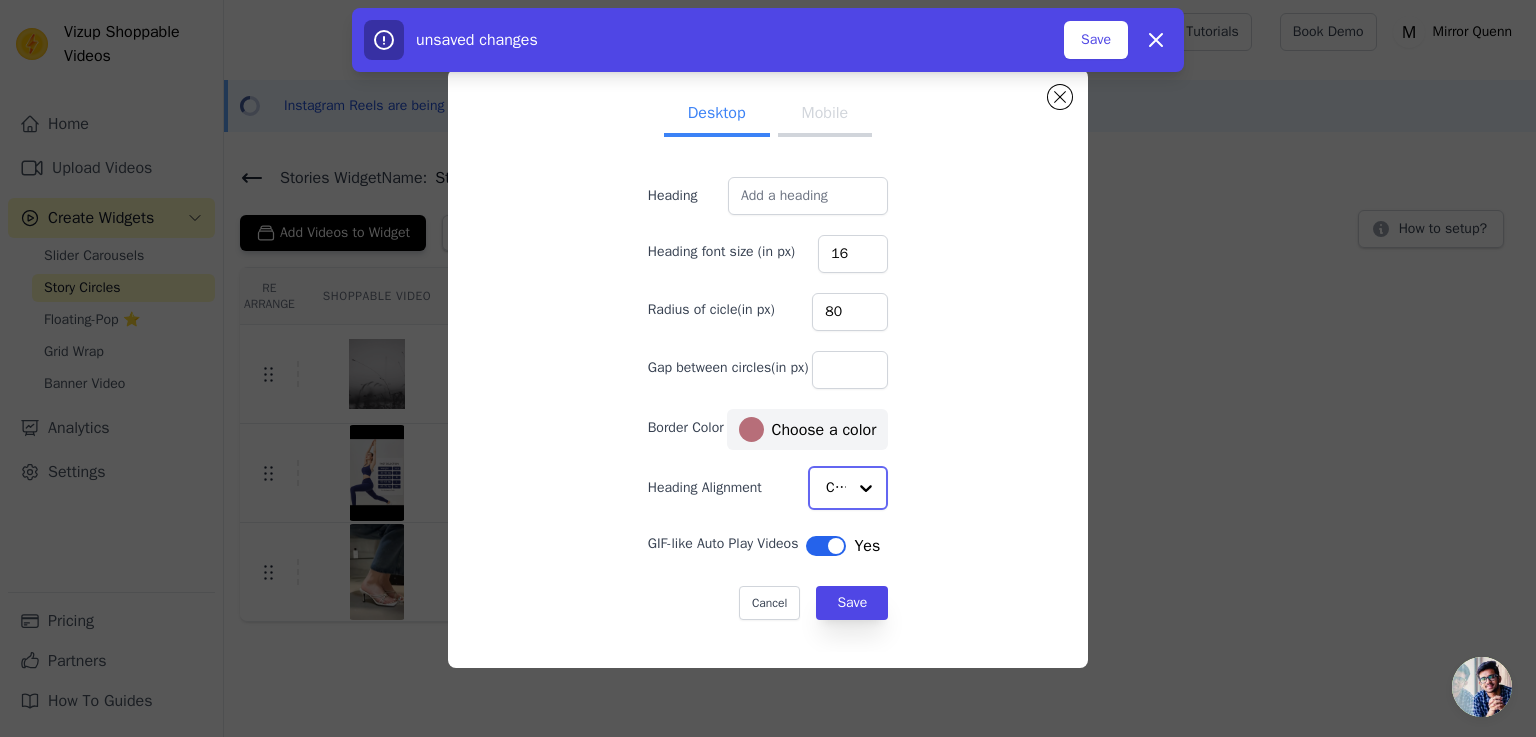 click at bounding box center [866, 488] 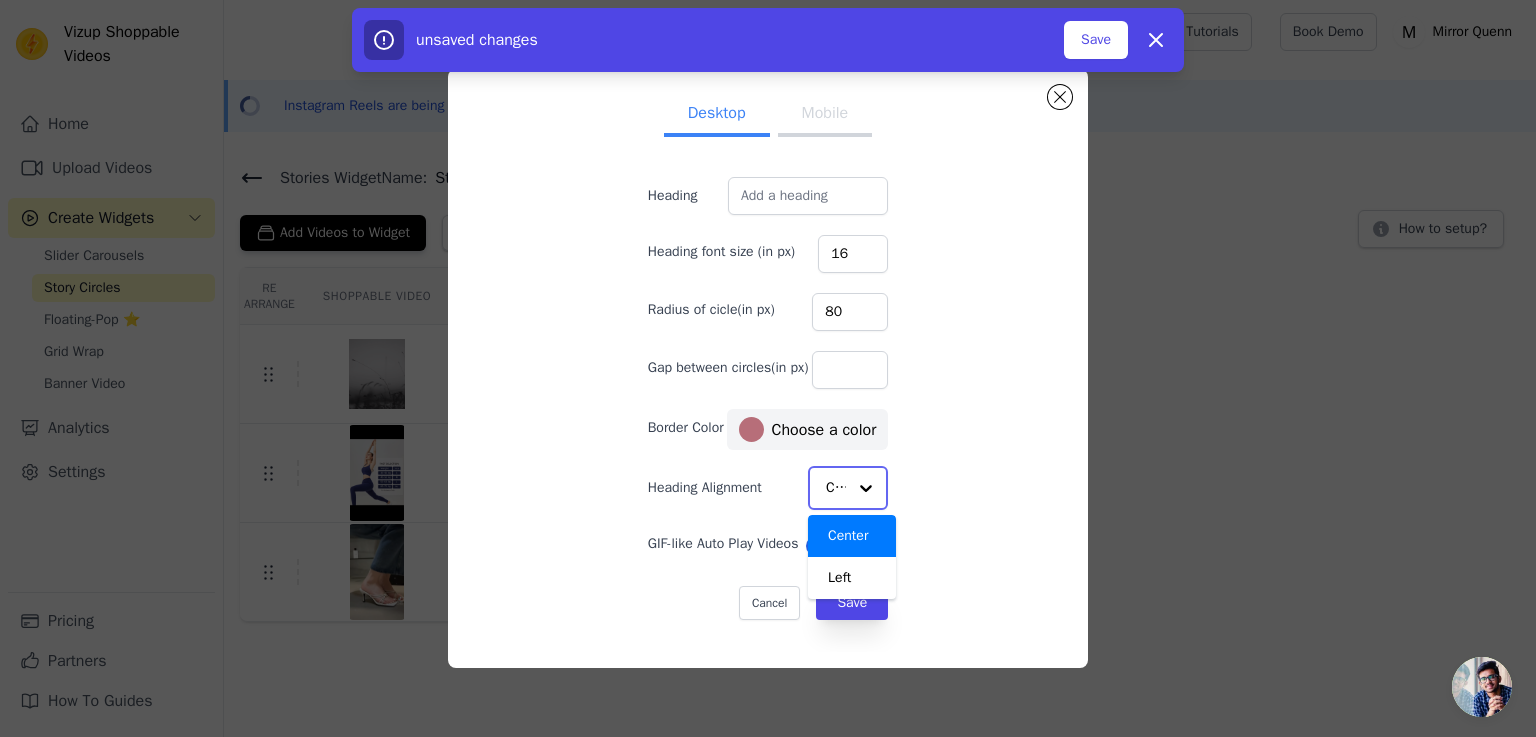 click at bounding box center [866, 488] 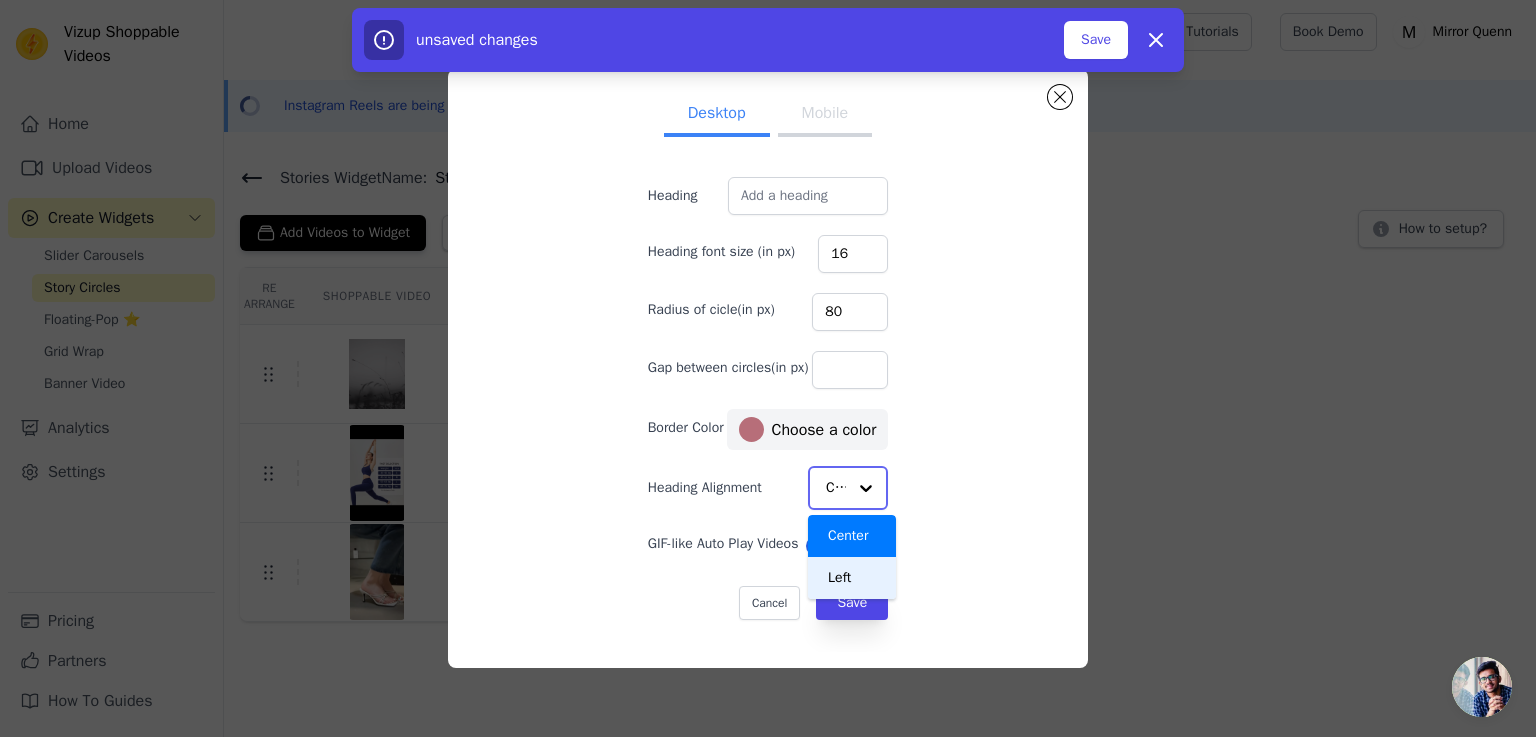 click on "Left" at bounding box center (852, 578) 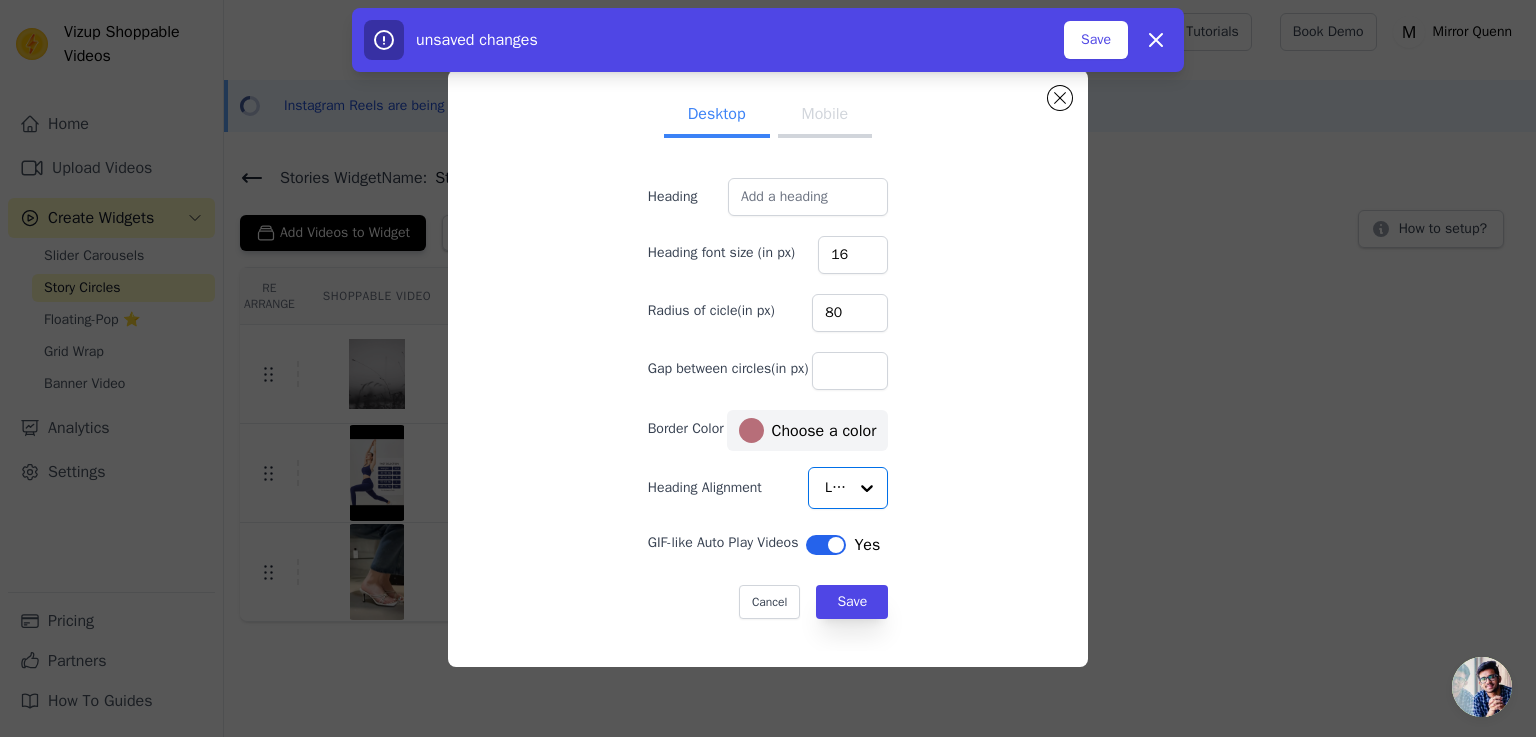 click on "Desktop Mobile   Heading     Heading font size (in px)   16   Radius of cicle(in px)   80   Gap between circles(in px)     Border Color   #b76e79       Choose a color     Heading Alignment     Option Left, selected.   Select is focused, type to refine list, press down to open the menu.     Left               GIF-like Auto Play Videos   Label     Yes   Cancel     Save                               #b76e79   1   hex   change to    rgb" at bounding box center (768, 368) 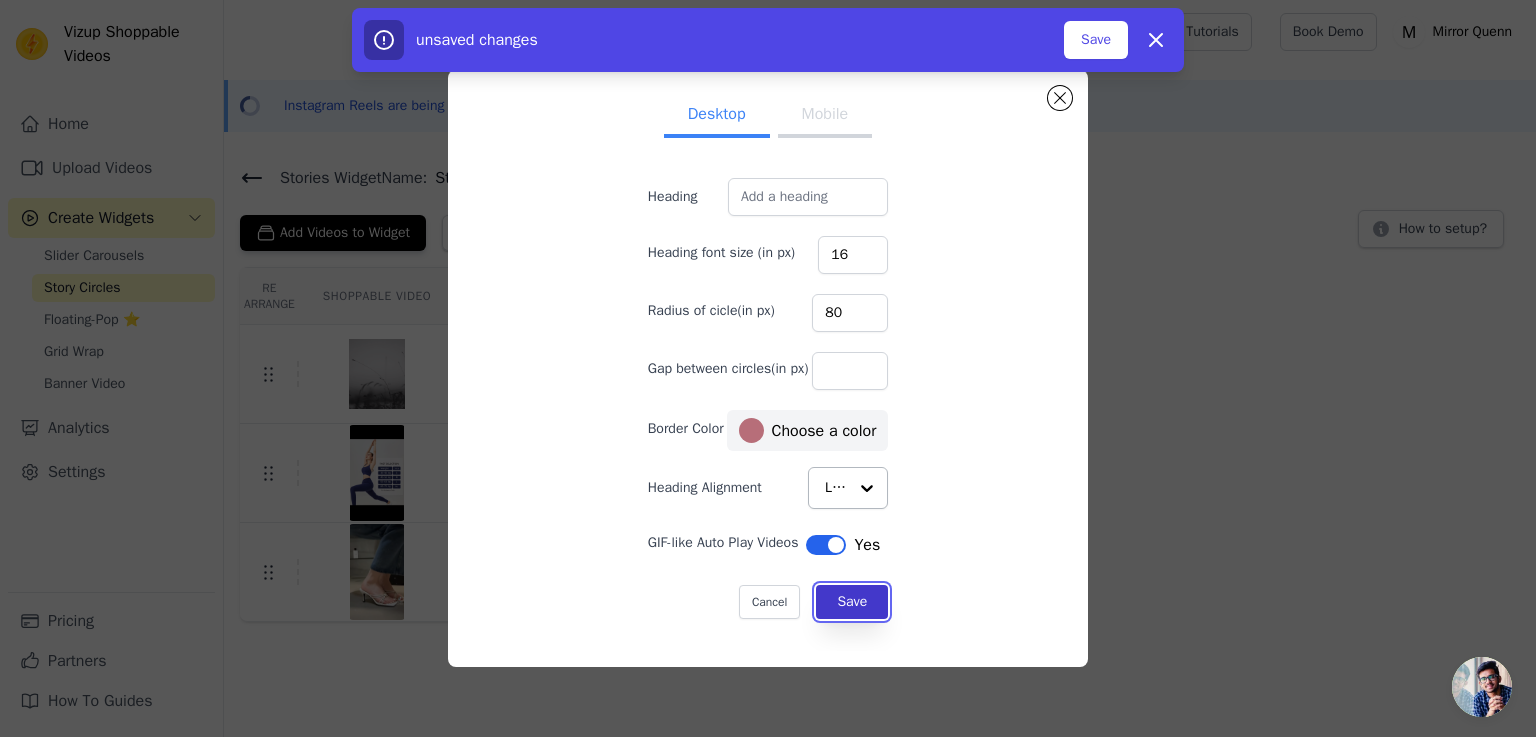 click on "Save" at bounding box center [852, 602] 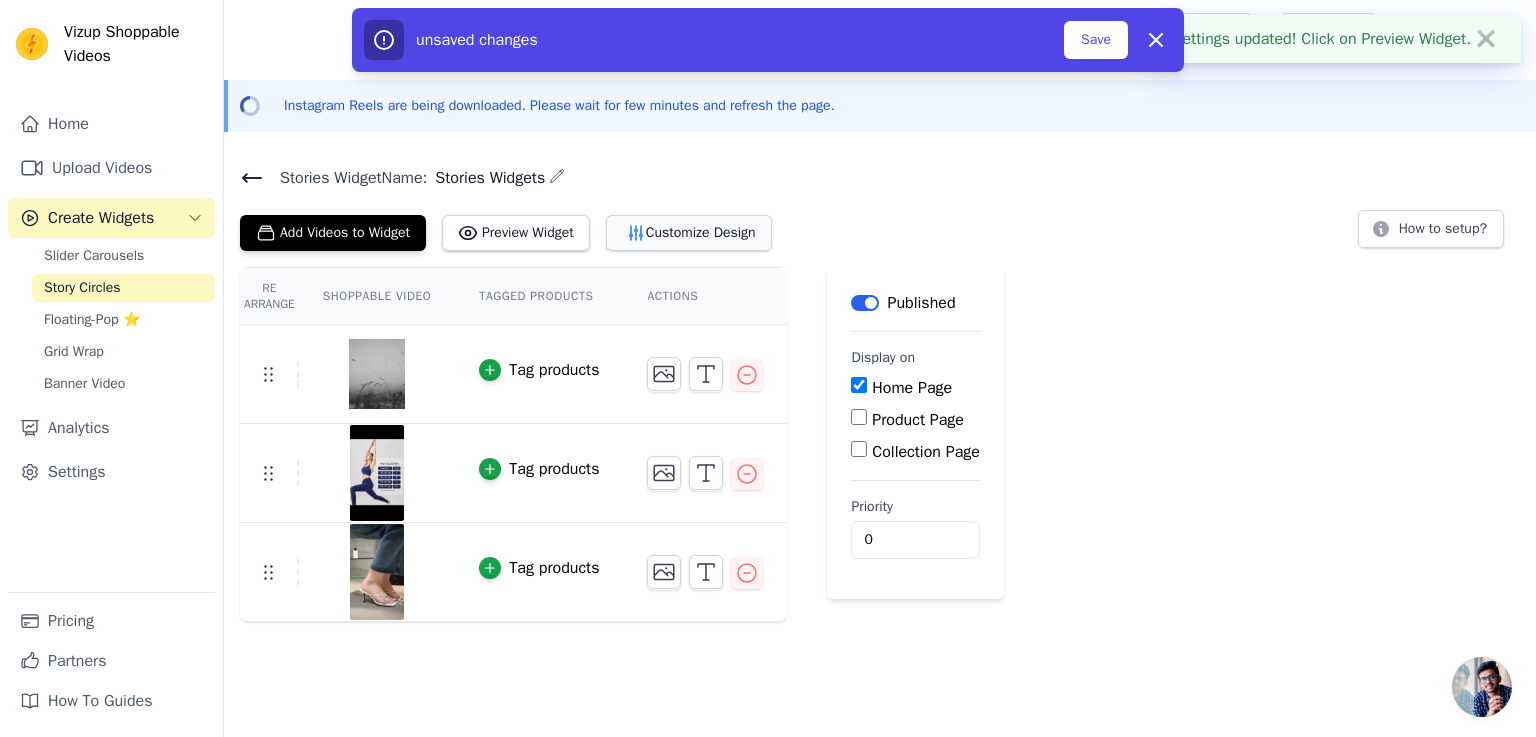 click on "Customize Design" at bounding box center [689, 233] 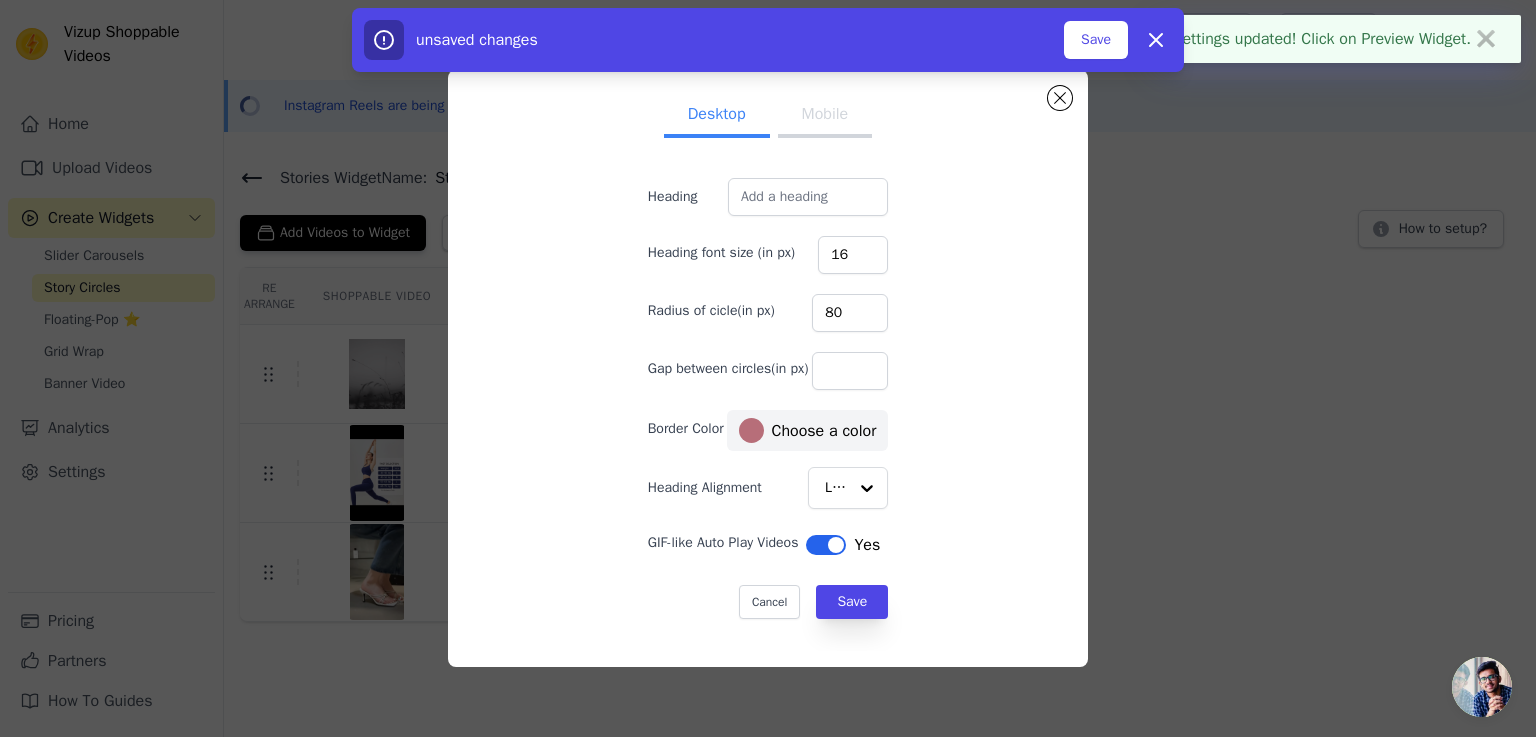 click on "Mobile" at bounding box center (825, 116) 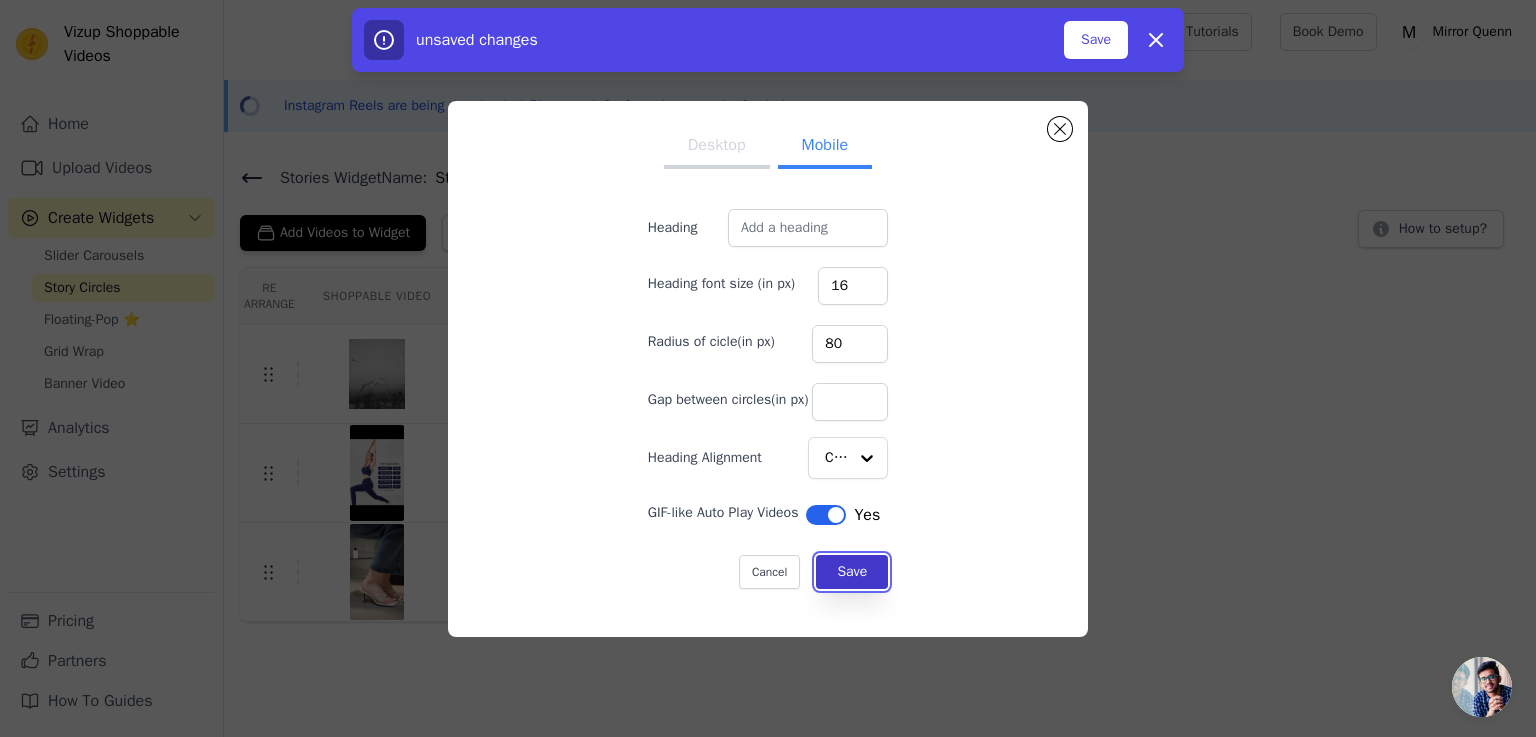 click on "Save" at bounding box center (852, 572) 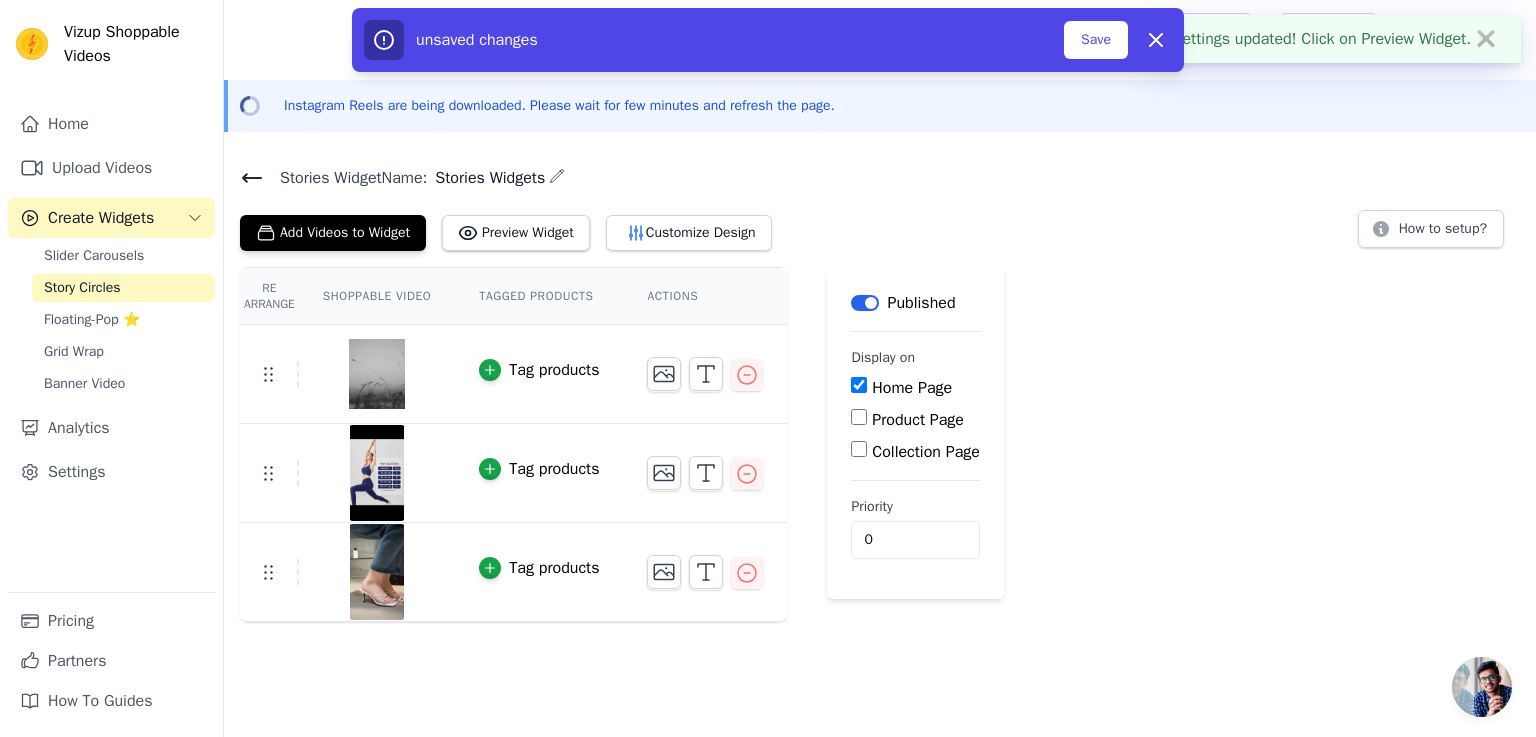 click on "Stories Widget  Name:   Stories Widgets
Add Videos to Widget
Preview Widget       Customize Design
How to setup?         Re Arrange   Shoppable Video   Tagged Products   Actions             Tag products                         Tag products                         Tag products                   Save Videos In This New Order   Save   Dismiss     Label     Published     Display on     Home Page     Product Page       Collection Page       Priority   0     unsaved changes   Save   Dismiss" at bounding box center (880, 393) 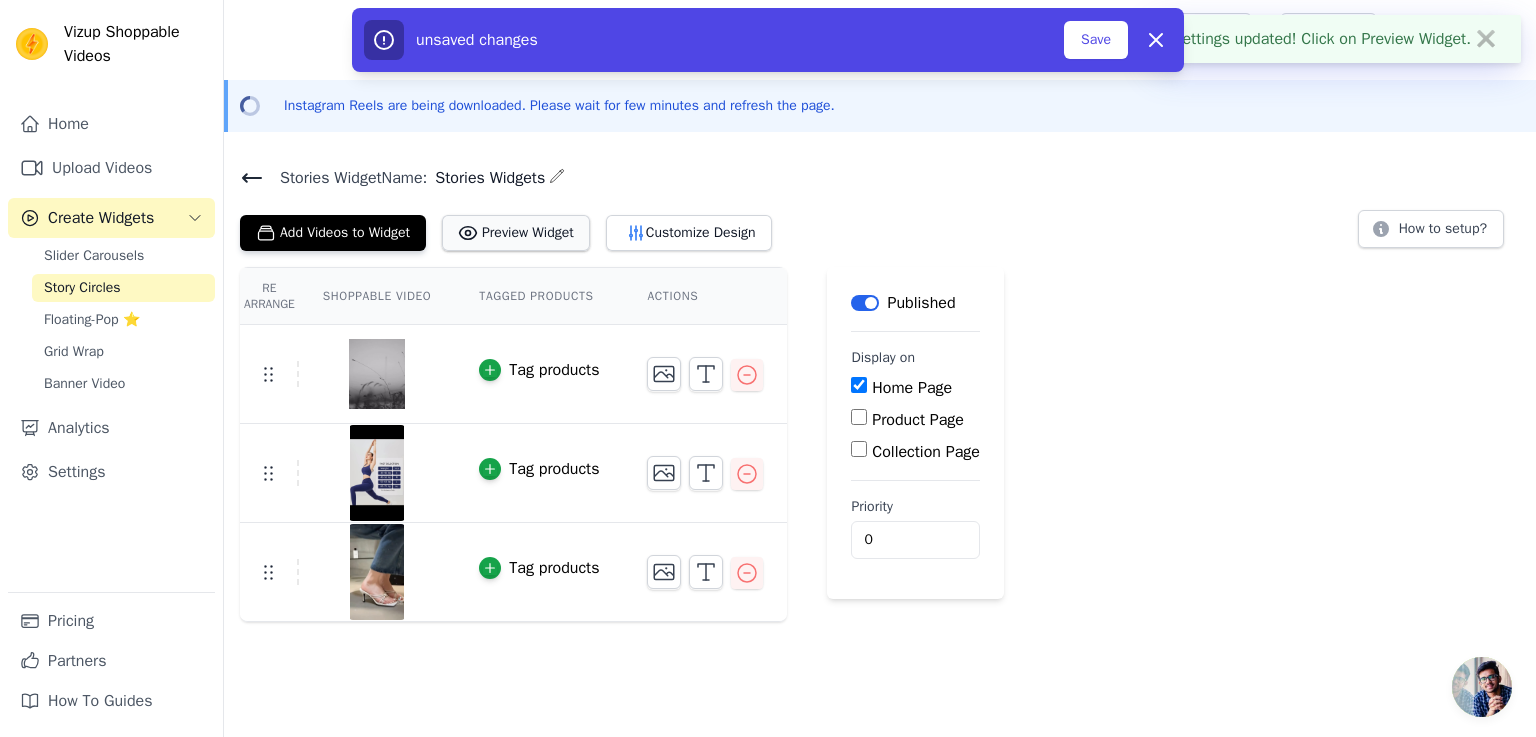 click on "Preview Widget" at bounding box center (516, 233) 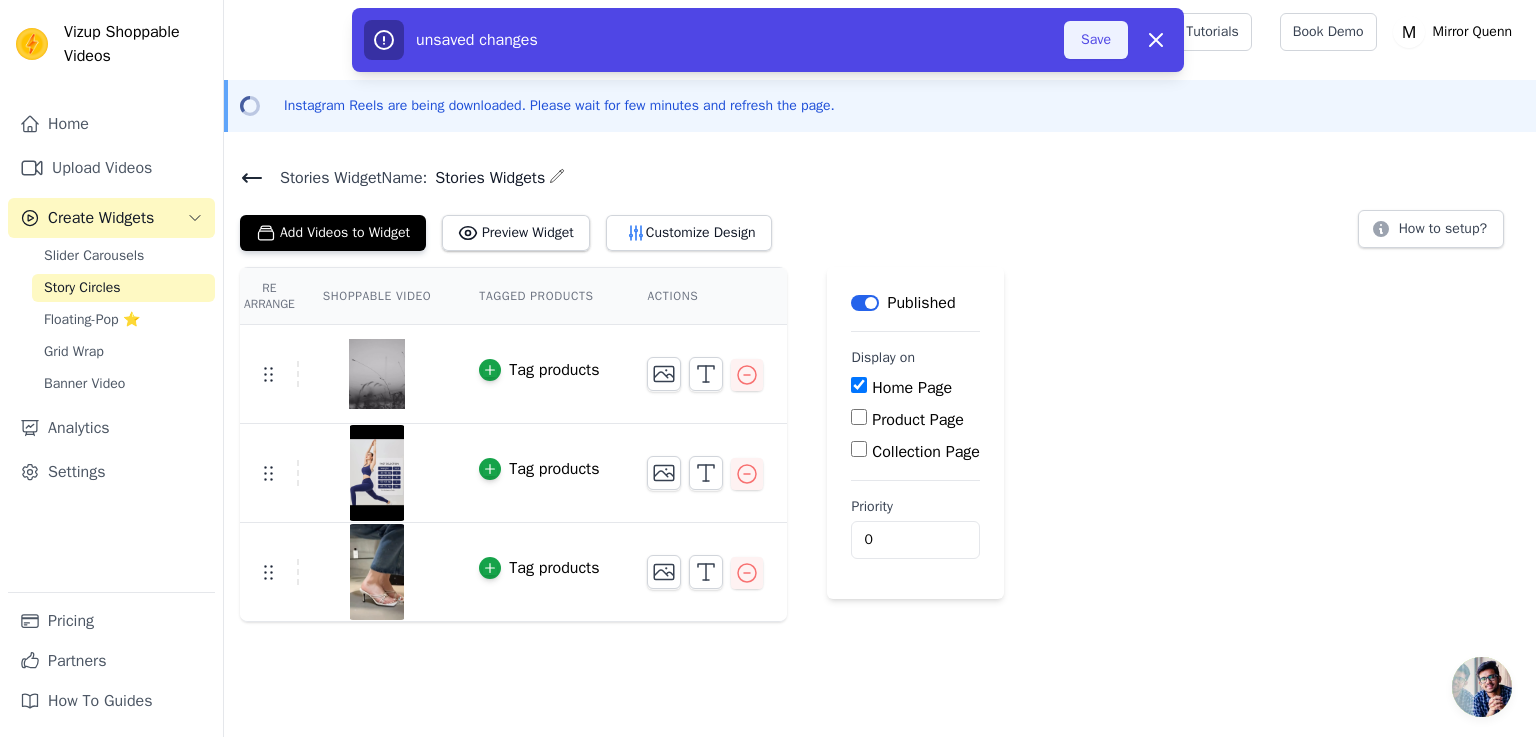 click on "Save" at bounding box center (1096, 40) 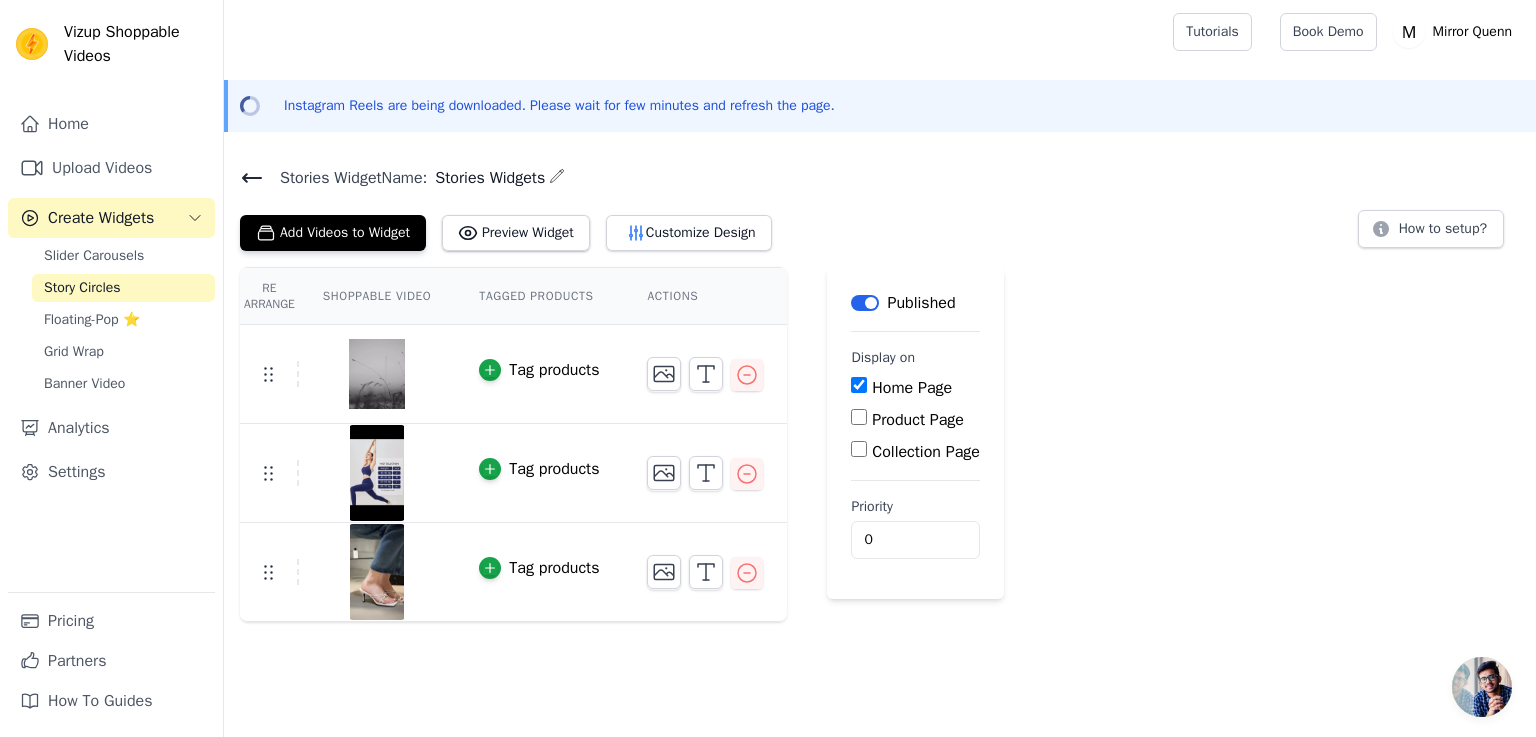 click on "Home Page" at bounding box center (859, 385) 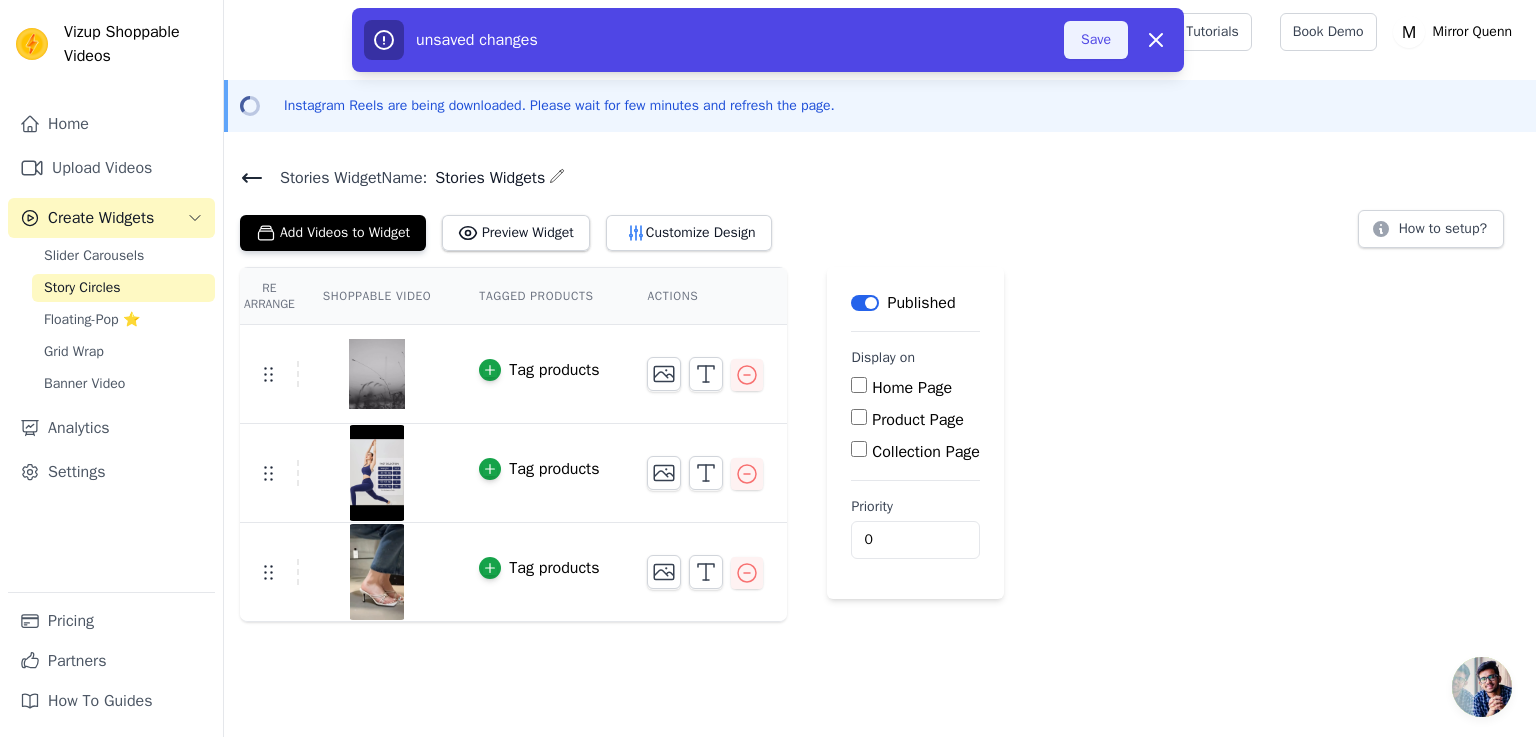 click on "Save" at bounding box center [1096, 40] 